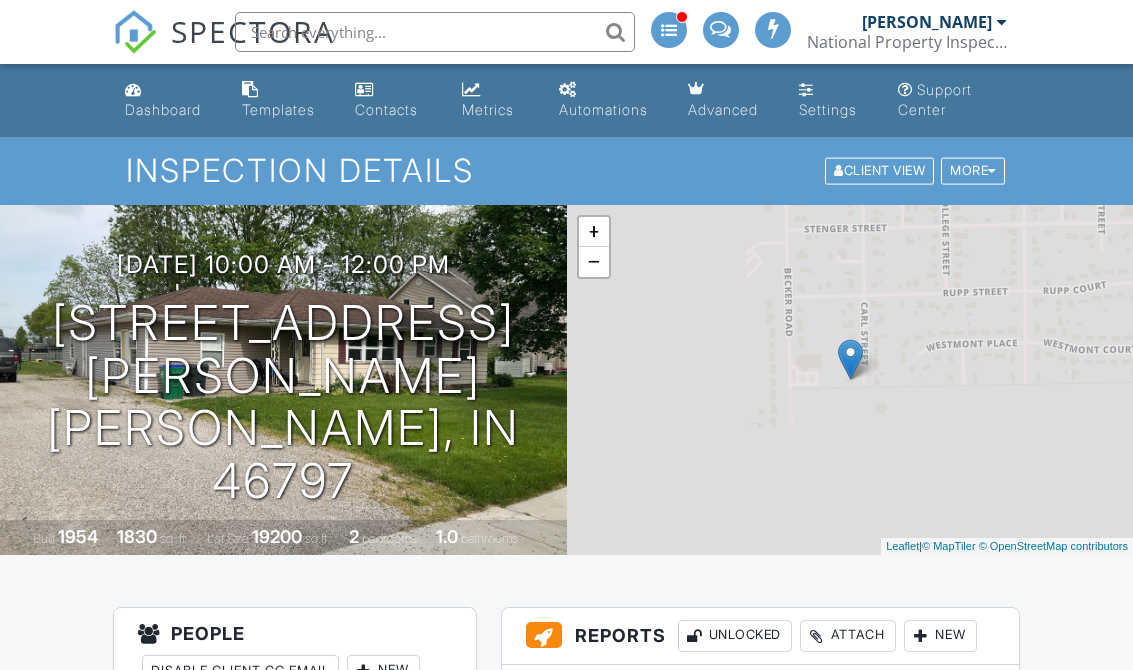 scroll, scrollTop: 0, scrollLeft: 0, axis: both 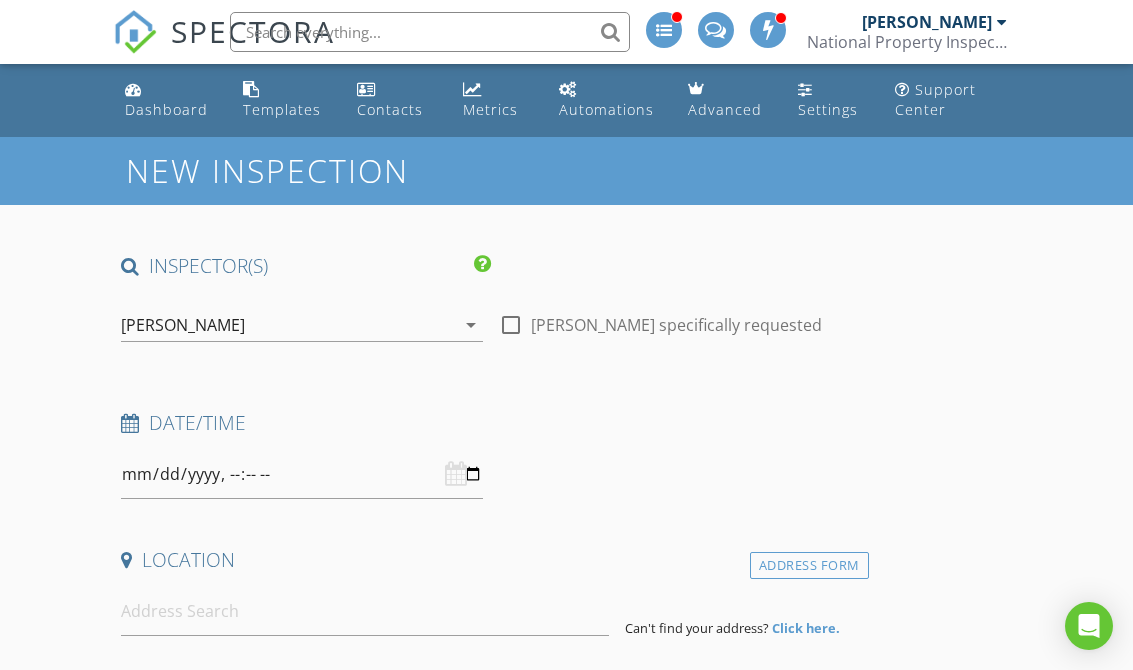click on "[PERSON_NAME]" at bounding box center [183, 325] 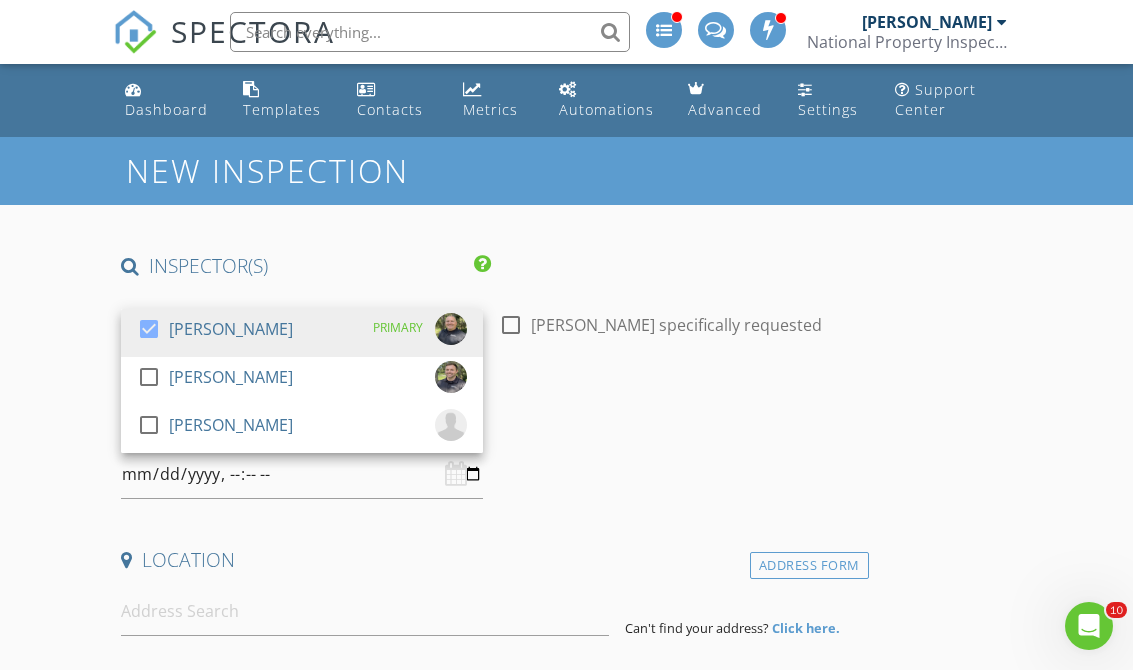scroll, scrollTop: 0, scrollLeft: 0, axis: both 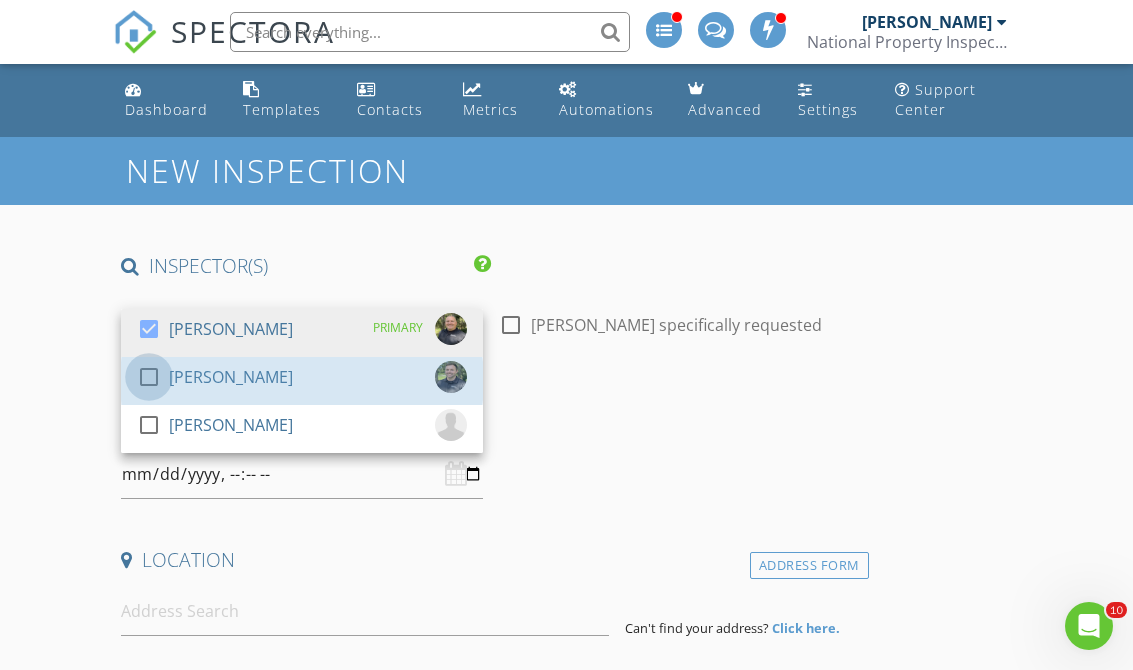 click at bounding box center (149, 377) 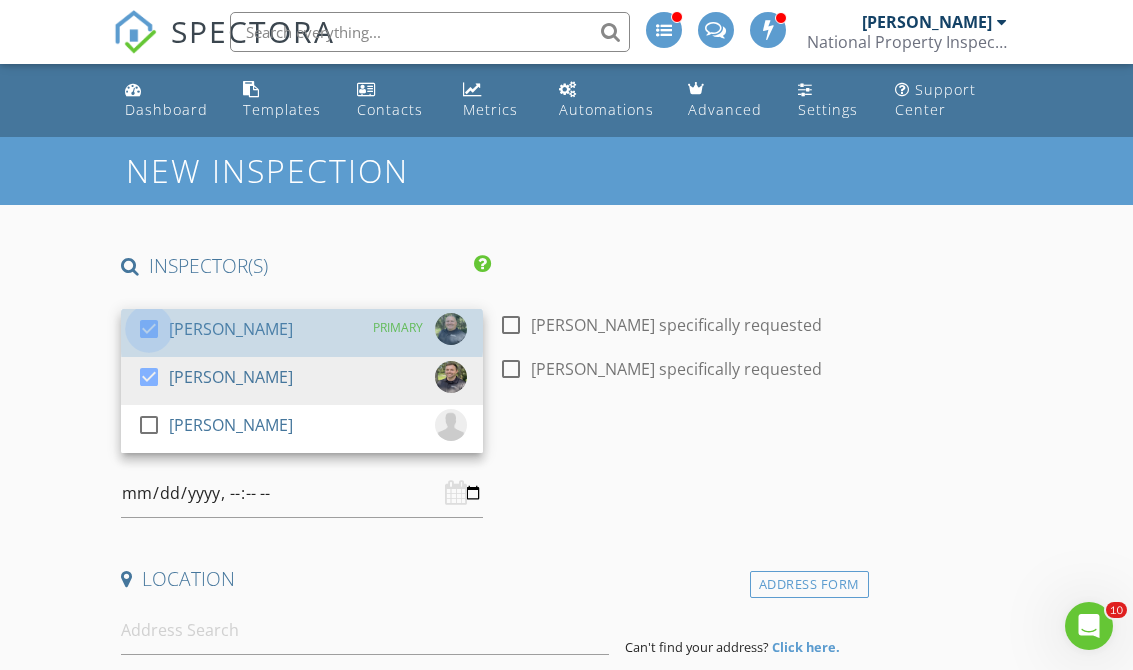 click at bounding box center [149, 329] 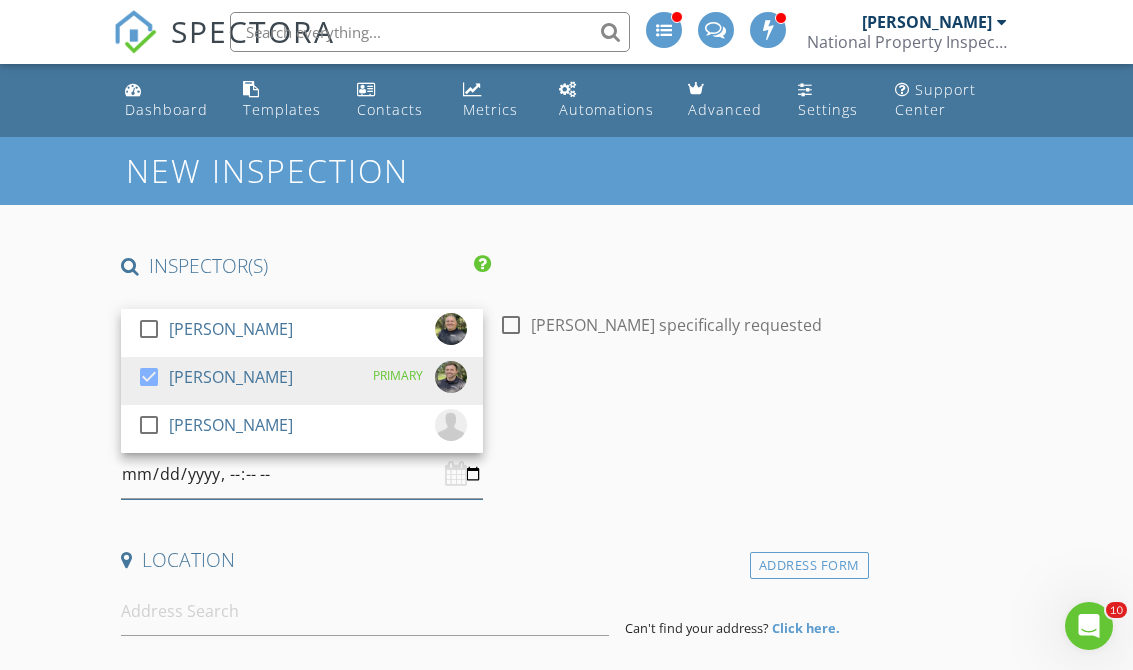 click at bounding box center [302, 474] 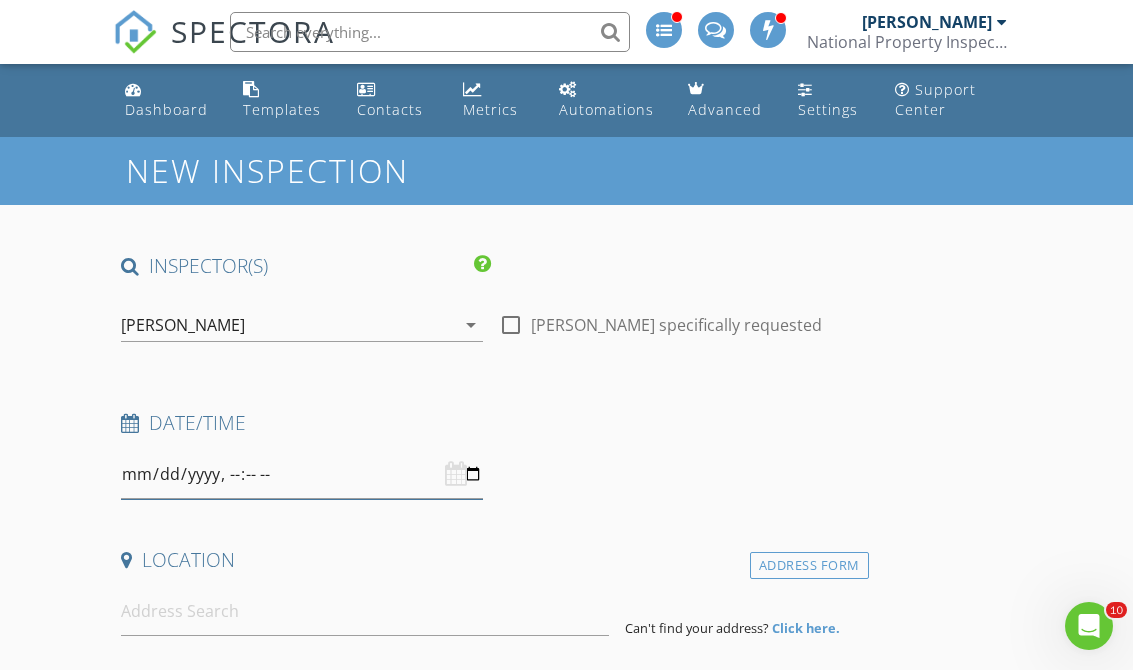 type on "[DATE]T09:00" 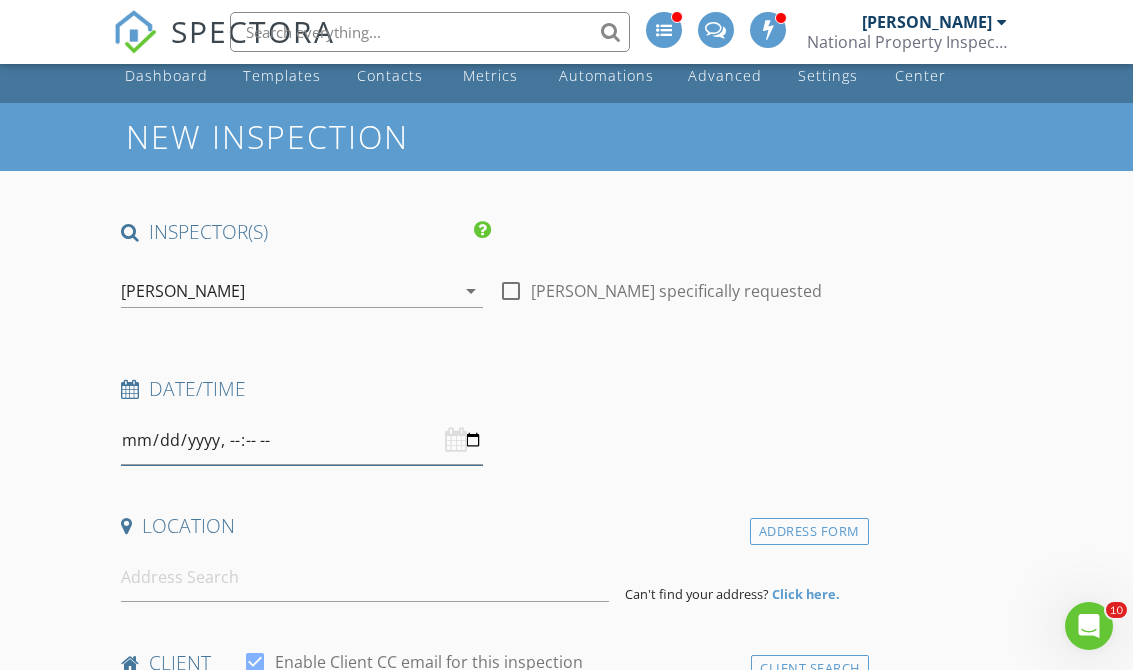 scroll, scrollTop: 50, scrollLeft: 0, axis: vertical 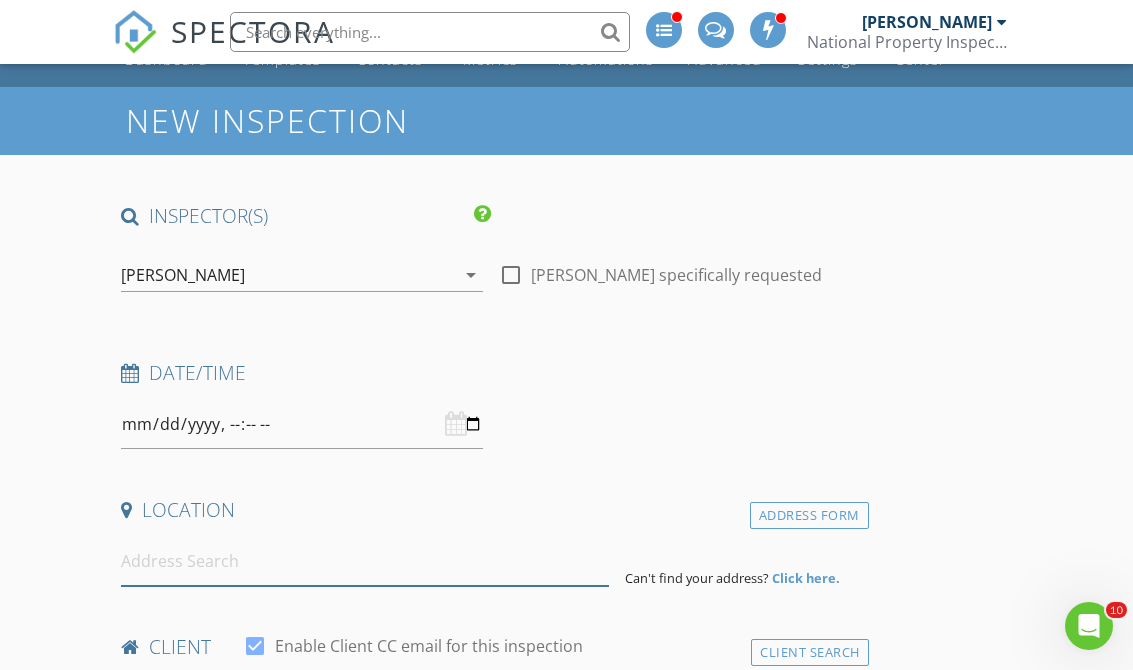 click at bounding box center (365, 561) 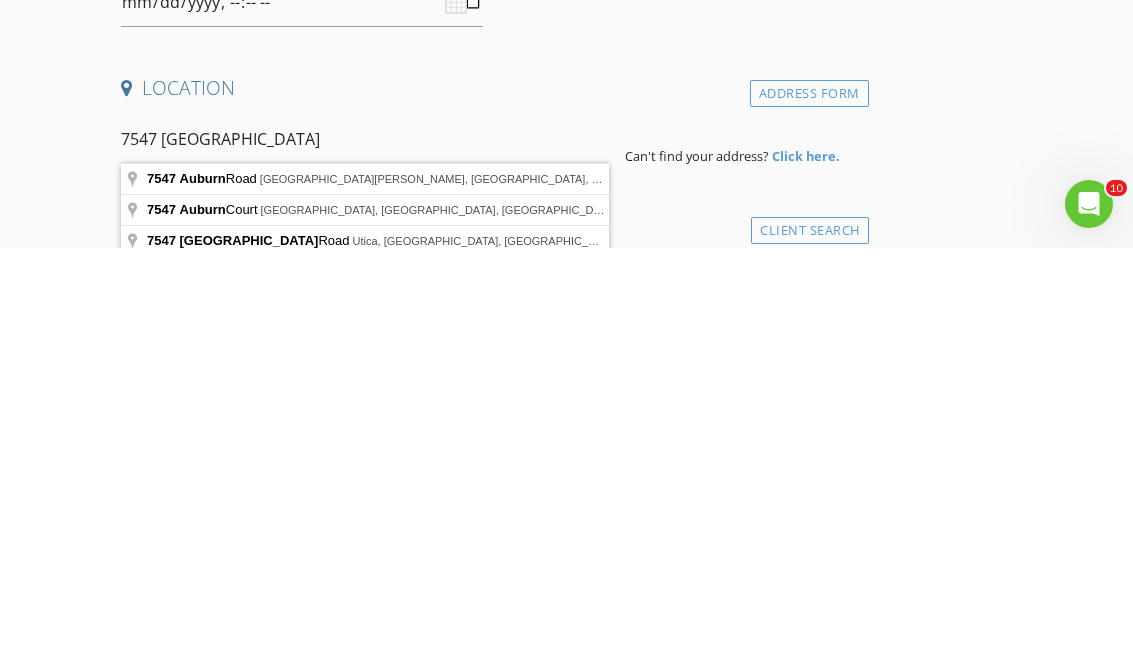type on "7547 Auburn Road, Fort Wayne, IN, USA" 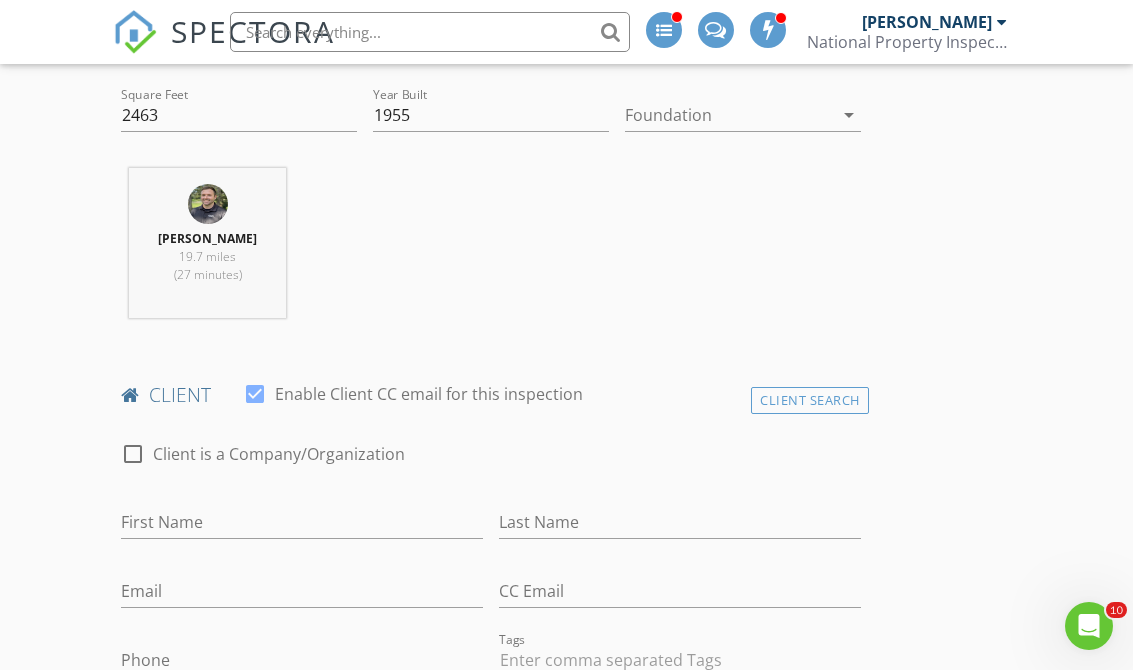 scroll, scrollTop: 714, scrollLeft: 0, axis: vertical 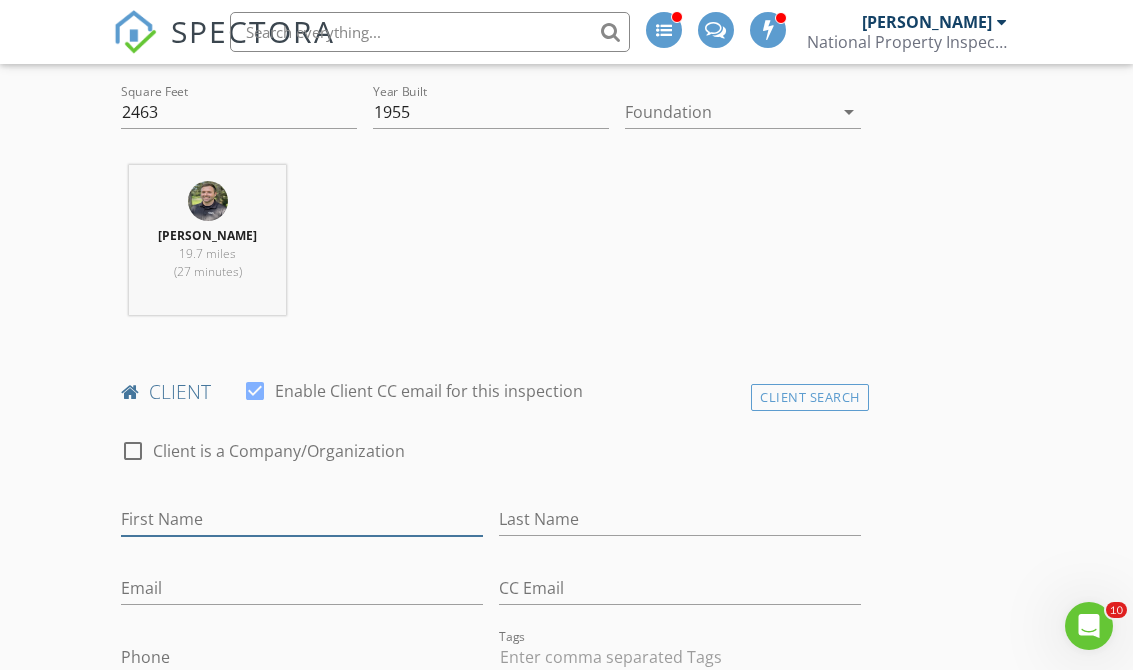 click on "First Name" at bounding box center [302, 519] 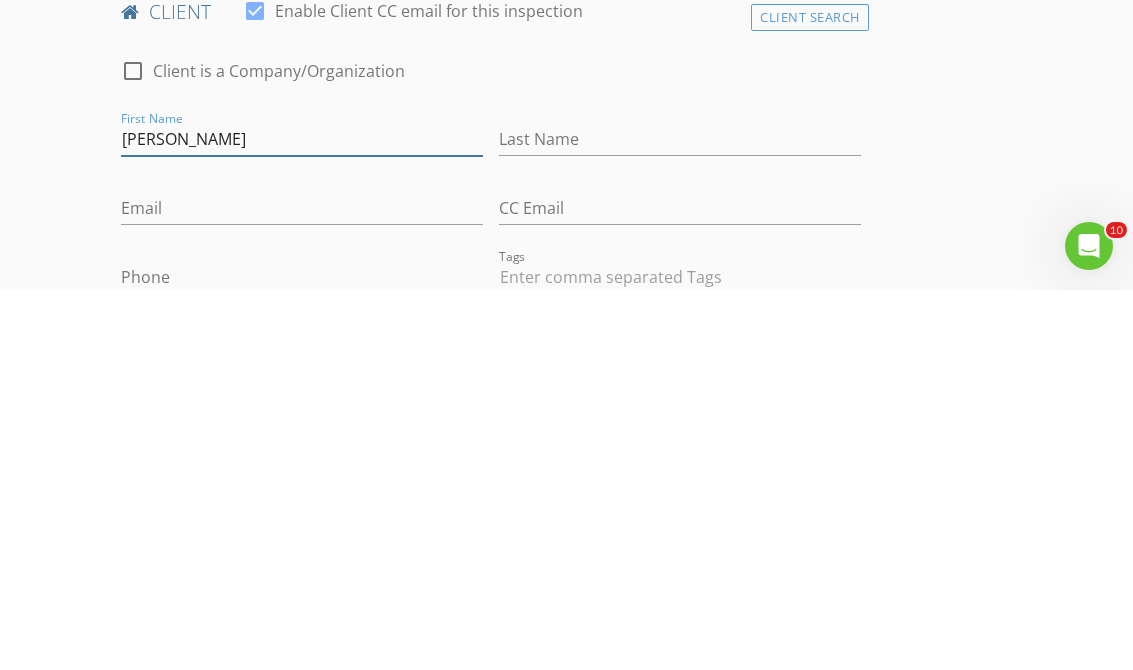 type on "Stephanie" 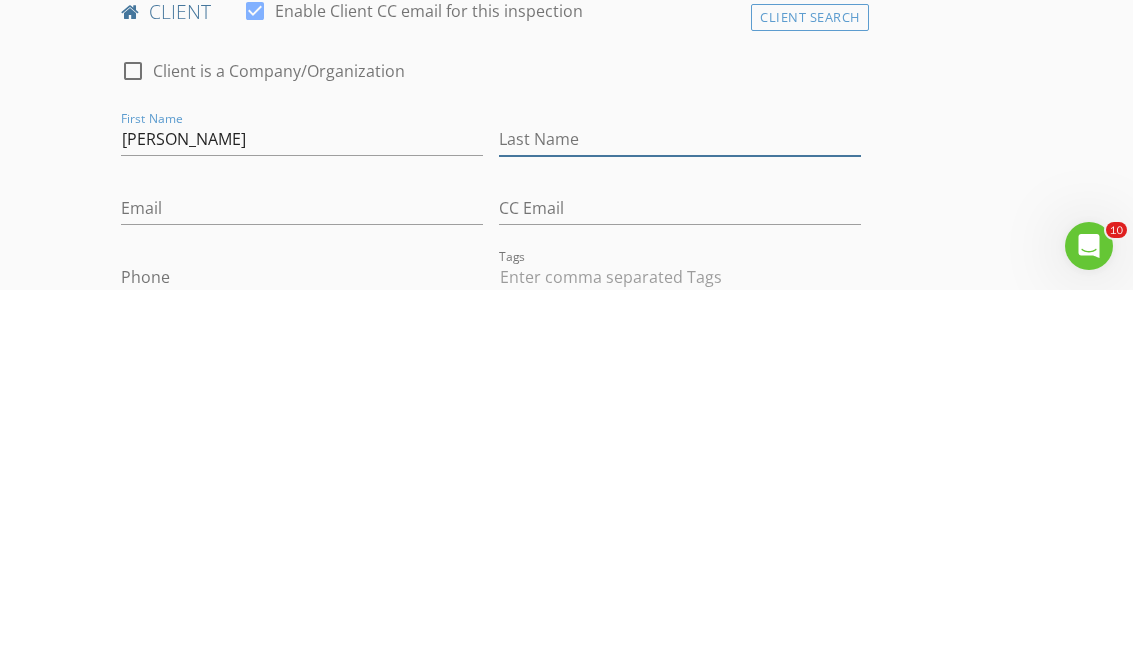 click on "Last Name" at bounding box center (680, 519) 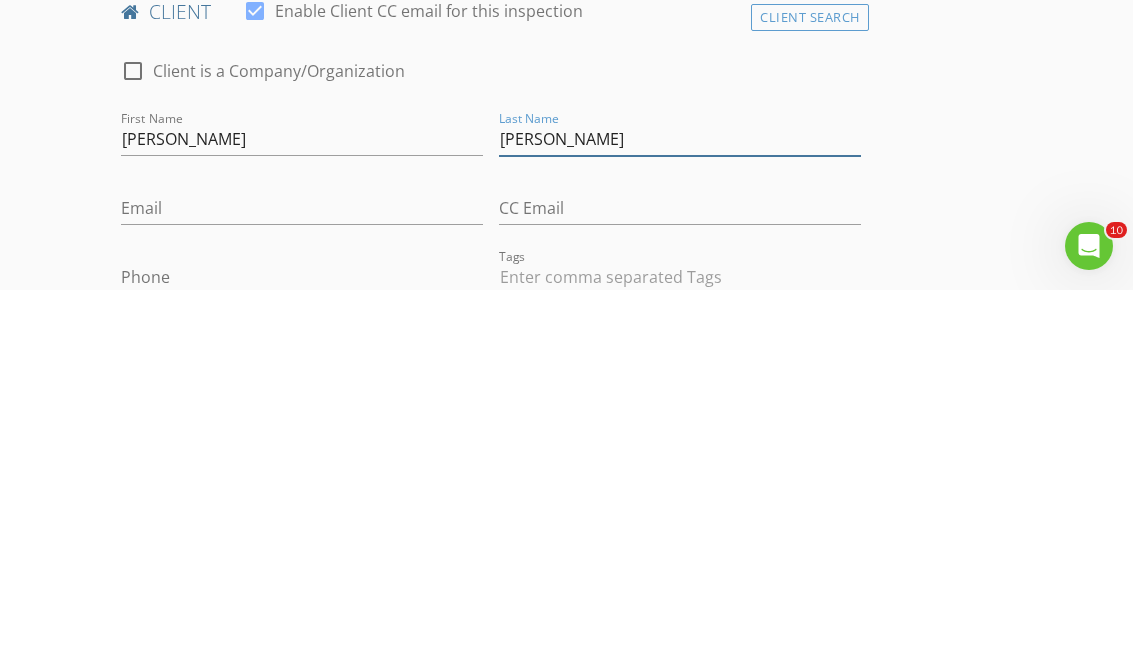 type on "Niemeyer" 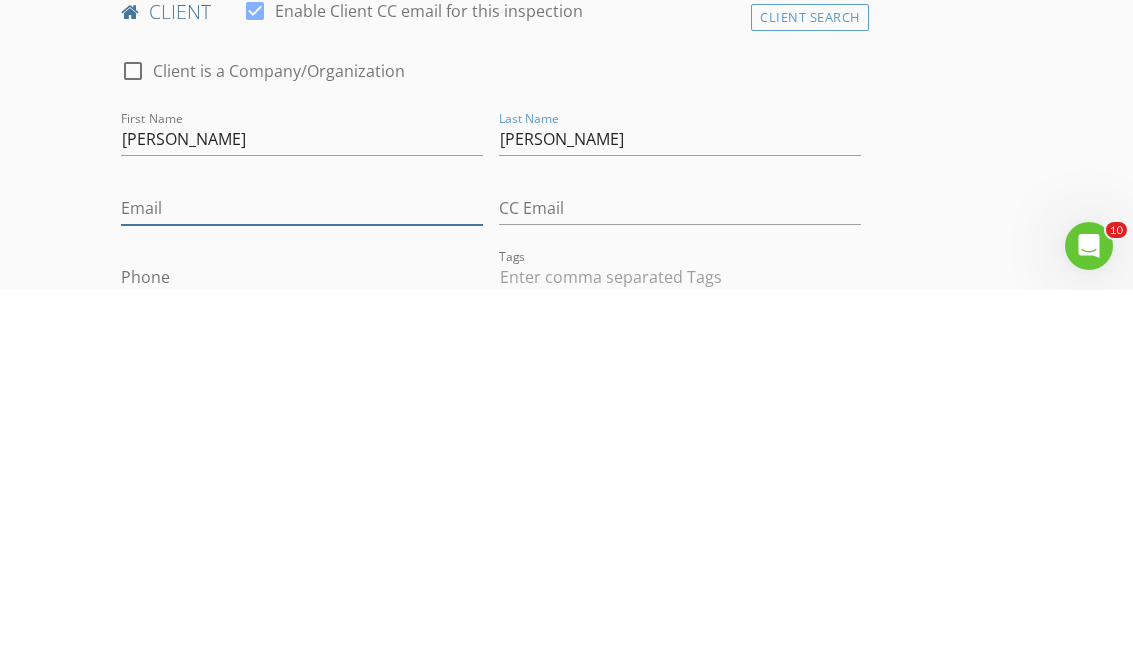 click on "Email" at bounding box center (302, 588) 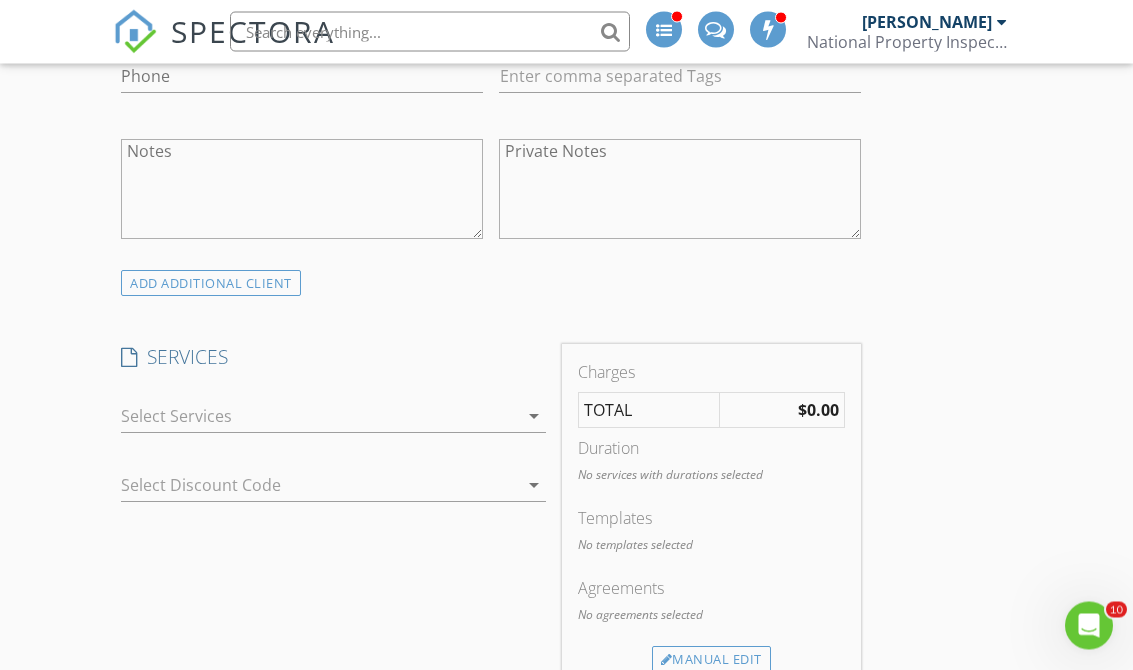 scroll, scrollTop: 1295, scrollLeft: 0, axis: vertical 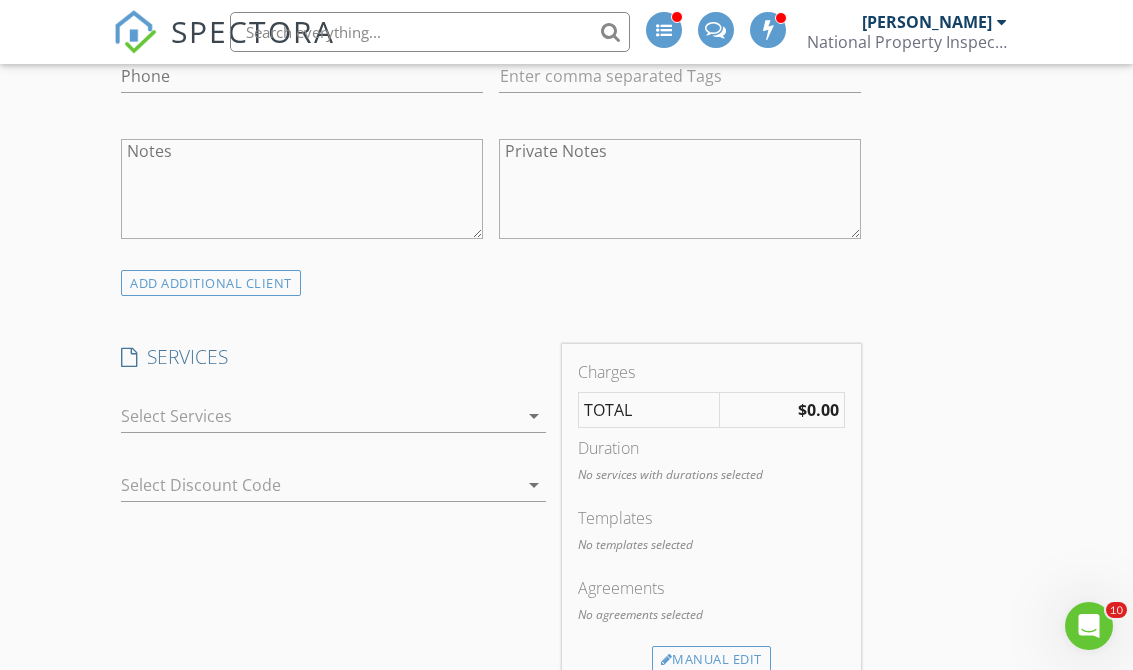 type on "Kdanni13@gmail.com" 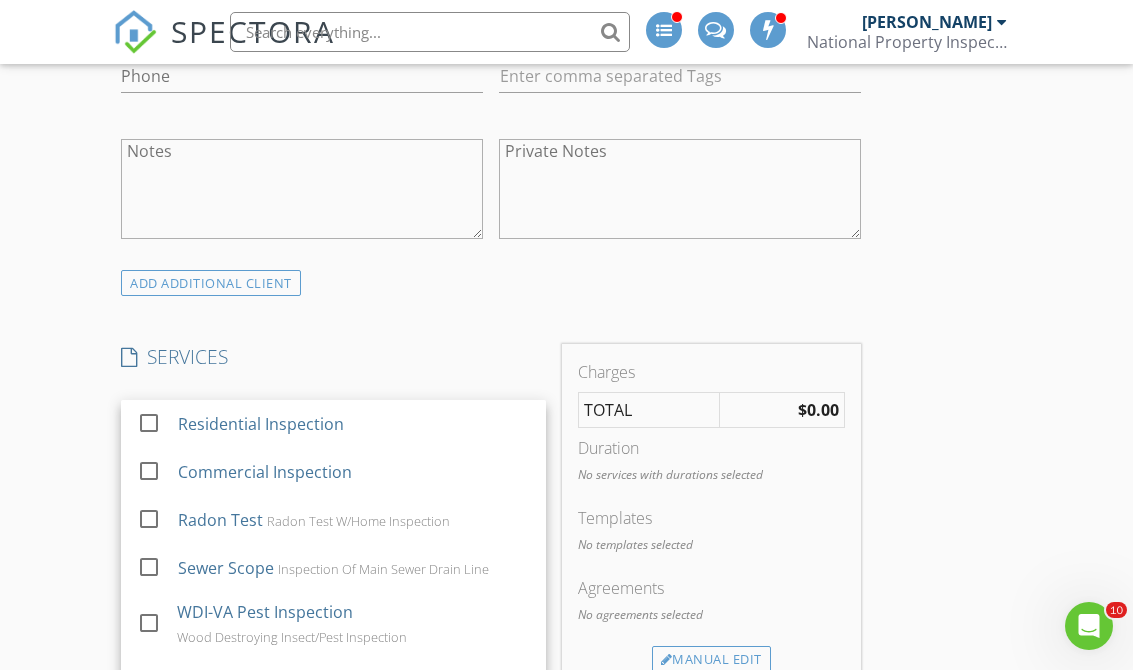 click at bounding box center (149, 423) 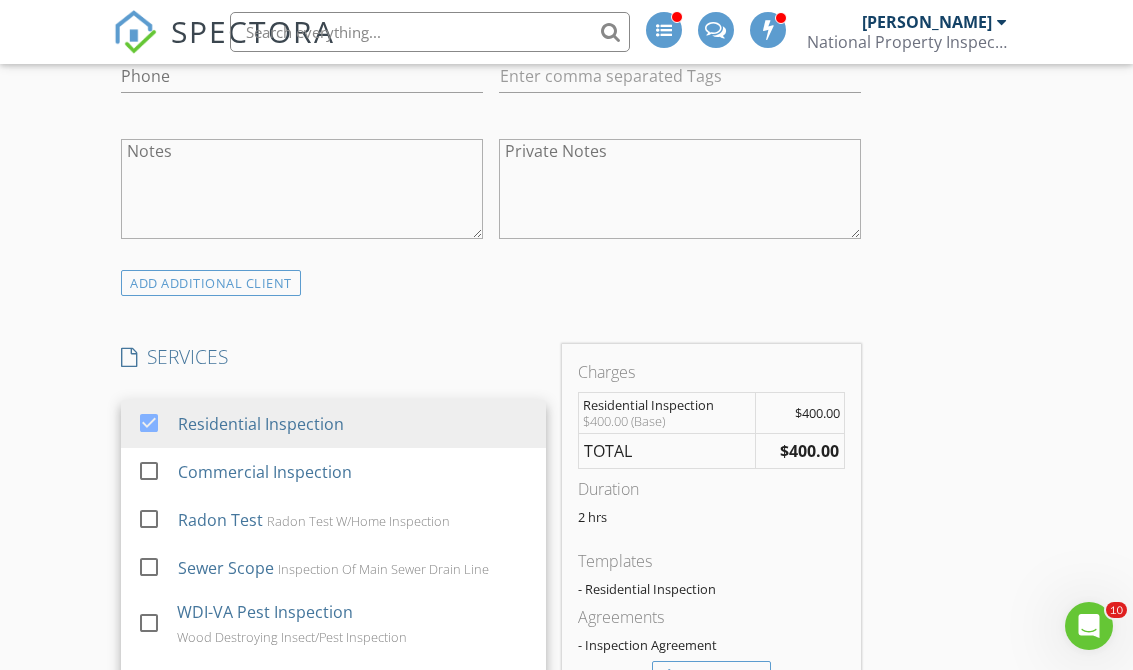 click on "INSPECTOR(S)
check_box_outline_blank   Blake Evans     check_box   Josh Gorrell   PRIMARY   check_box_outline_blank   Billy Evans     Josh Gorrell arrow_drop_down   check_box_outline_blank Josh Gorrell specifically requested
Date/Time
Location
Address Search       Address 7547 Auburn Rd   Unit   City Fort Wayne   State IN   Zip 46825   County Allen     Square Feet 2463   Year Built 1955   Foundation arrow_drop_down     Josh Gorrell     19.7 miles     (27 minutes)
client
check_box Enable Client CC email for this inspection   Client Search     check_box_outline_blank Client is a Company/Organization     First Name Stephanie   Last Name Niemeyer   Email Kdanni13@gmail.com   CC Email   Phone         Tags         Notes   Private Notes
ADD ADDITIONAL client
SERVICES
check_box" at bounding box center [566, 792] 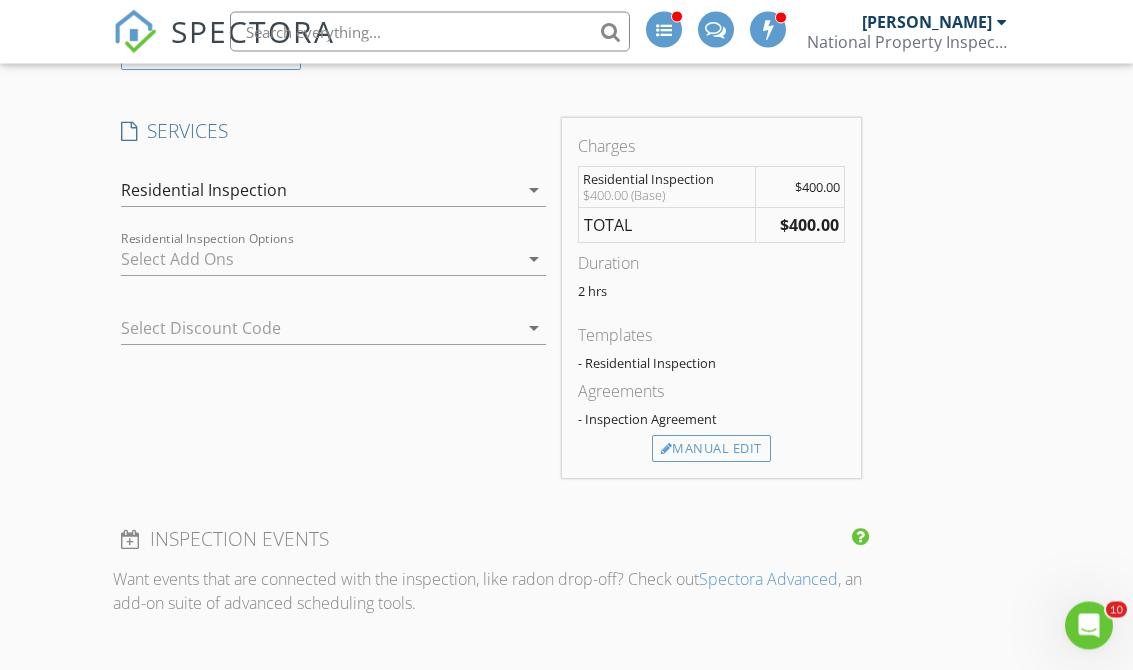 scroll, scrollTop: 1522, scrollLeft: 0, axis: vertical 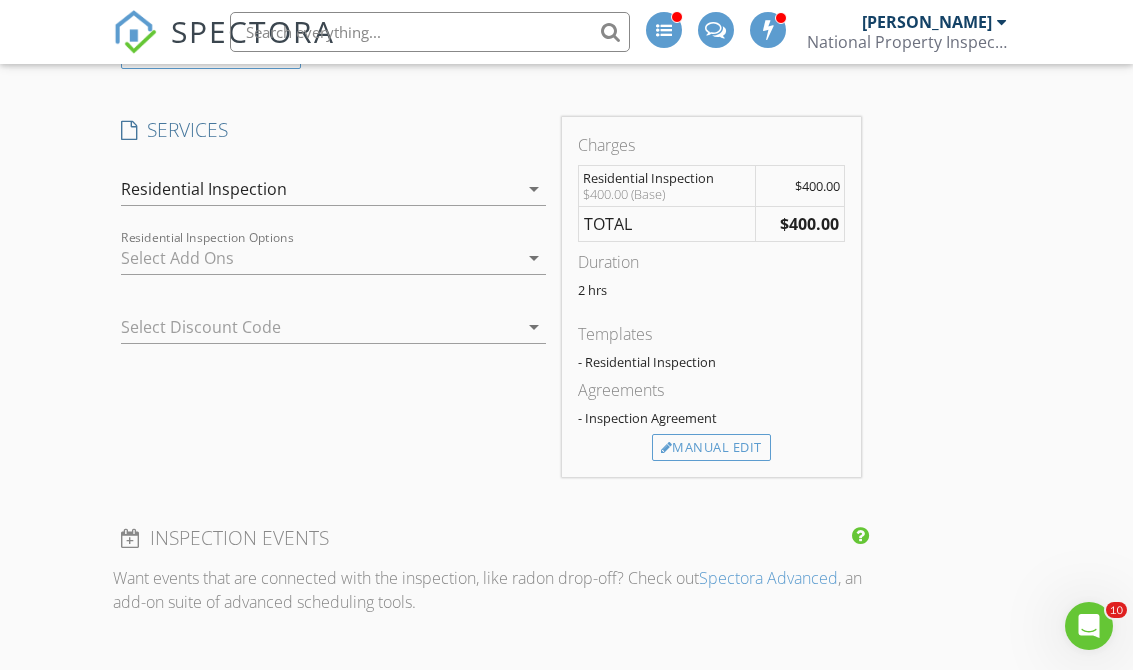 click on "Manual Edit" at bounding box center [711, 448] 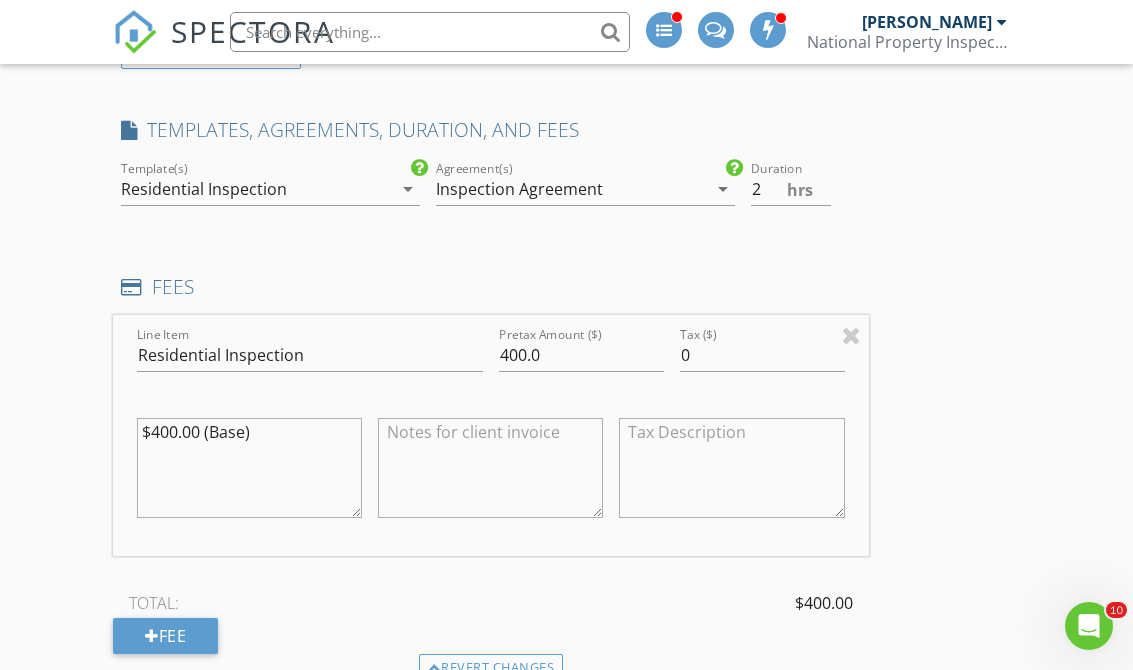 click on "$400.00 (Base)" at bounding box center [249, 468] 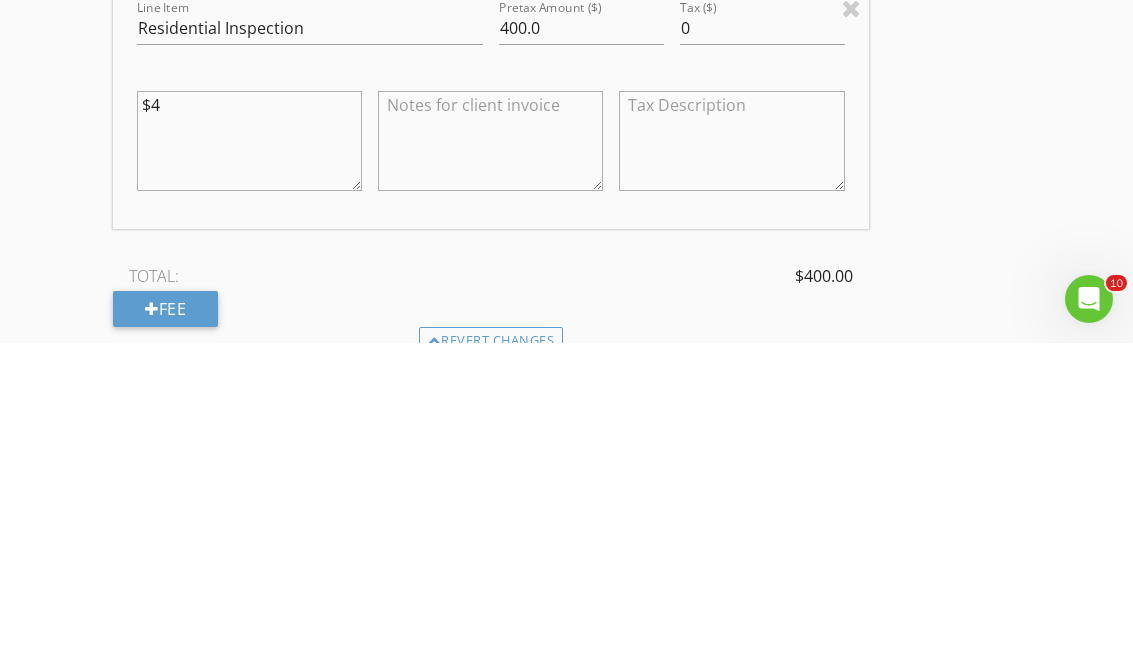 type on "$" 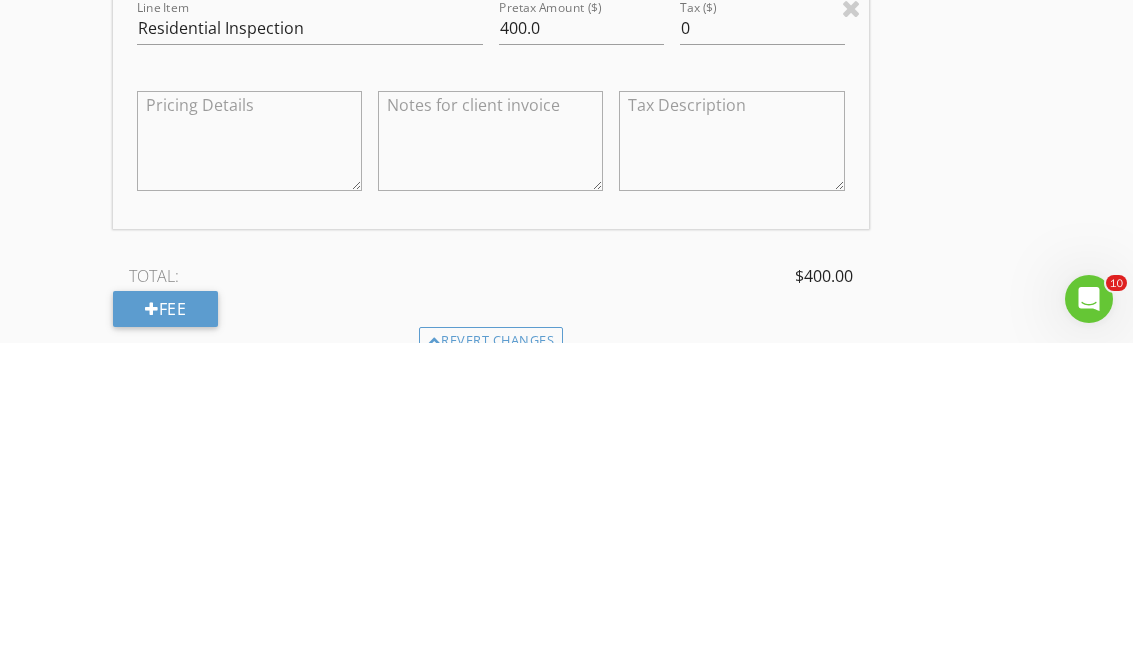 type 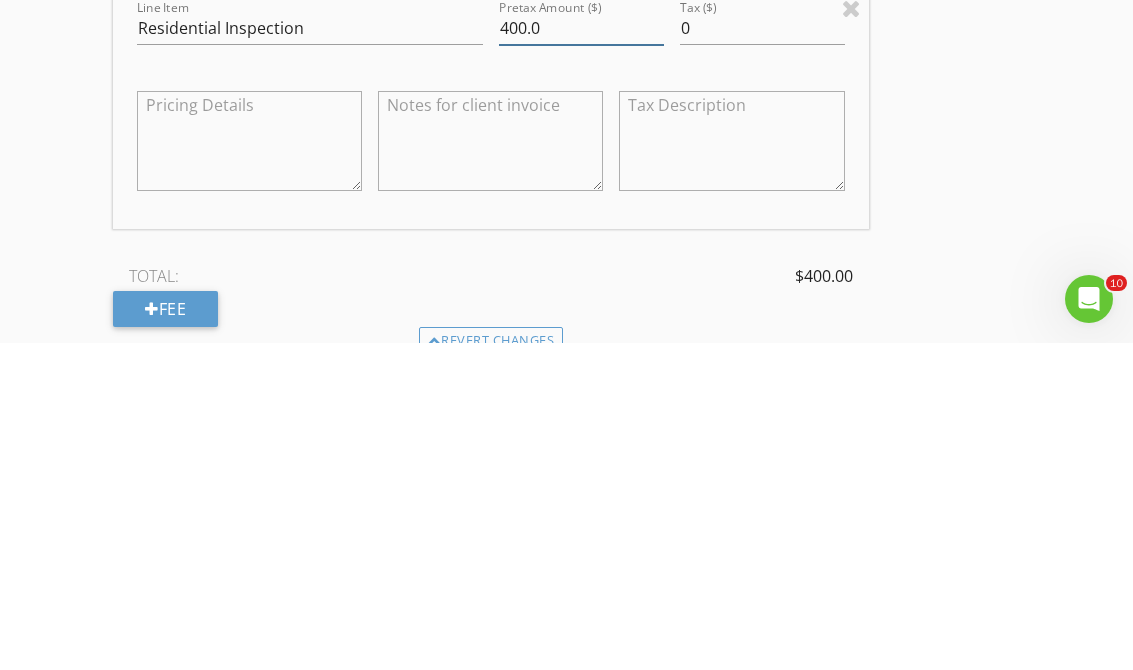 click on "400.0" at bounding box center (581, 355) 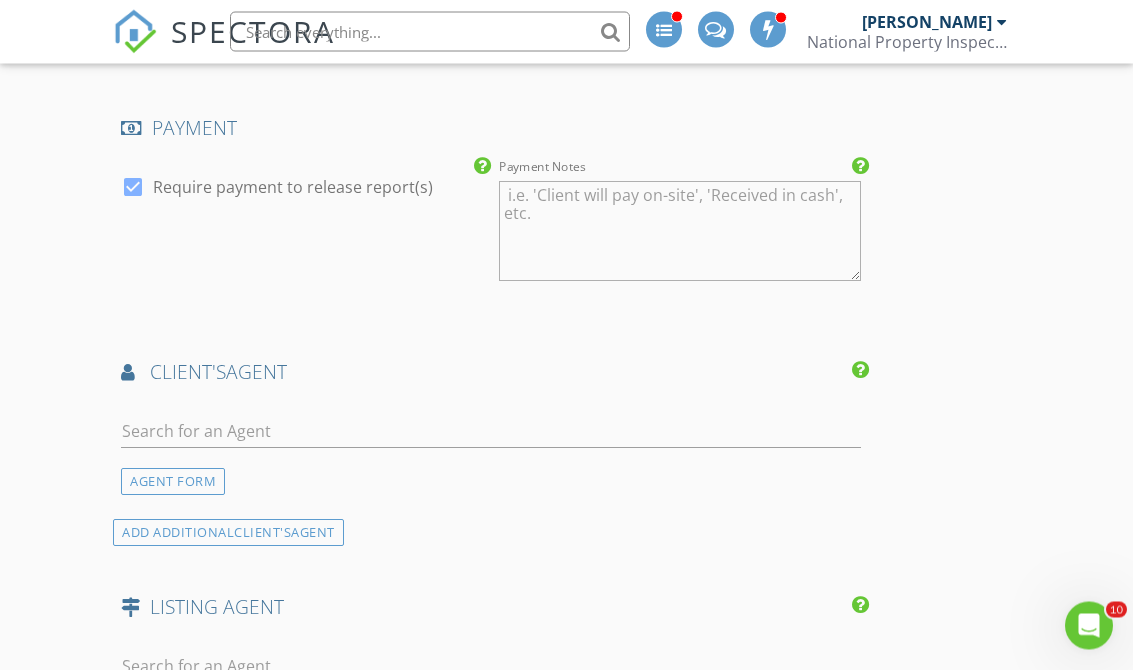 scroll, scrollTop: 2301, scrollLeft: 0, axis: vertical 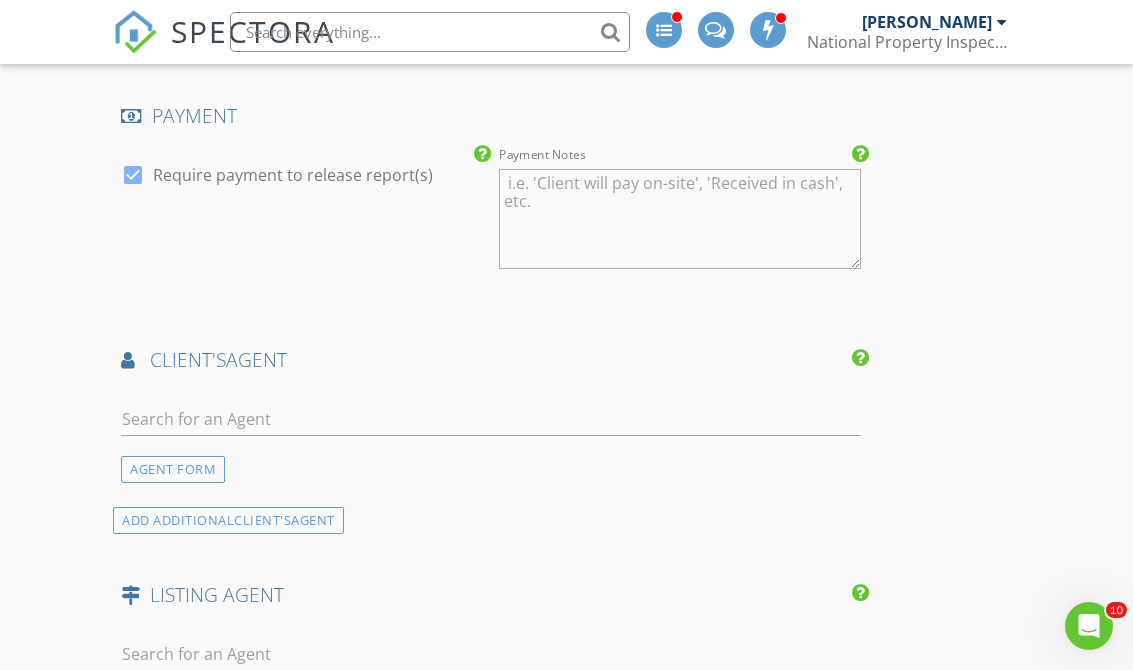 type on "475.00" 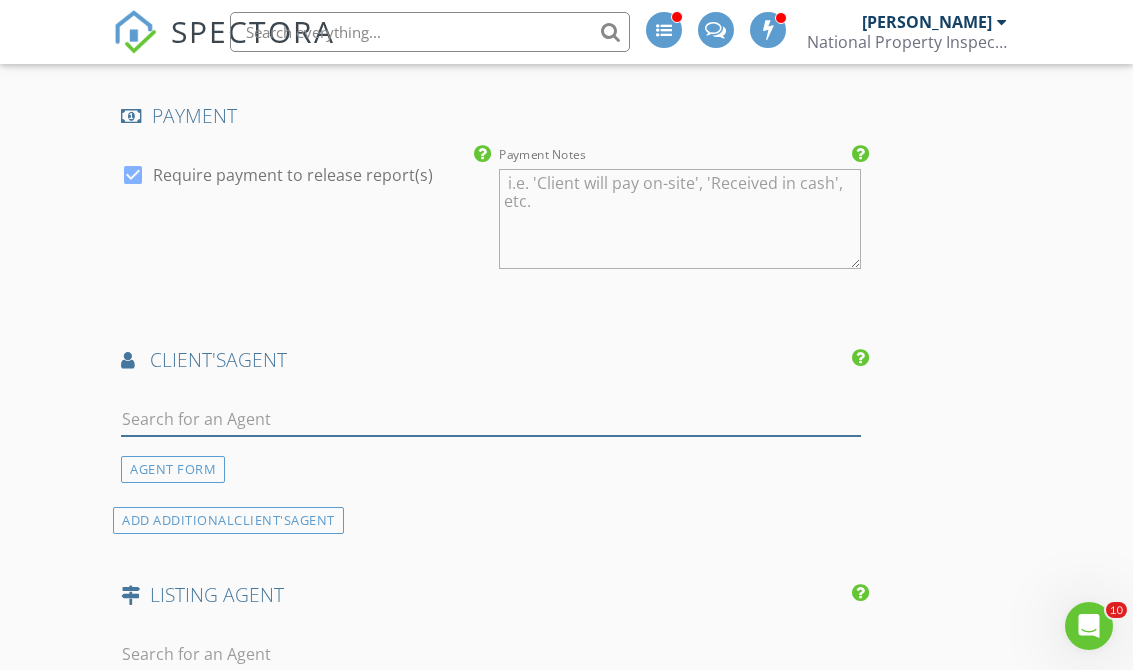 click at bounding box center (490, 419) 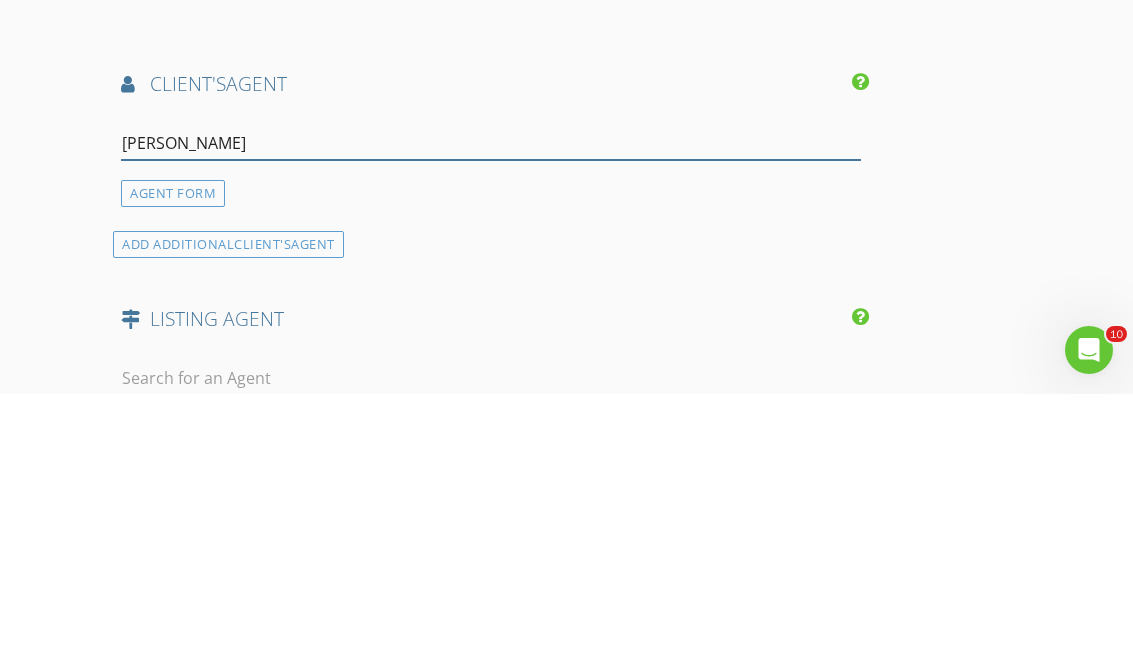 type on "Linda" 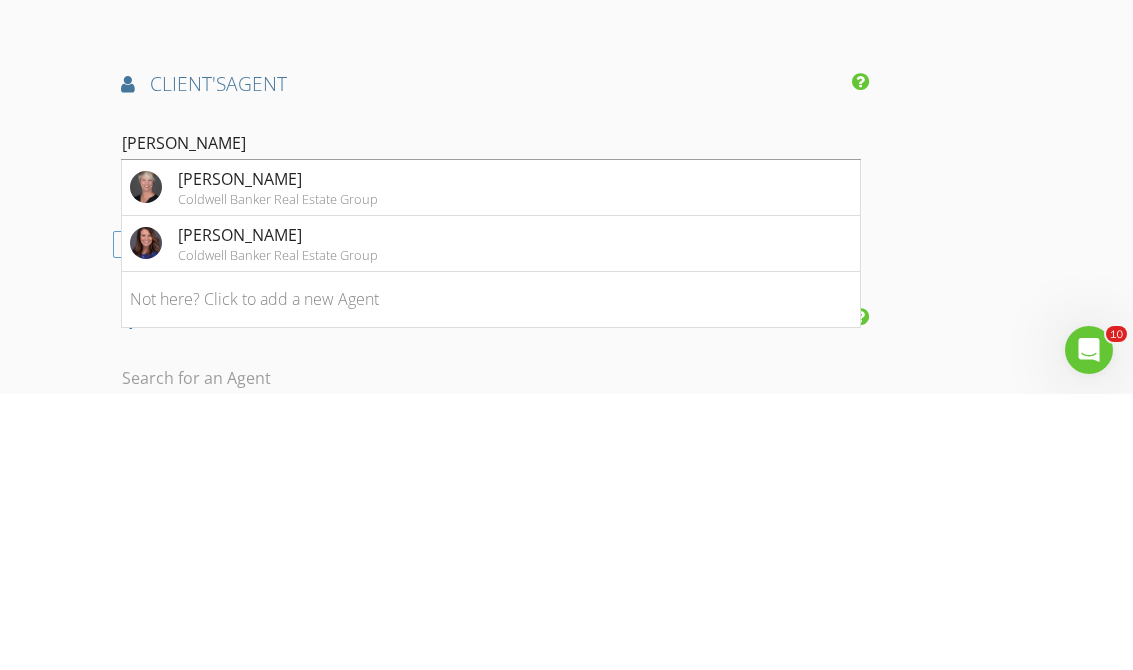 click on "Linda James" at bounding box center (278, 455) 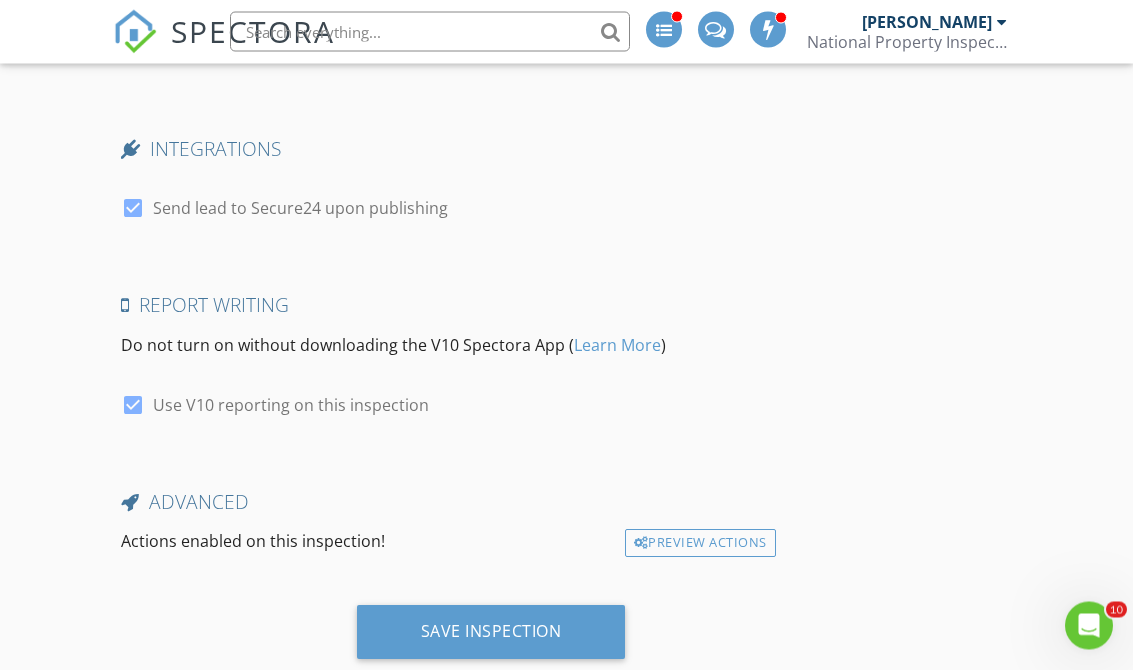 scroll, scrollTop: 3840, scrollLeft: 0, axis: vertical 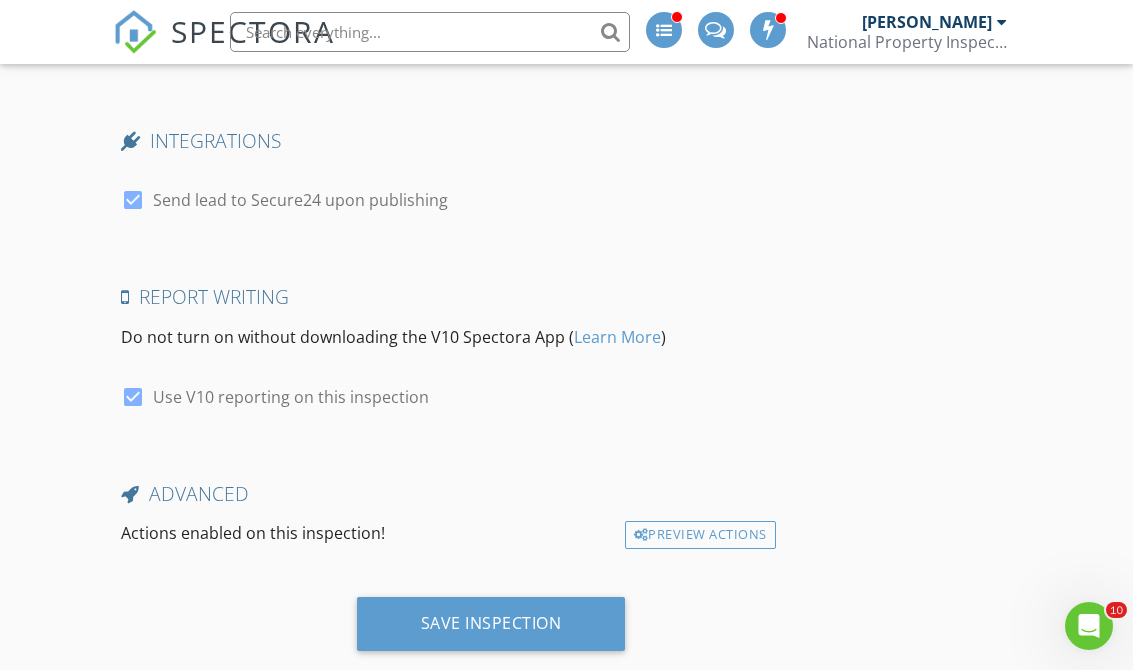click on "Save Inspection" at bounding box center [491, 623] 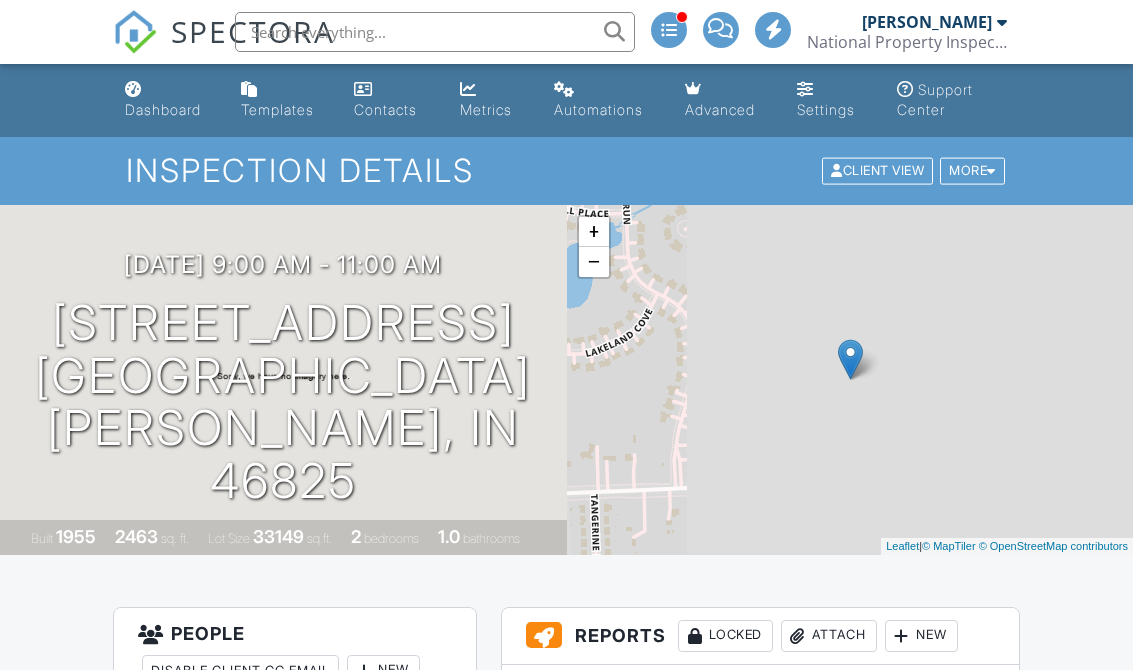 scroll, scrollTop: 0, scrollLeft: 0, axis: both 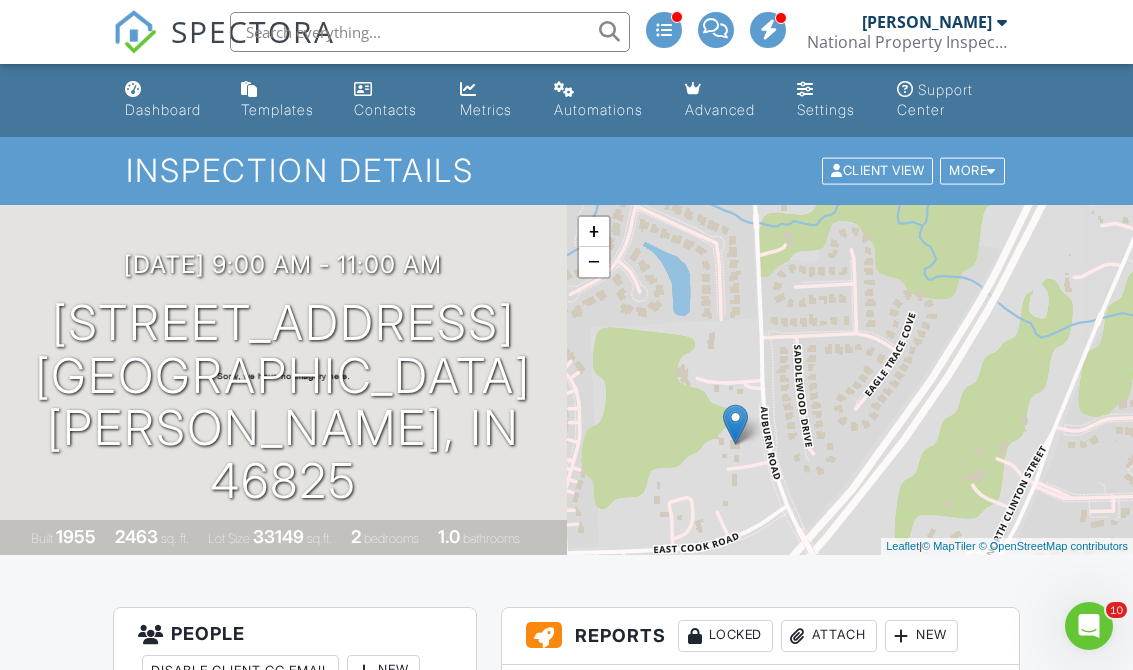 click on "Dashboard" at bounding box center (163, 109) 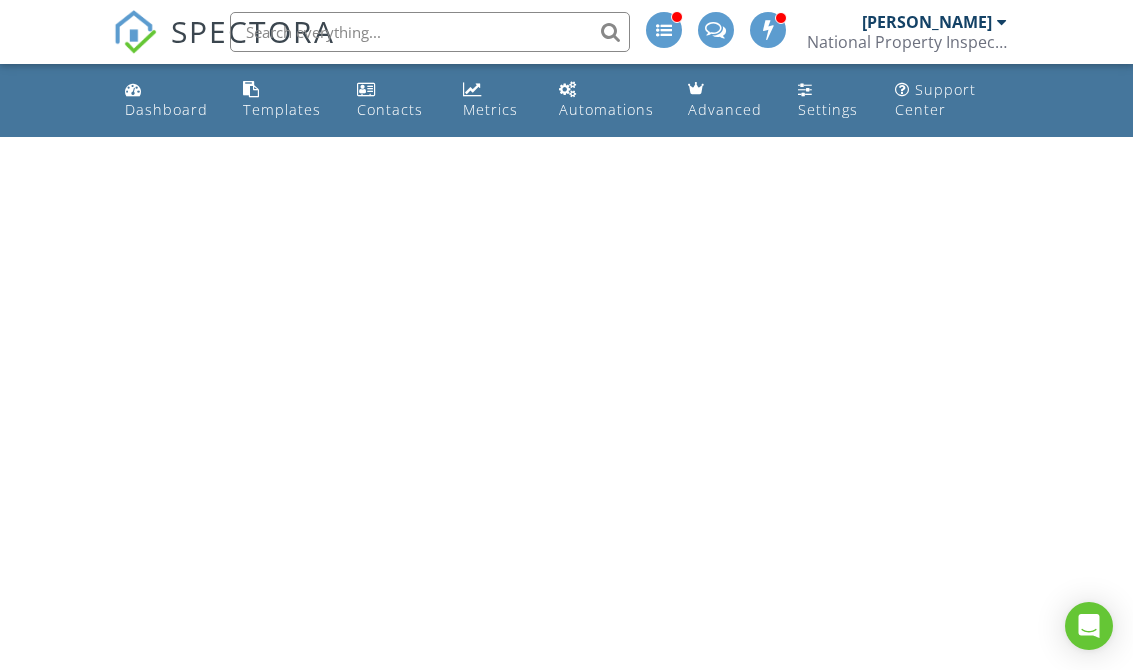 scroll, scrollTop: 0, scrollLeft: 0, axis: both 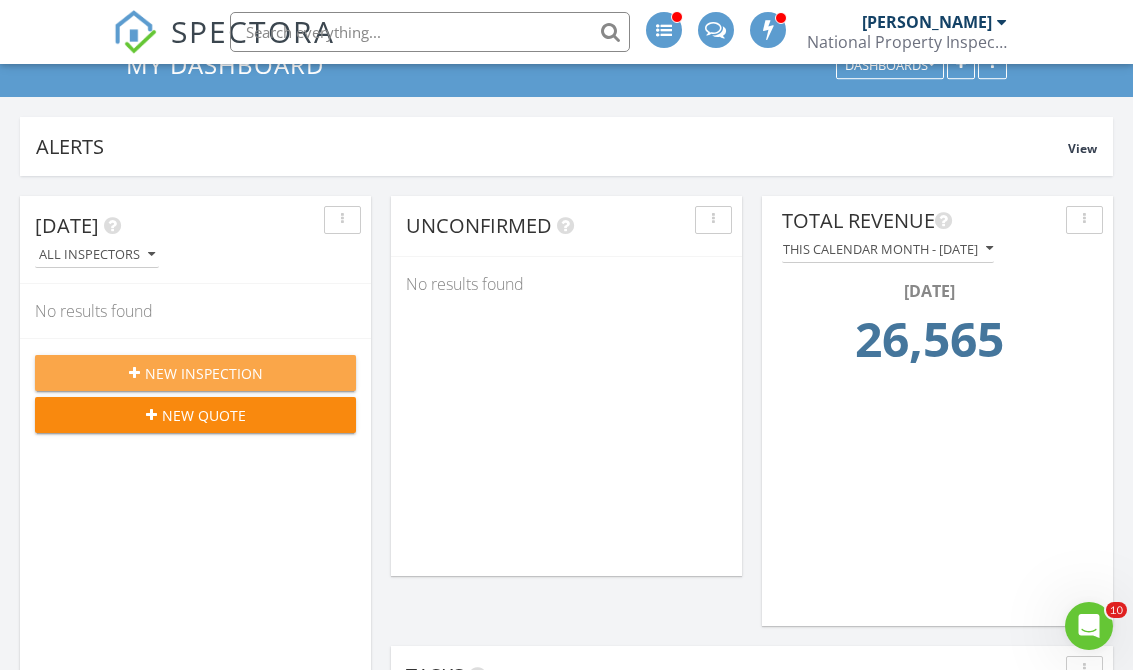 click on "New Inspection" at bounding box center [195, 373] 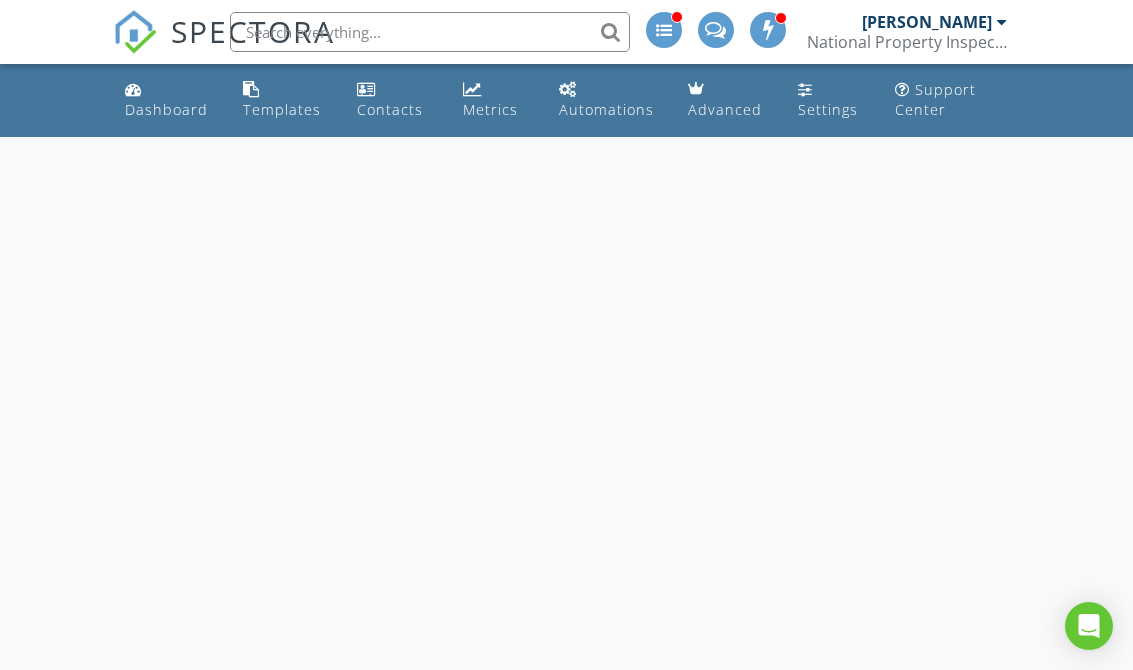 scroll, scrollTop: 0, scrollLeft: 0, axis: both 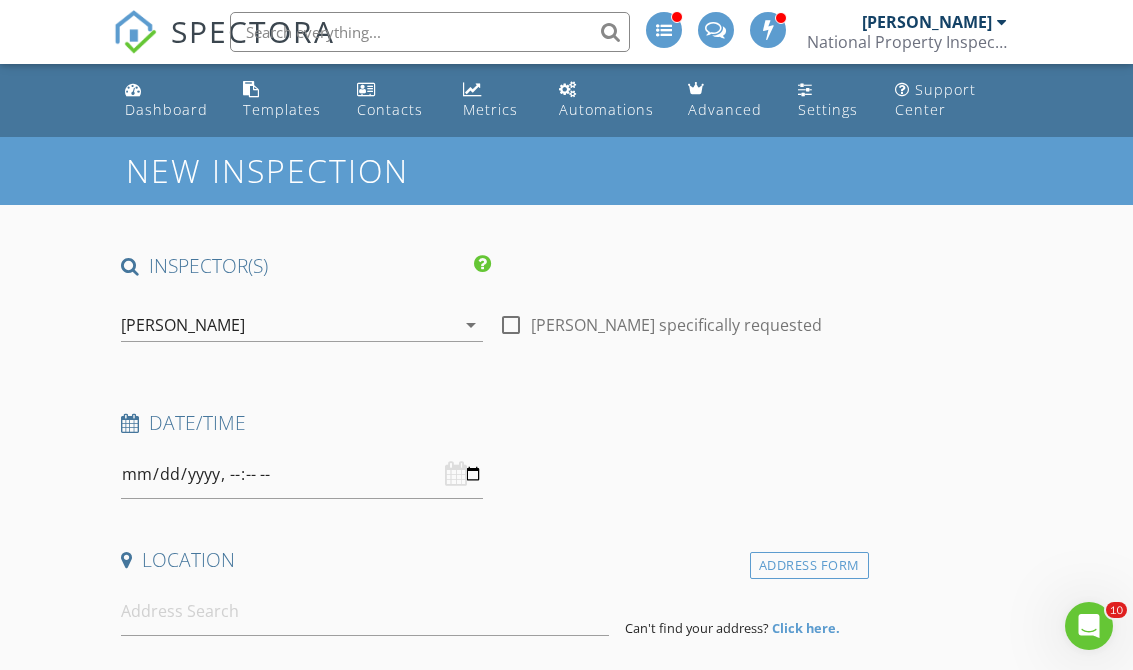 click on "[PERSON_NAME]" at bounding box center [288, 325] 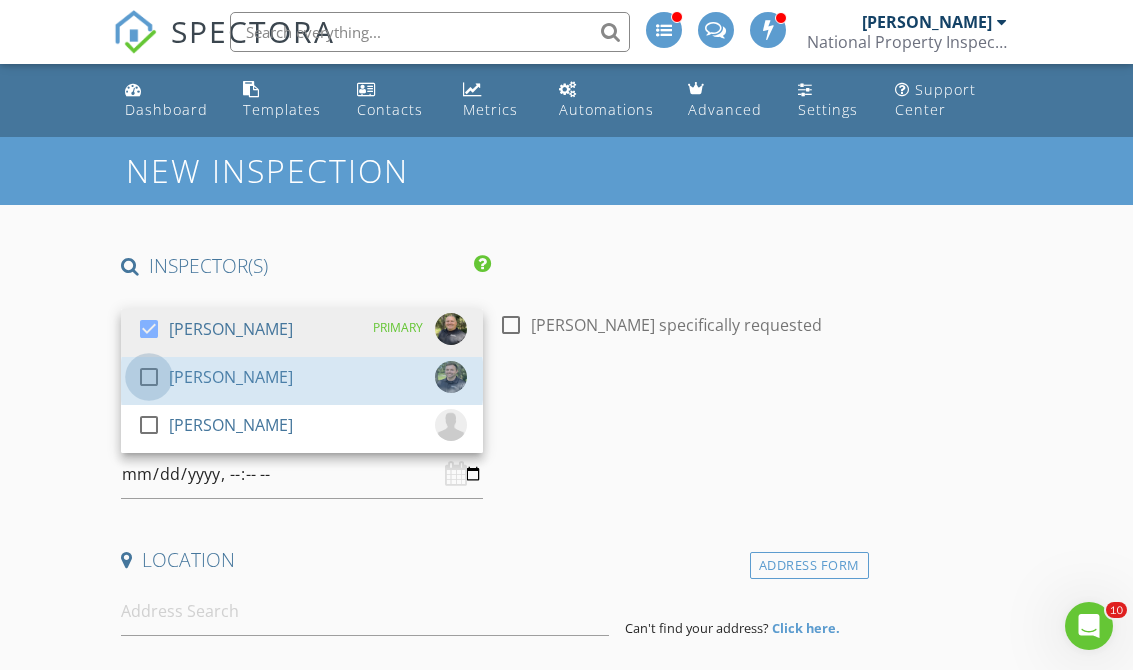 click at bounding box center (149, 377) 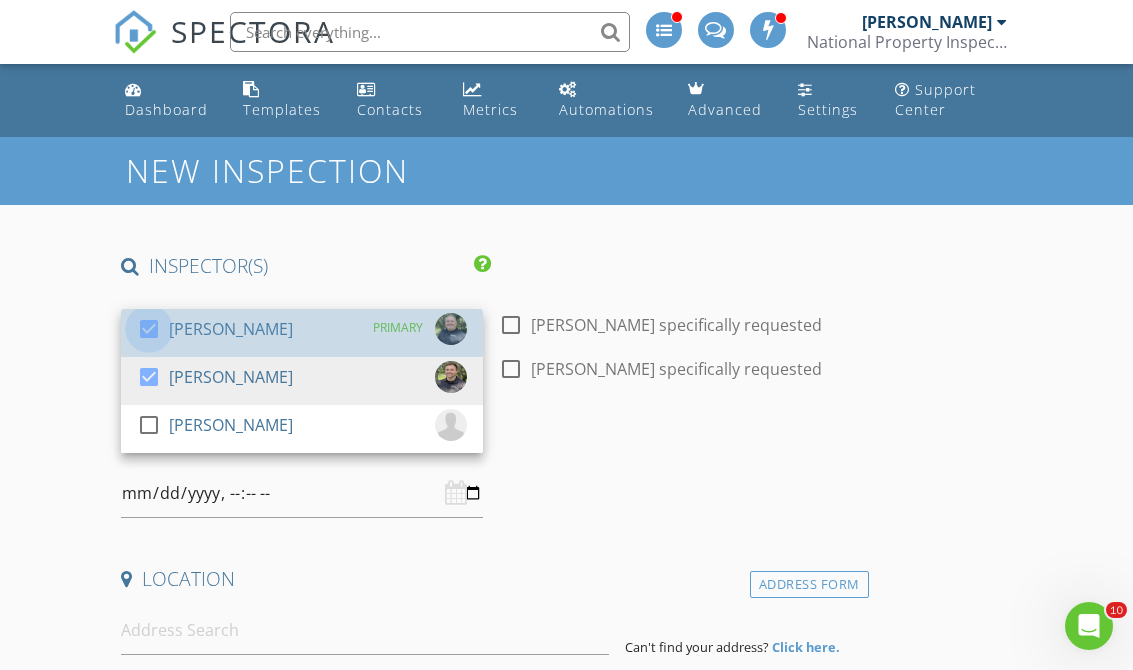 click at bounding box center (149, 329) 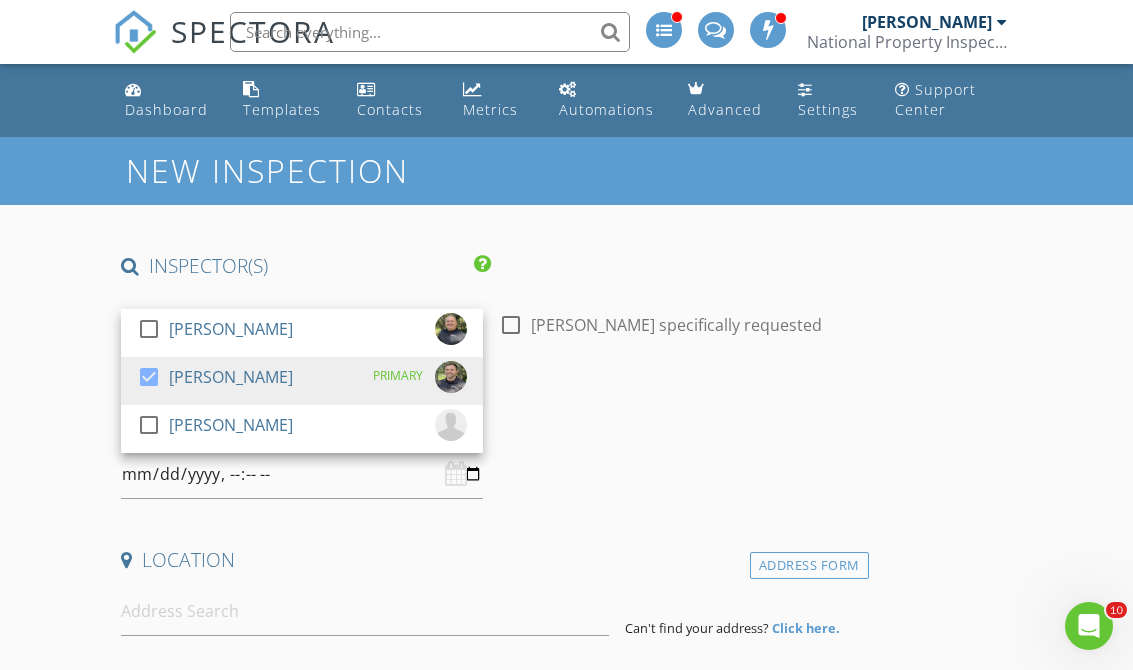 click on "New Inspection
INSPECTOR(S)
check_box_outline_blank   [PERSON_NAME]     check_box   [PERSON_NAME]   PRIMARY   check_box_outline_blank   [PERSON_NAME]     [PERSON_NAME] arrow_drop_down   check_box_outline_blank [PERSON_NAME] specifically requested
Date/Time
Location
Address Form       Can't find your address?   Click here.
client
check_box Enable Client CC email for this inspection   Client Search     check_box_outline_blank Client is a Company/Organization     First Name   Last Name   Email   CC Email   Phone         Tags         Notes   Private Notes
ADD ADDITIONAL client
SERVICES
check_box_outline_blank   Residential Inspection   check_box_outline_blank   Commercial Inspection   check_box_outline_blank   Radon Test   Radon Test W/Home Inspection check_box_outline_blank" at bounding box center [566, 1841] 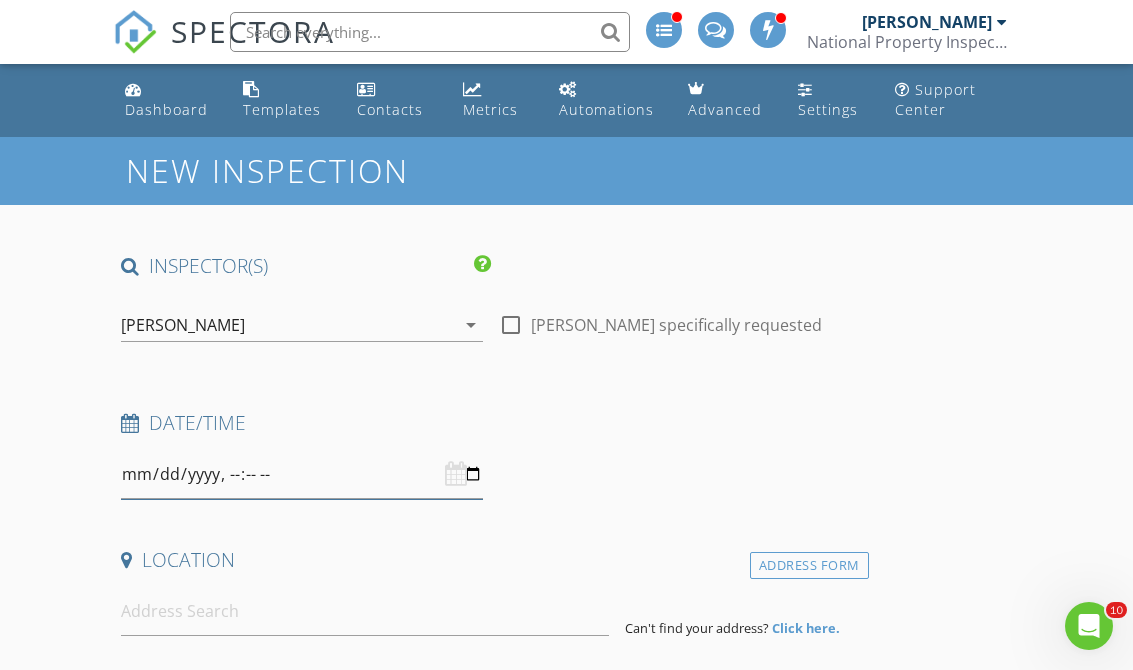 click at bounding box center [302, 474] 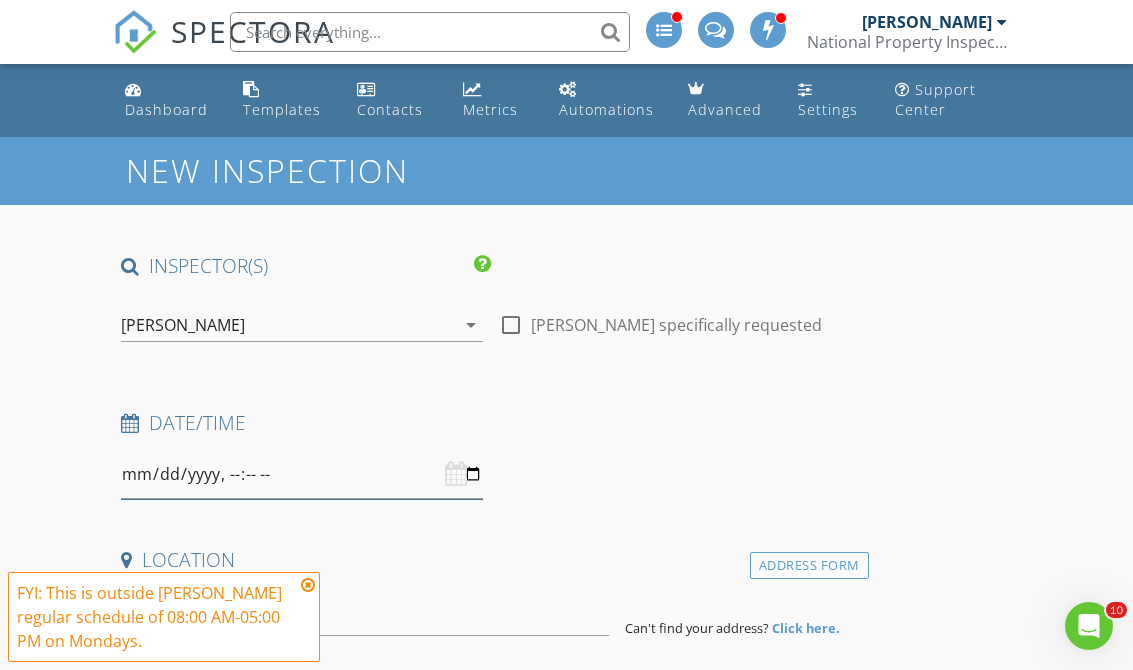 type on "2025-07-28T12:30" 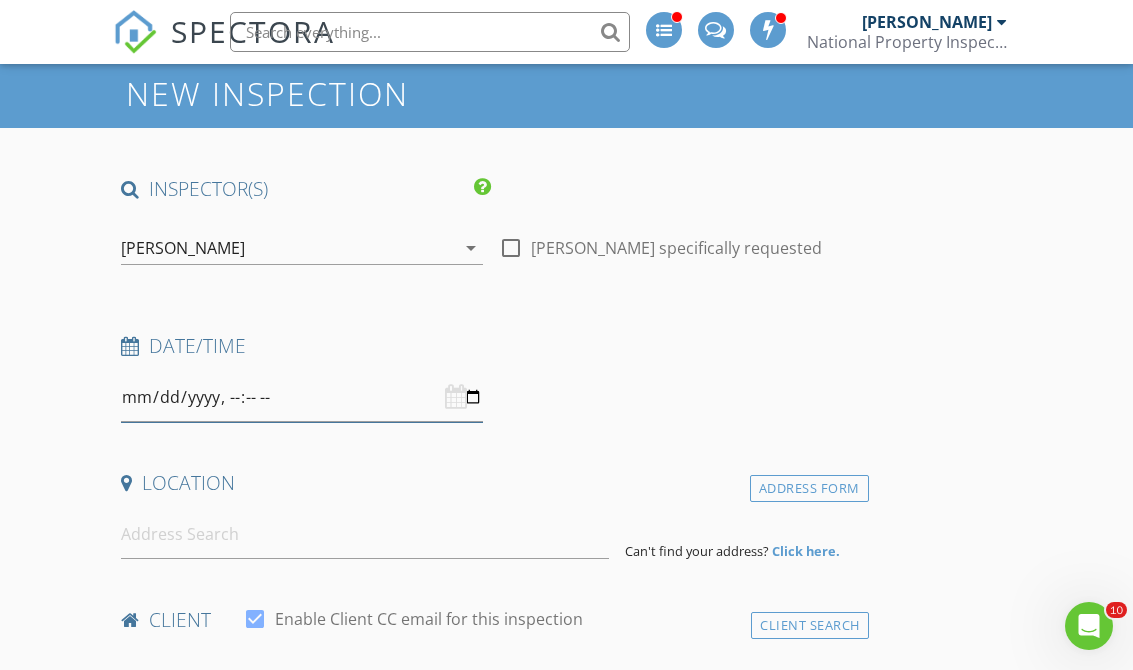 scroll, scrollTop: 124, scrollLeft: 0, axis: vertical 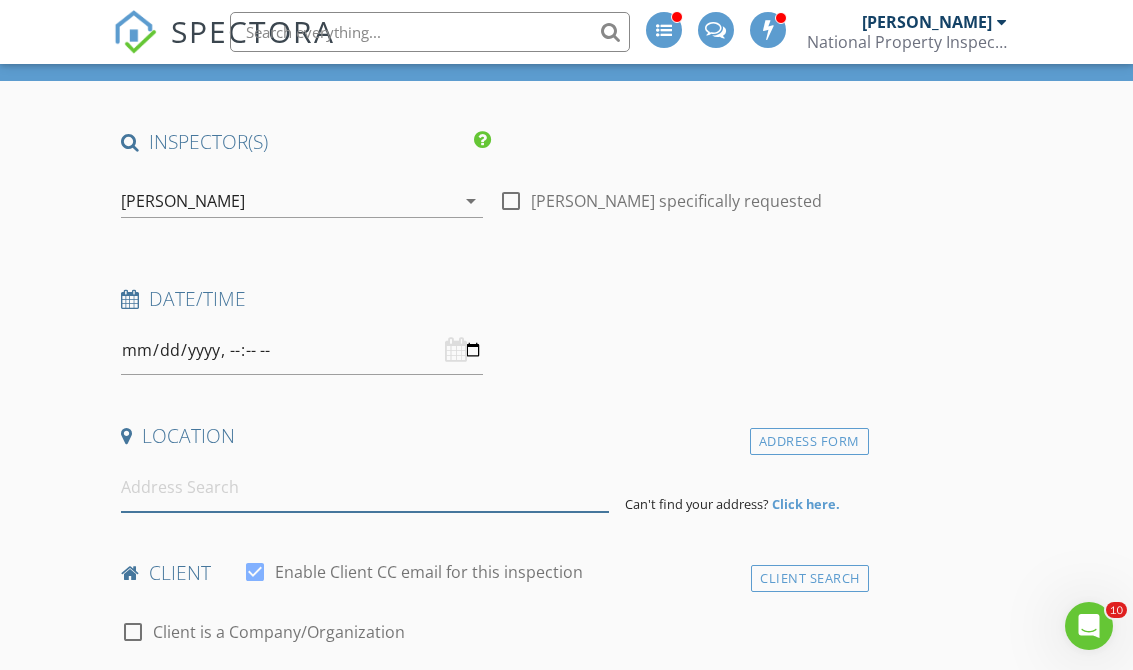 click at bounding box center [365, 487] 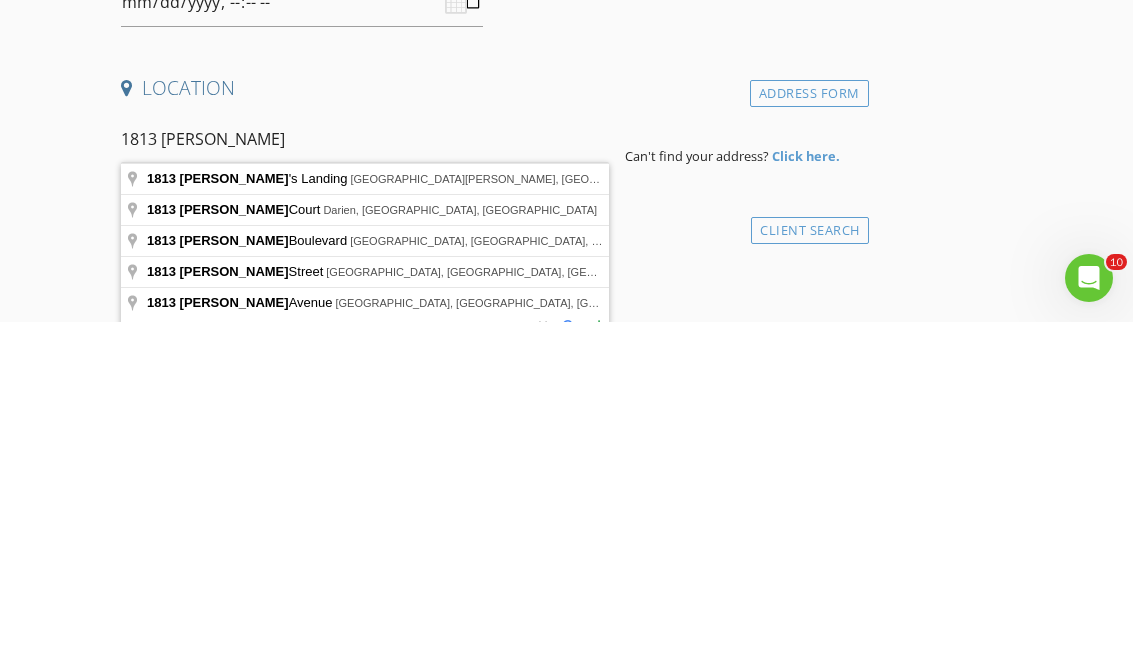 type on "1813 Kelley's Landing, Fort Wayne, IN, USA" 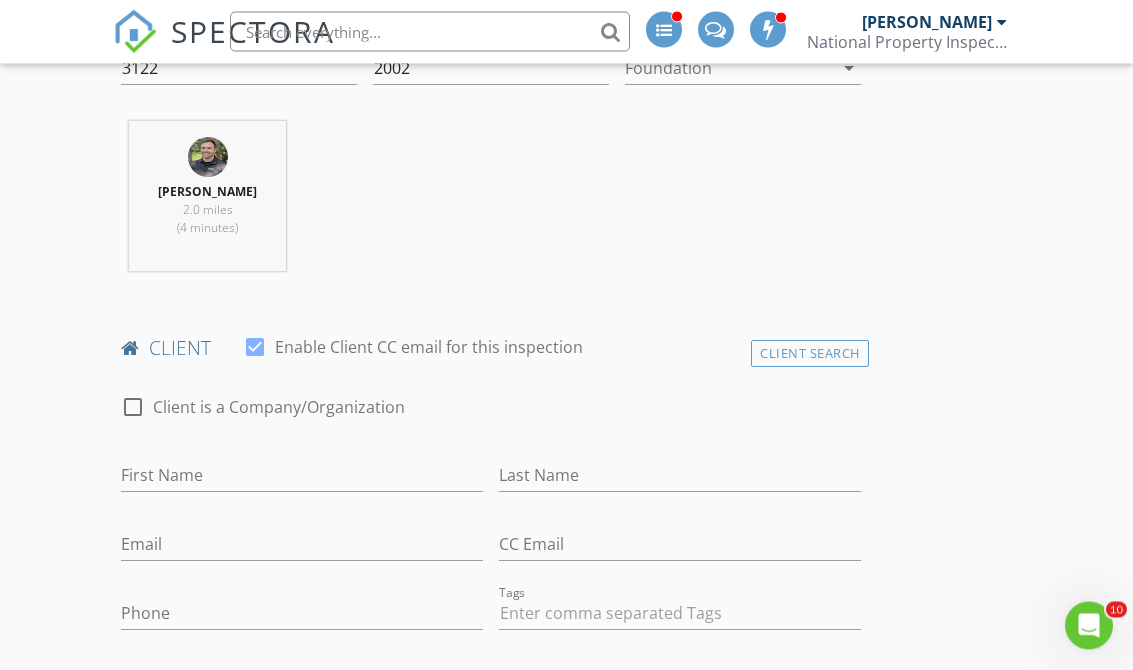 scroll, scrollTop: 764, scrollLeft: 0, axis: vertical 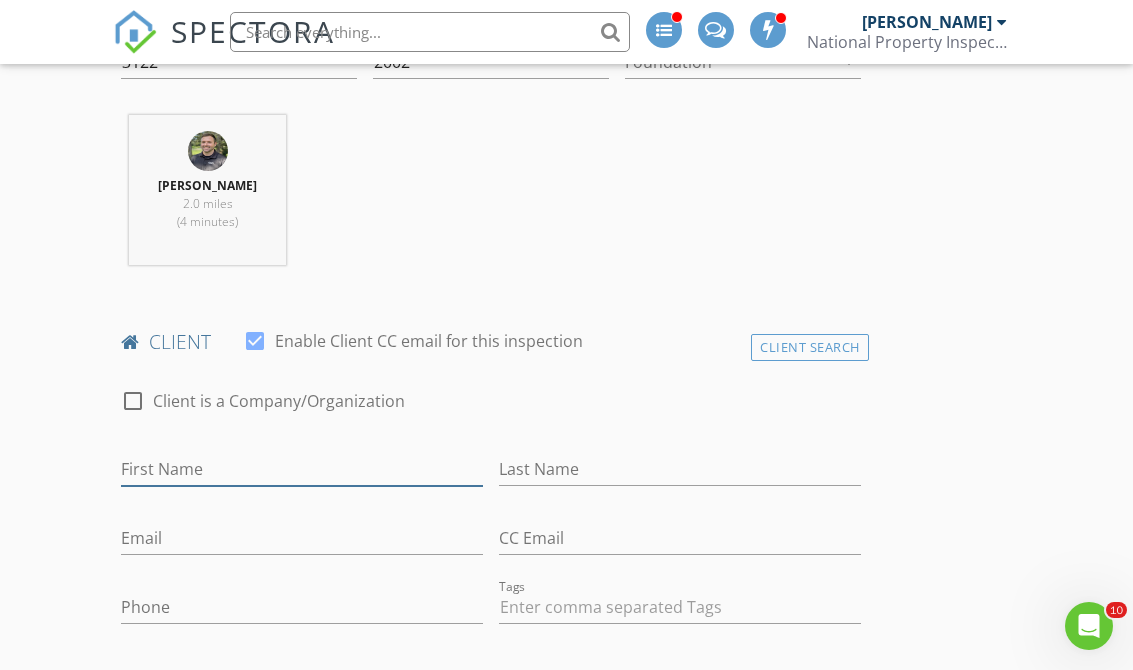 click on "First Name" at bounding box center (302, 469) 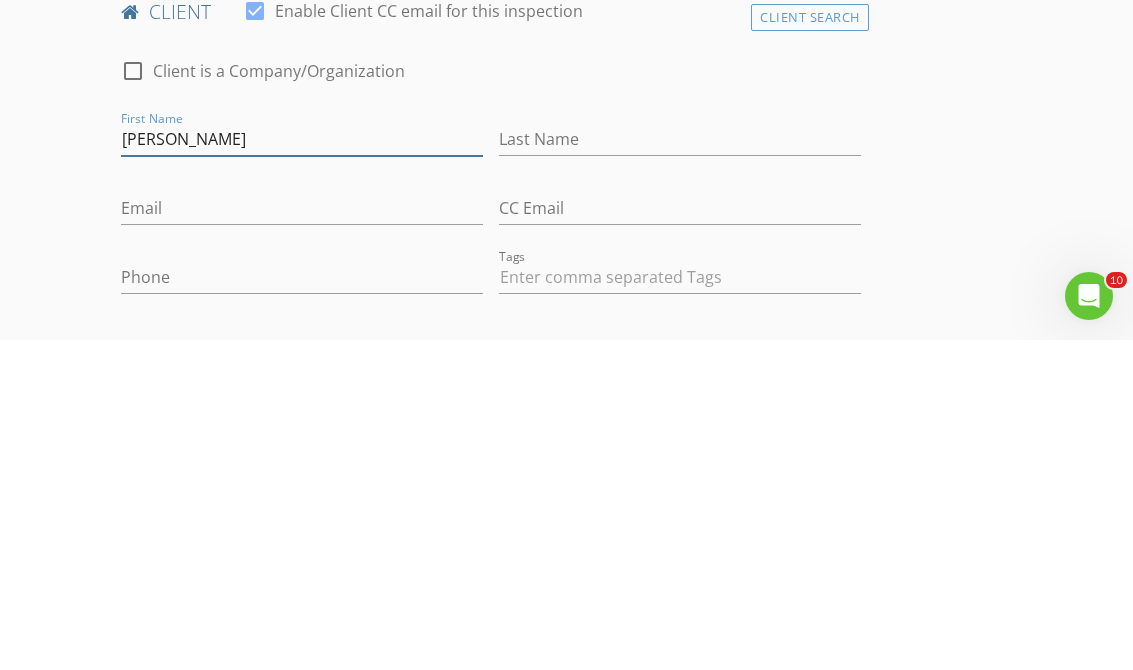 type on "[PERSON_NAME]" 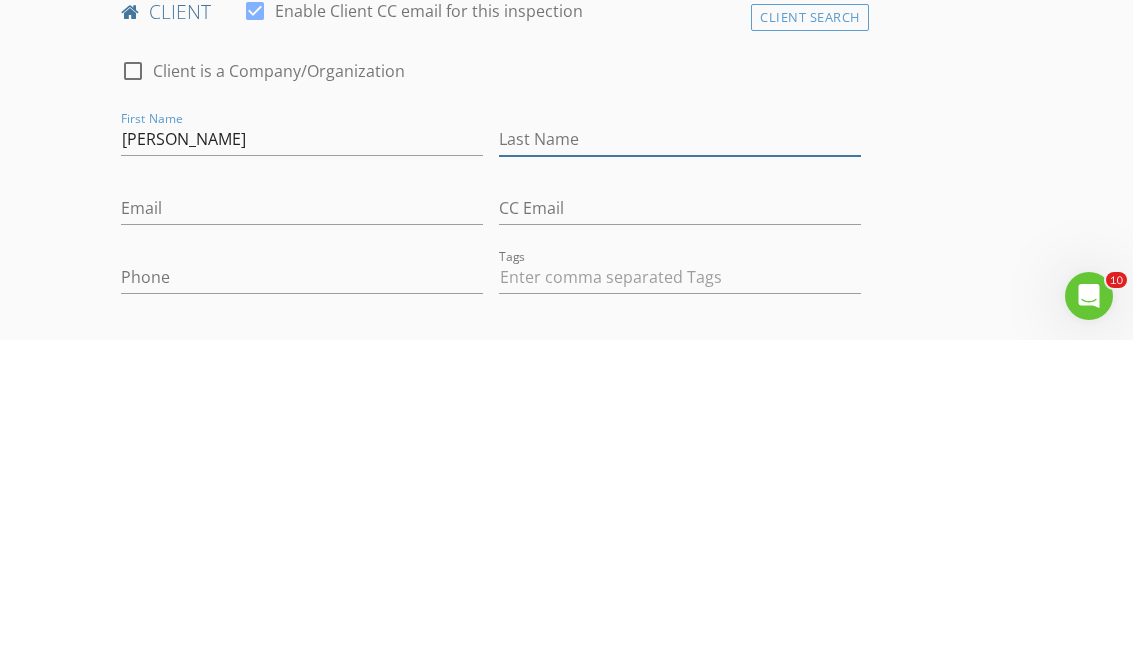 click on "Last Name" at bounding box center [680, 469] 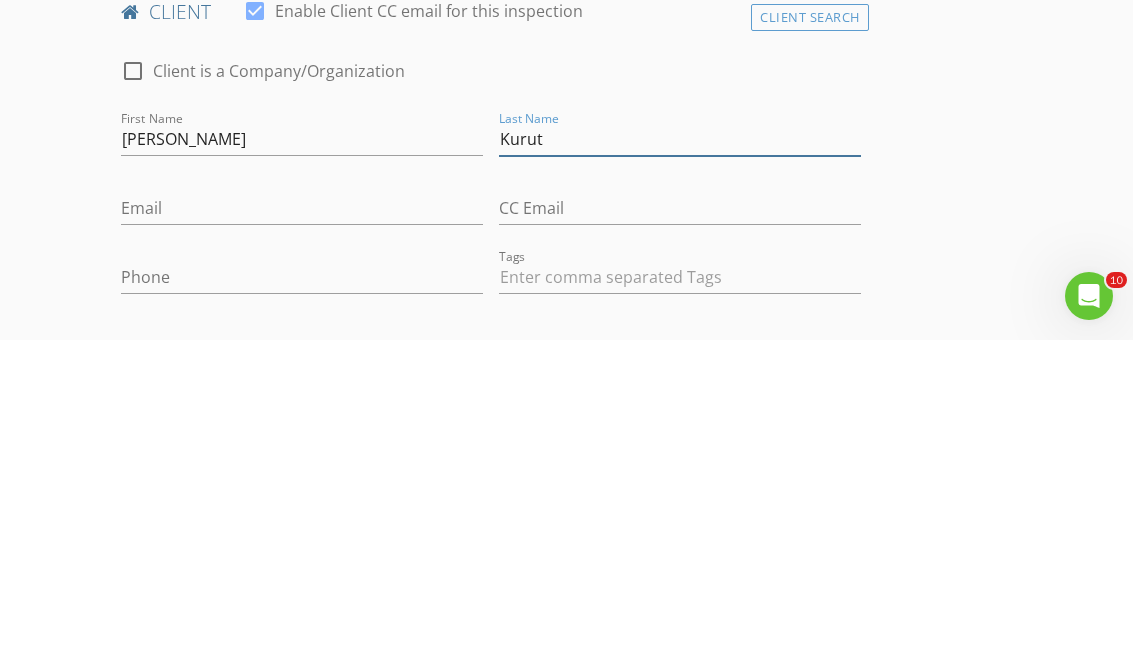 type on "Kurut" 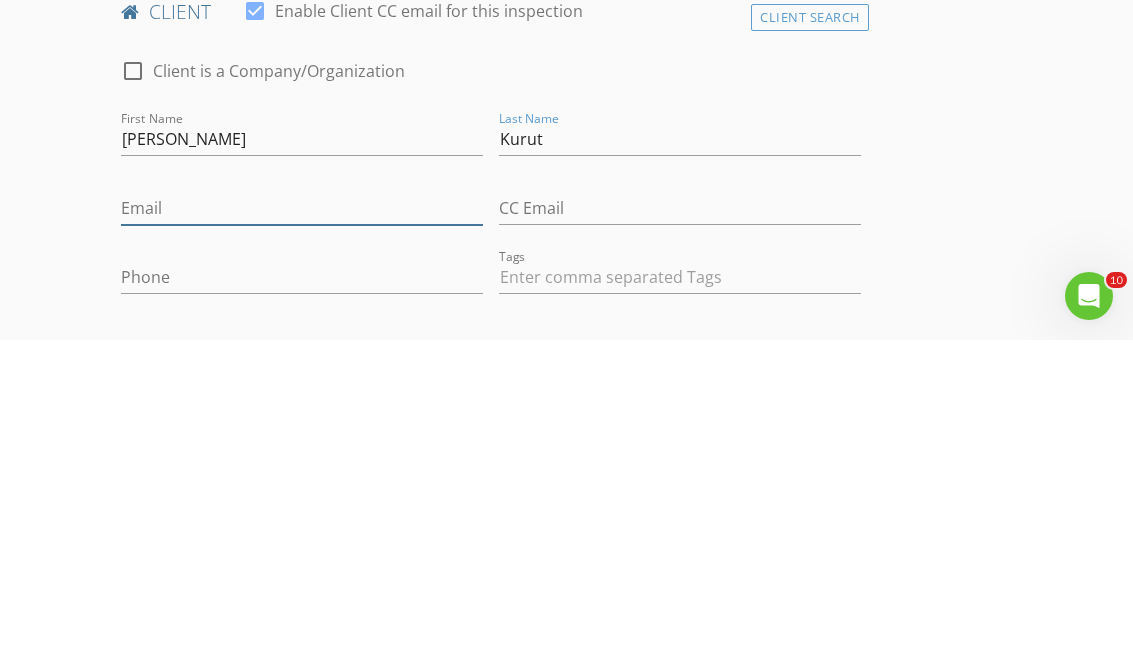 click on "Email" at bounding box center (302, 538) 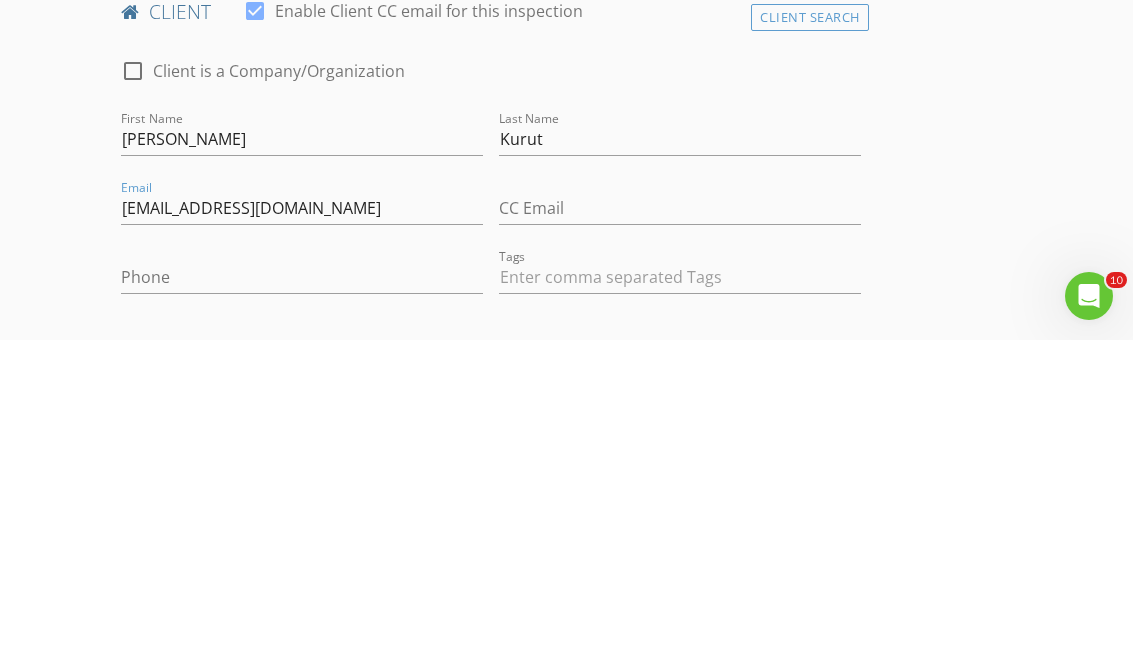 scroll, scrollTop: 1094, scrollLeft: 0, axis: vertical 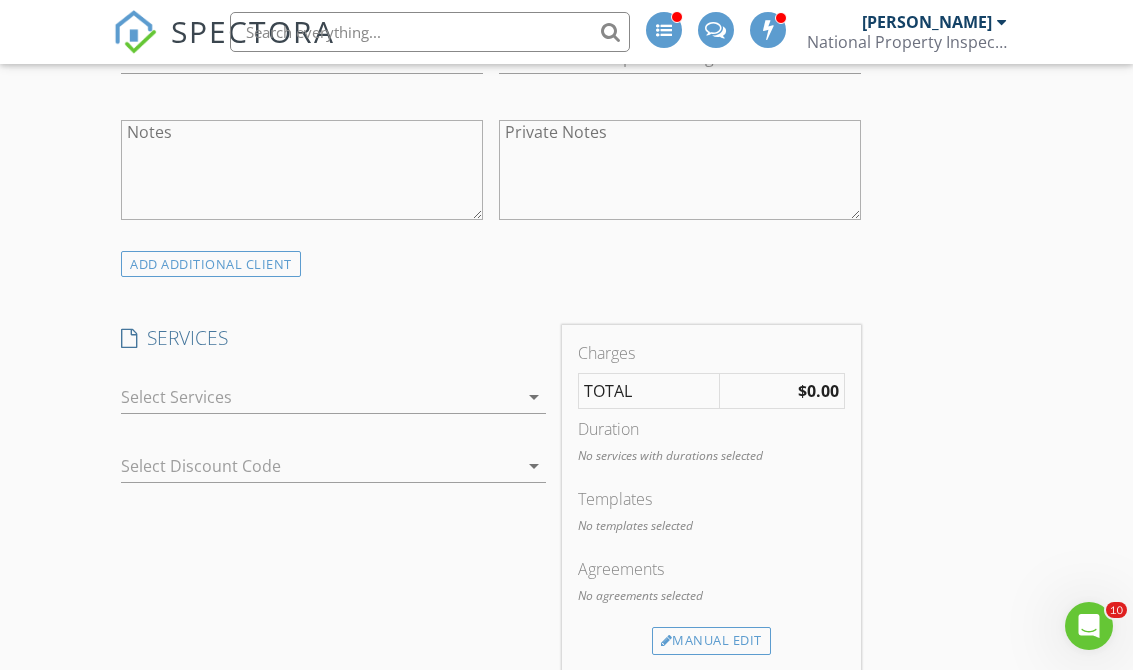 type on "Dkurut@gmail.com" 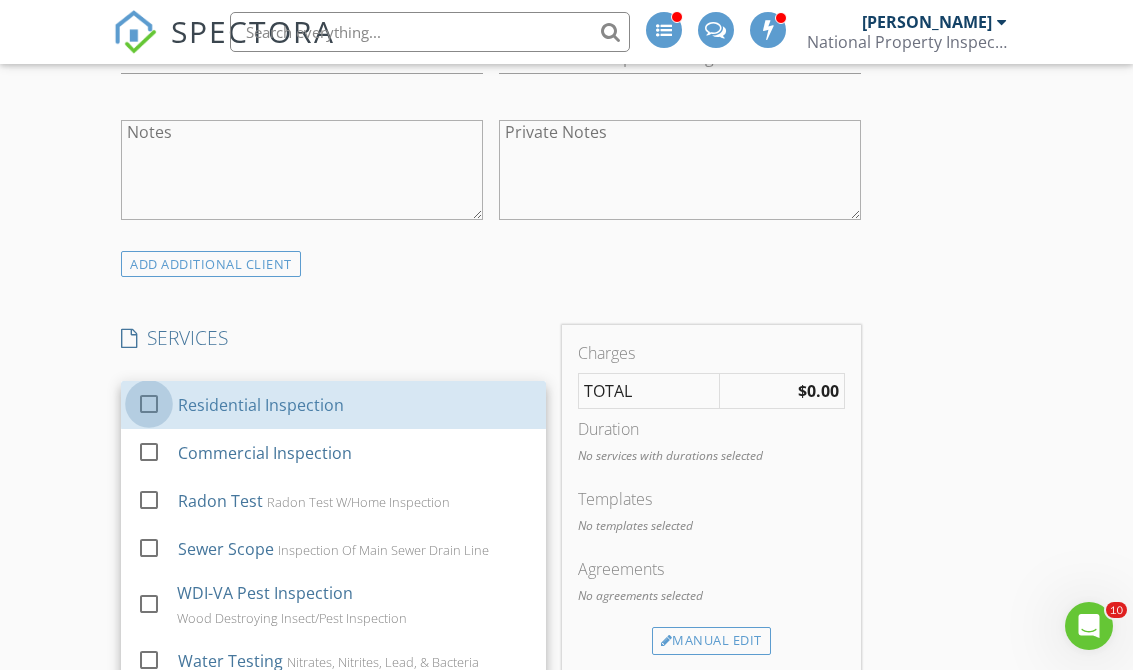 click at bounding box center (149, 404) 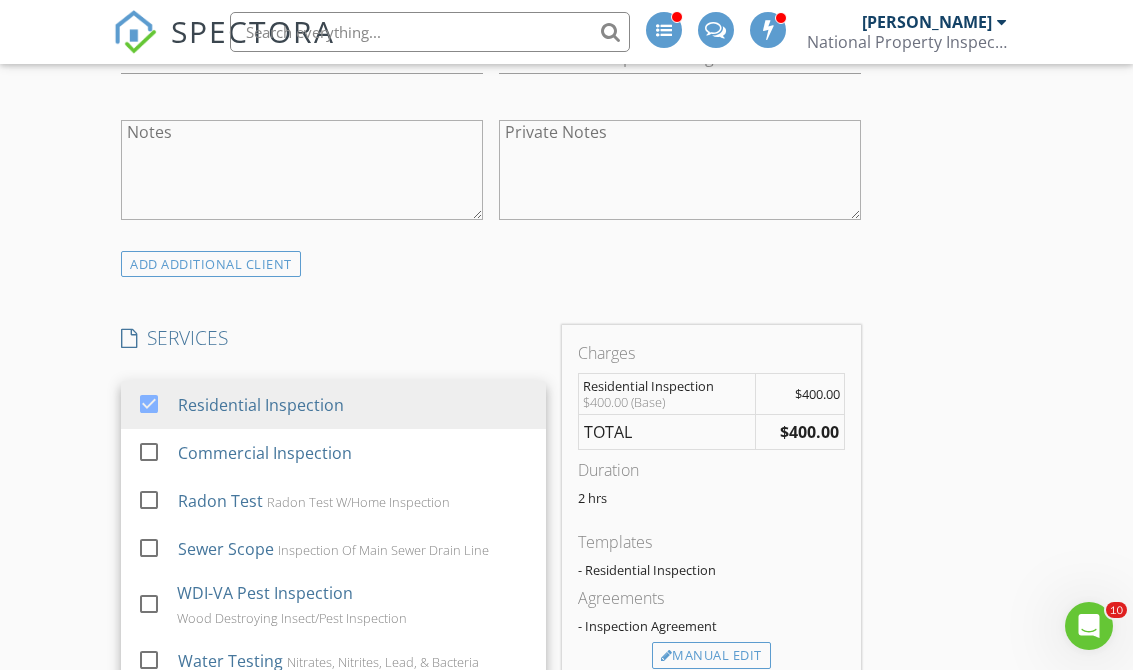 click on "INSPECTOR(S)
check_box_outline_blank   Blake Evans     check_box   Josh Gorrell   PRIMARY   check_box_outline_blank   Billy Evans     Josh Gorrell arrow_drop_down   check_box_outline_blank Josh Gorrell specifically requested
Date/Time
Location
Address Search       Address 1813 Kelley's Landing   Unit   City Fort Wayne   State IN   Zip 46825   County Allen     Square Feet 3122   Year Built 2002   Foundation arrow_drop_down     Josh Gorrell     2.0 miles     (4 minutes)
client
check_box Enable Client CC email for this inspection   Client Search     check_box_outline_blank Client is a Company/Organization     First Name David   Last Name Kurut   Email Dkurut@gmail.com   CC Email   Phone         Tags         Notes   Private Notes
ADD ADDITIONAL client
SERVICES
check_box" at bounding box center (566, 773) 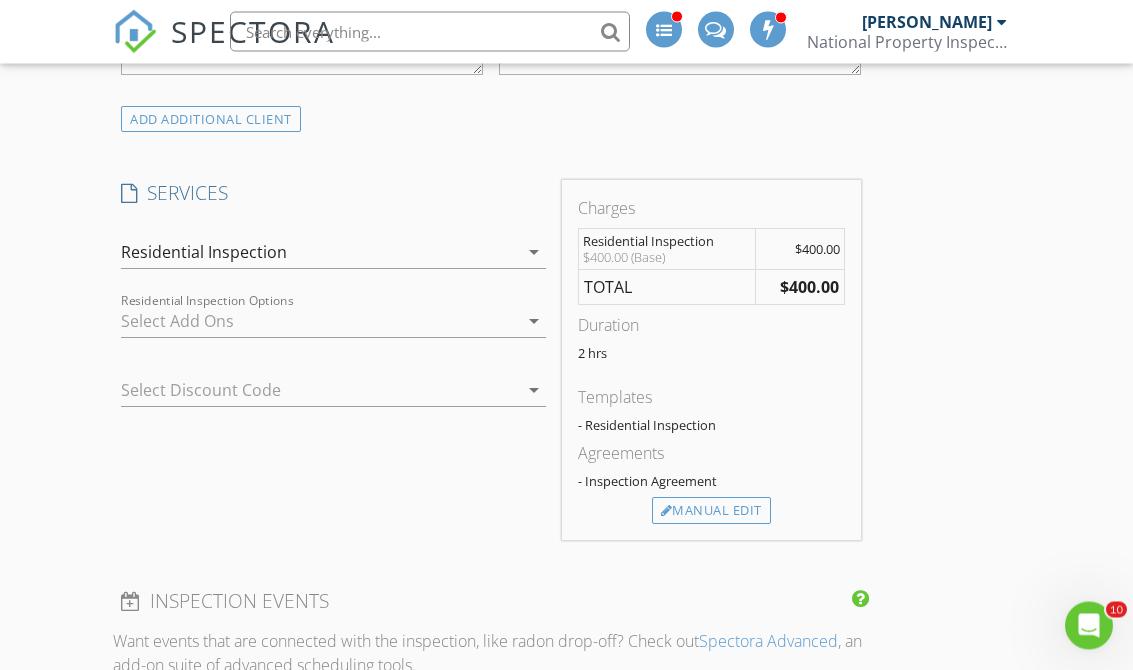 click on "Manual Edit" at bounding box center (711, 512) 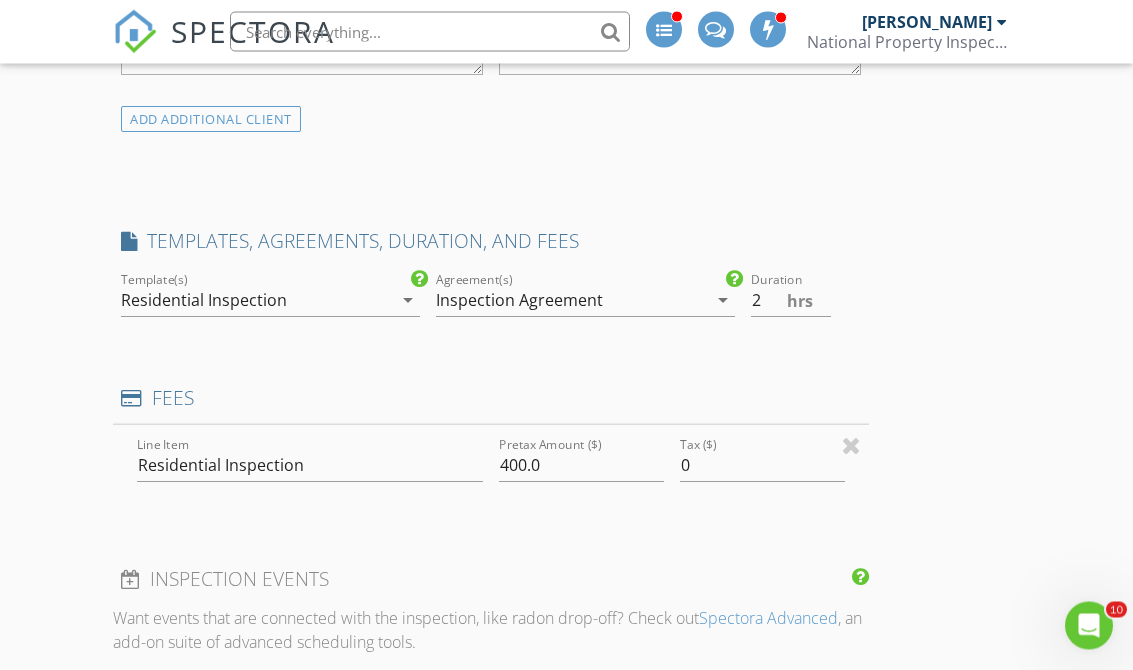 scroll, scrollTop: 1459, scrollLeft: 0, axis: vertical 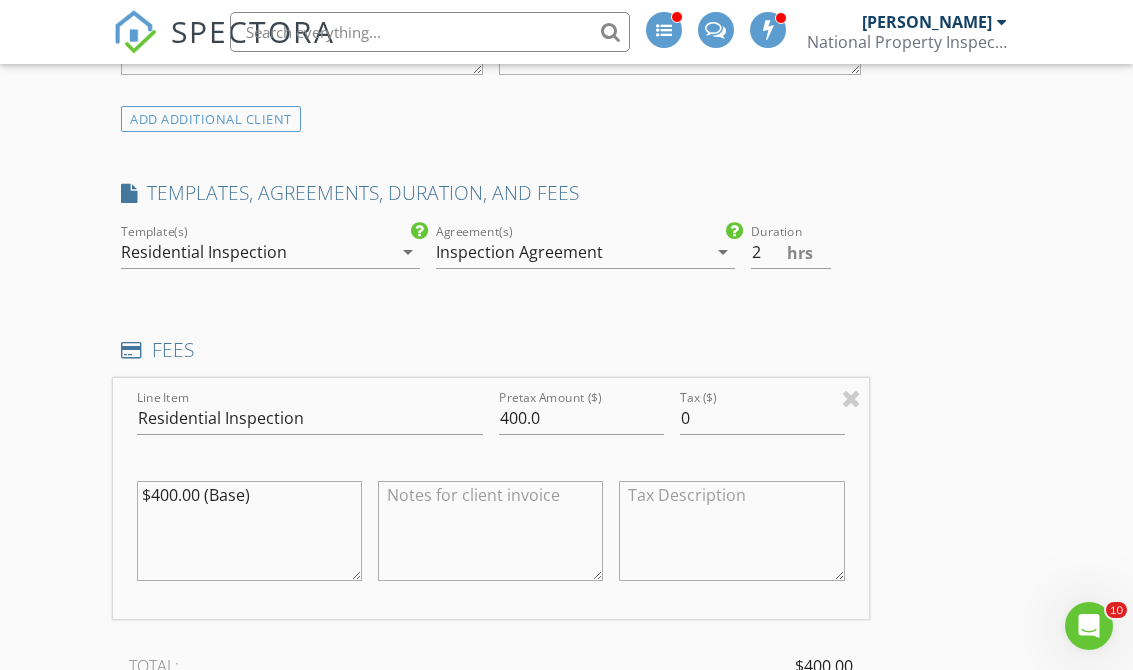click on "$400.00 (Base)" at bounding box center (249, 531) 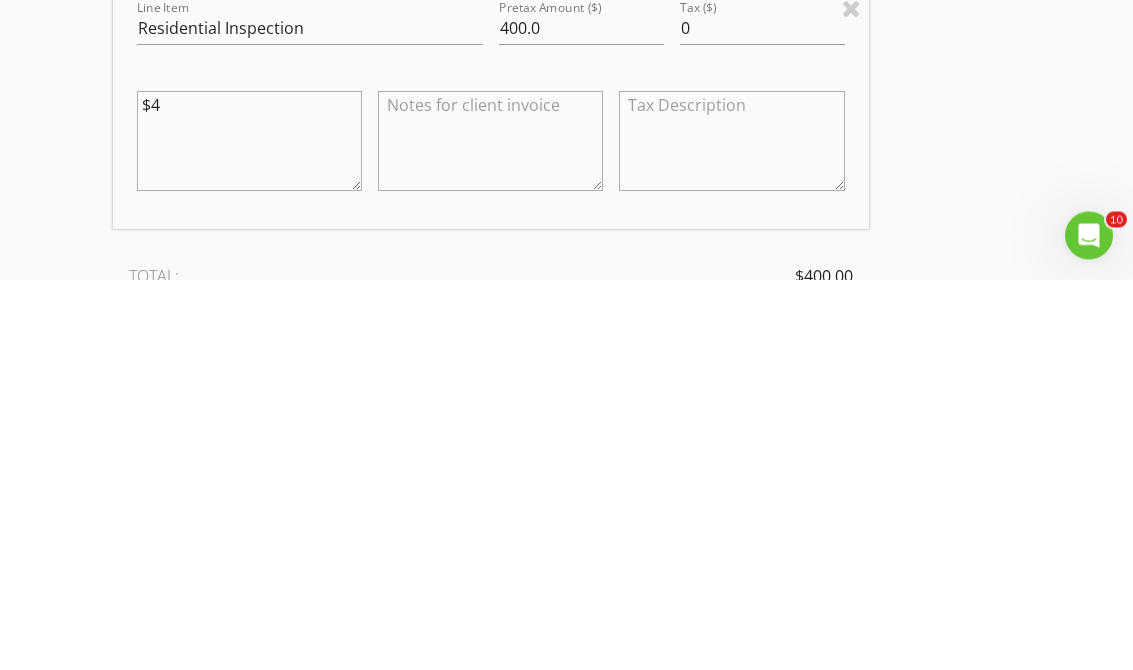 type on "$" 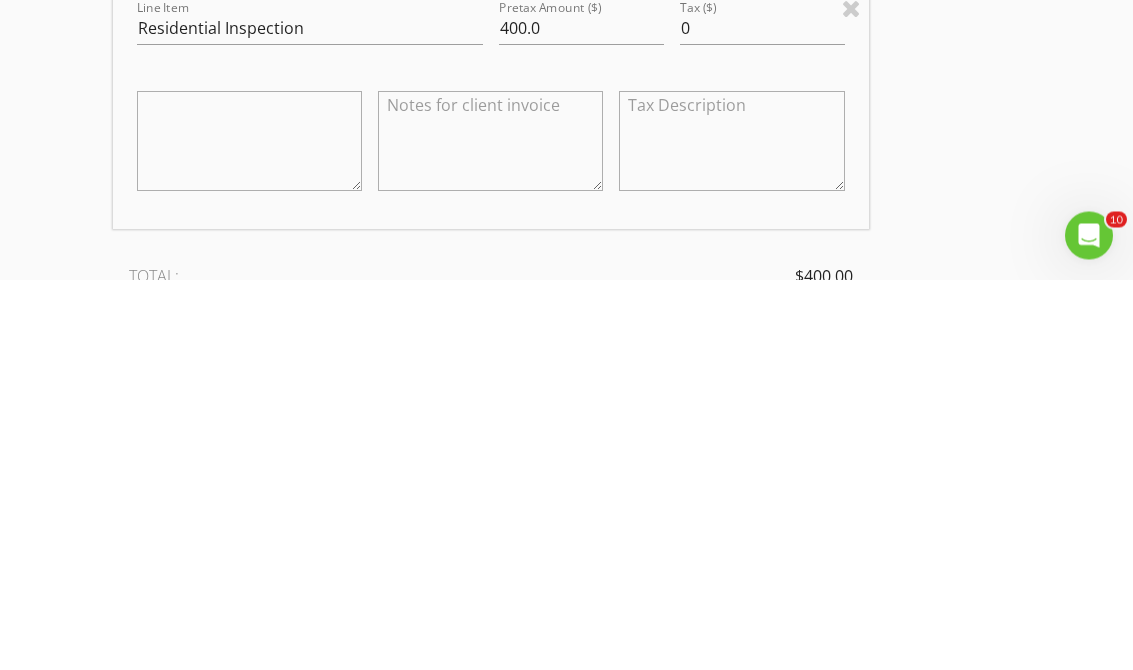 type 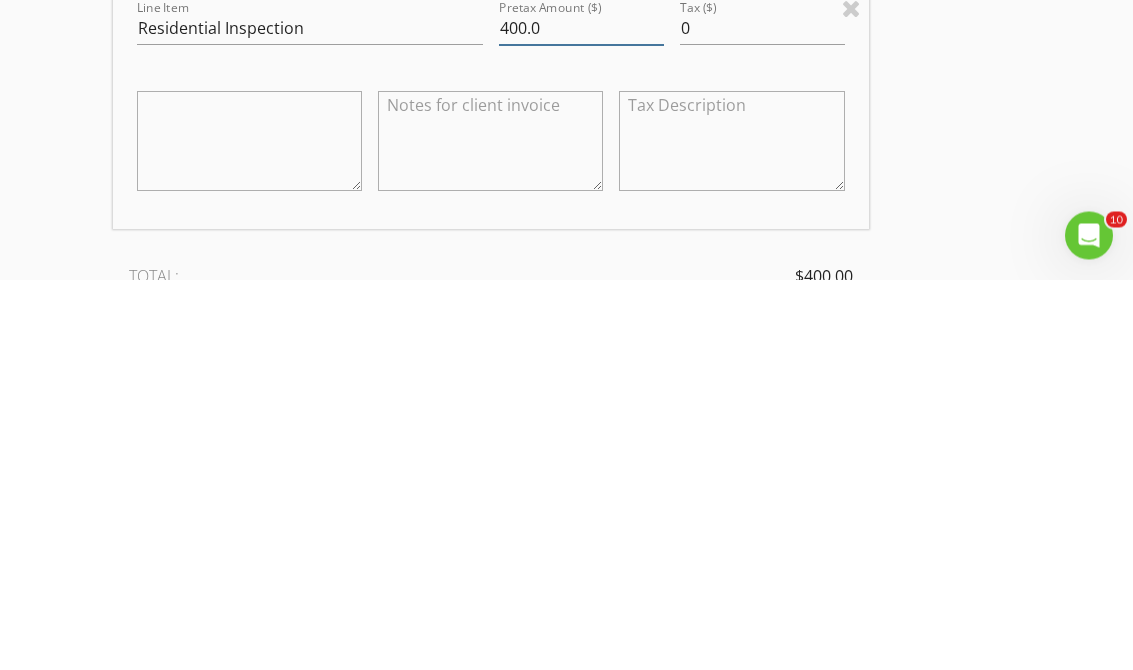 click on "400.0" at bounding box center (581, 419) 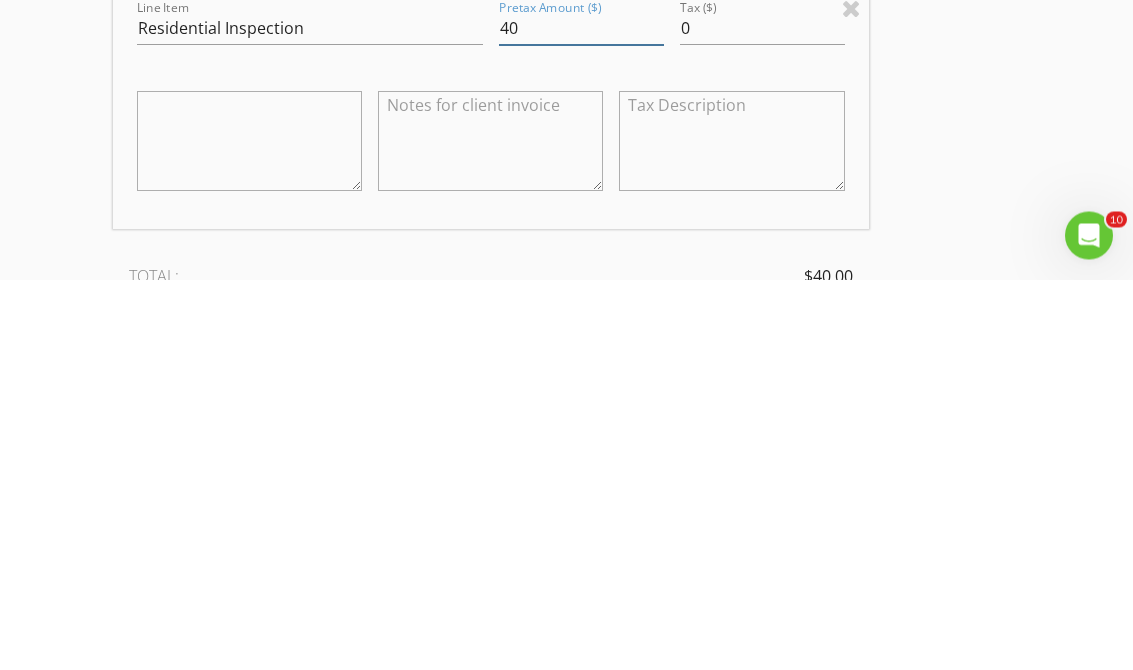 type on "4" 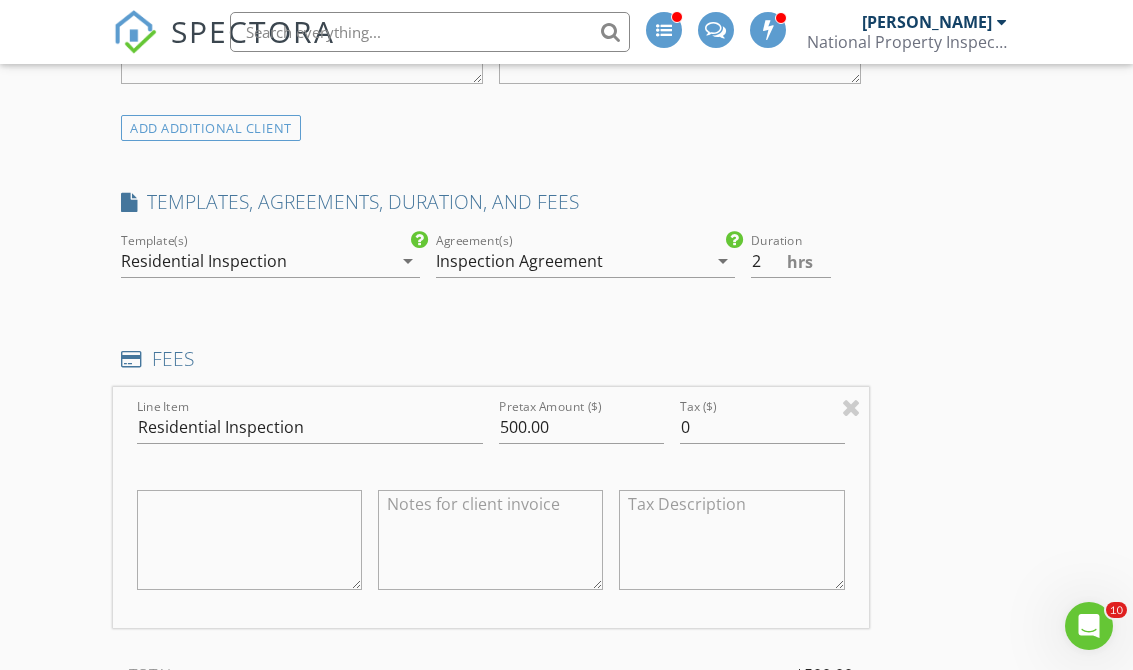 scroll, scrollTop: 1442, scrollLeft: 0, axis: vertical 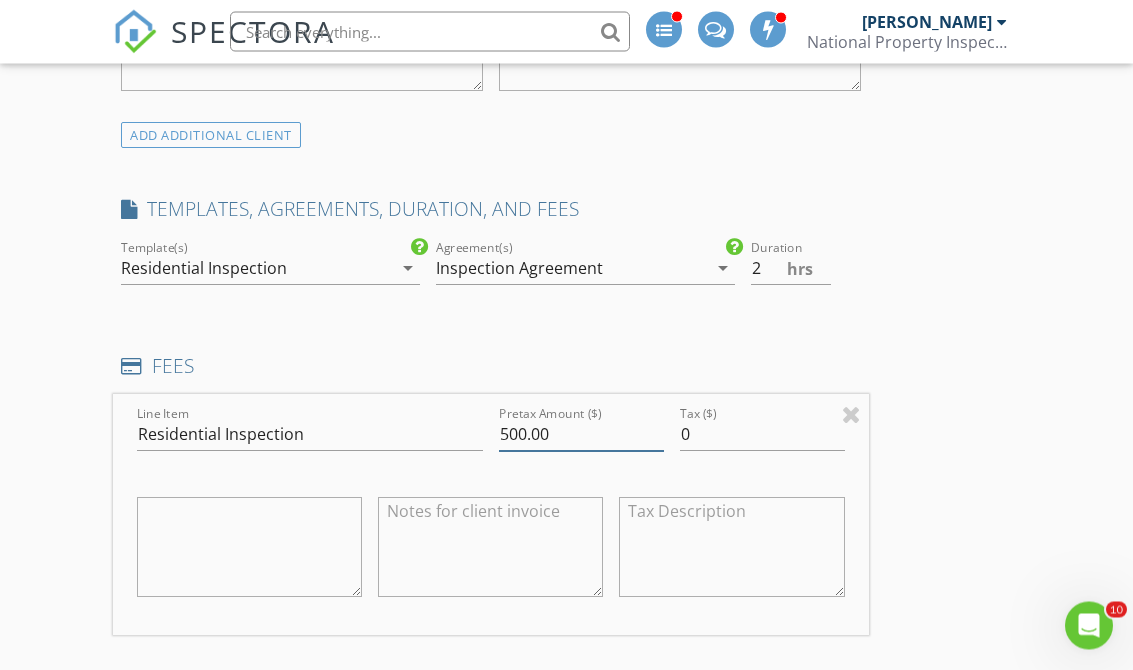 type on "500.00" 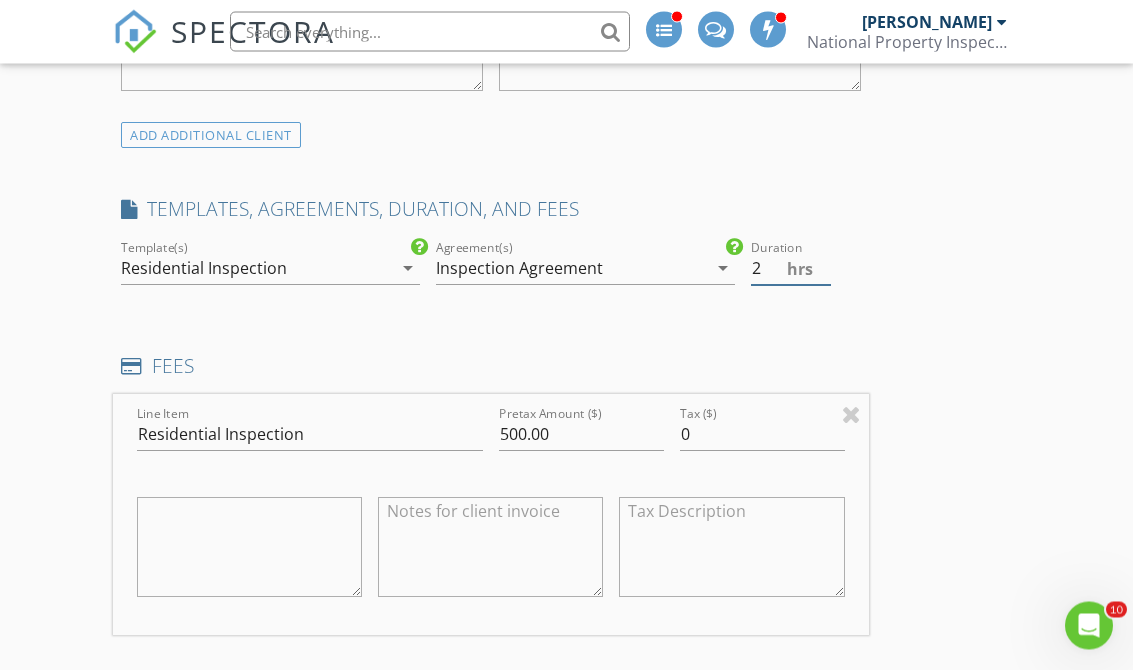 click on "2" at bounding box center [791, 269] 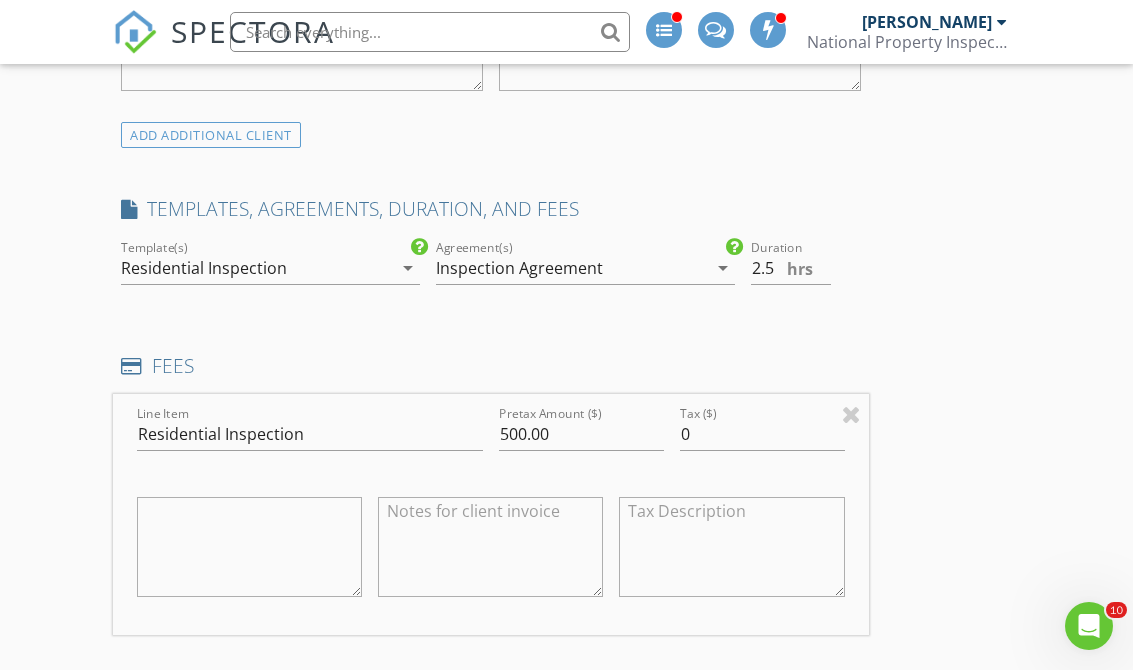 scroll, scrollTop: 1439, scrollLeft: 0, axis: vertical 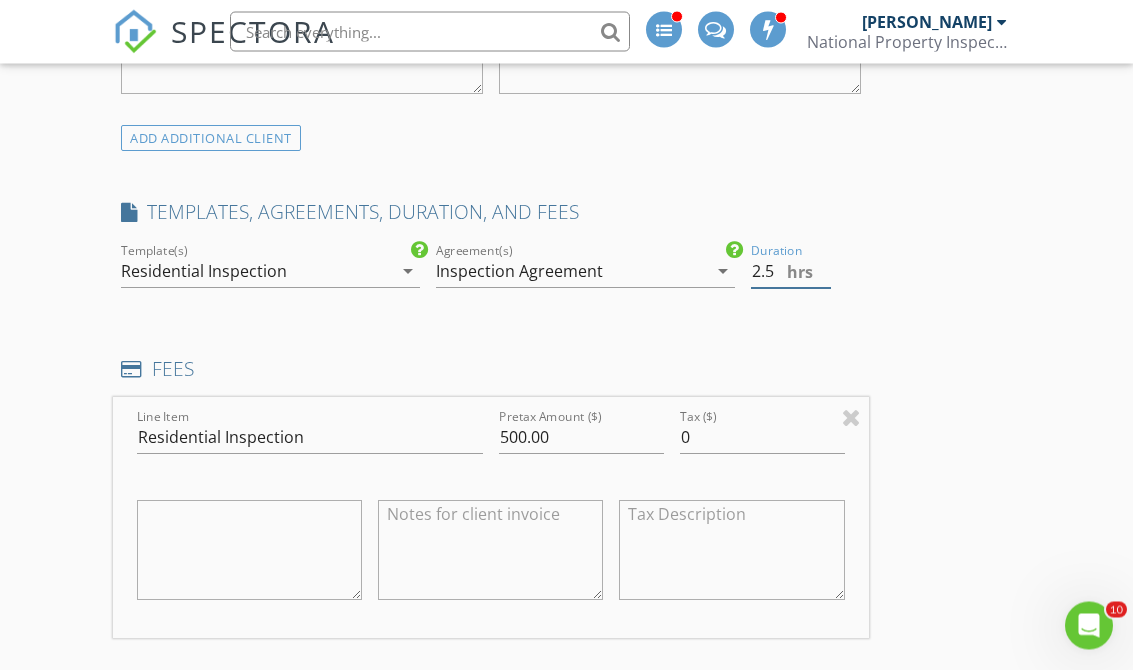 click on "2.5" at bounding box center (791, 272) 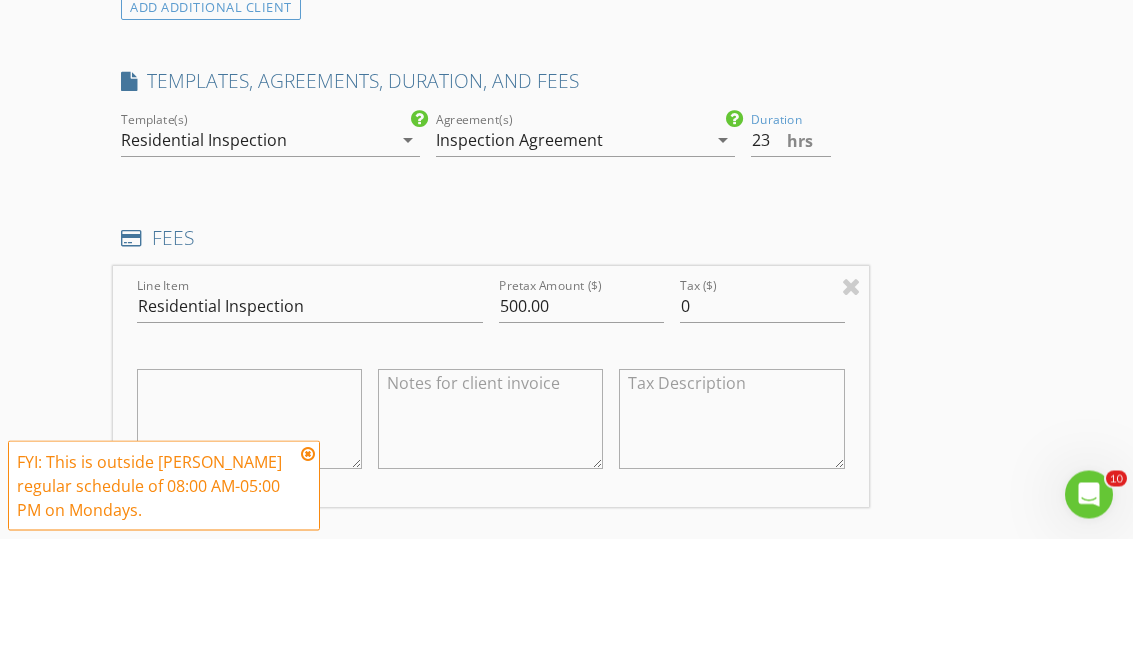 scroll, scrollTop: 1571, scrollLeft: 0, axis: vertical 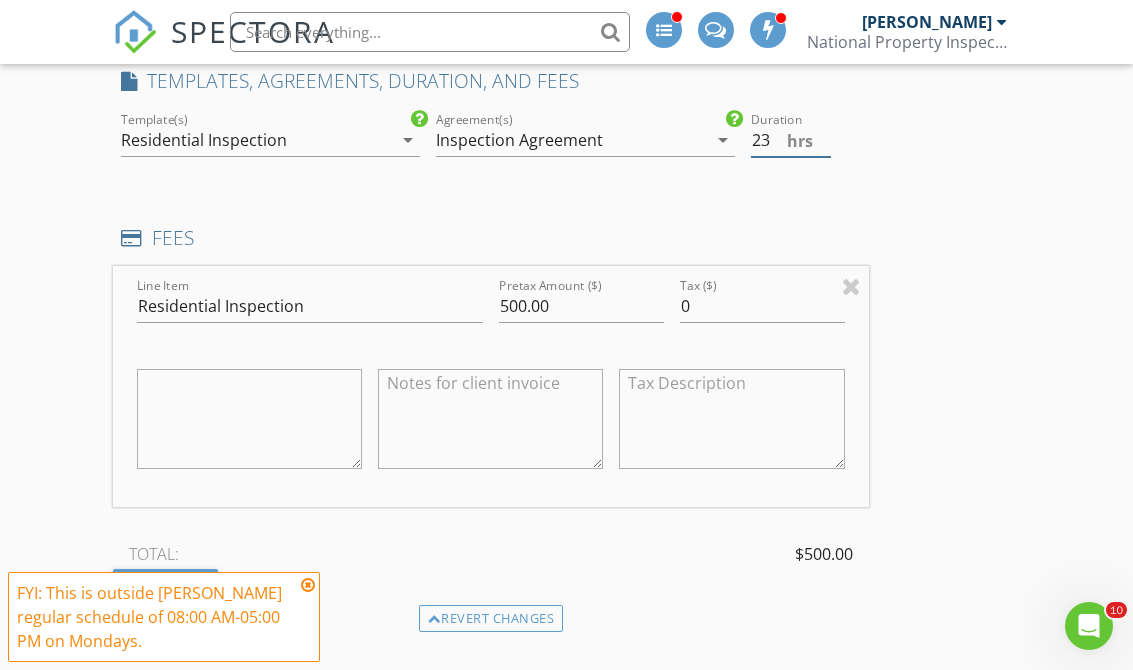 click on "23" at bounding box center [791, 140] 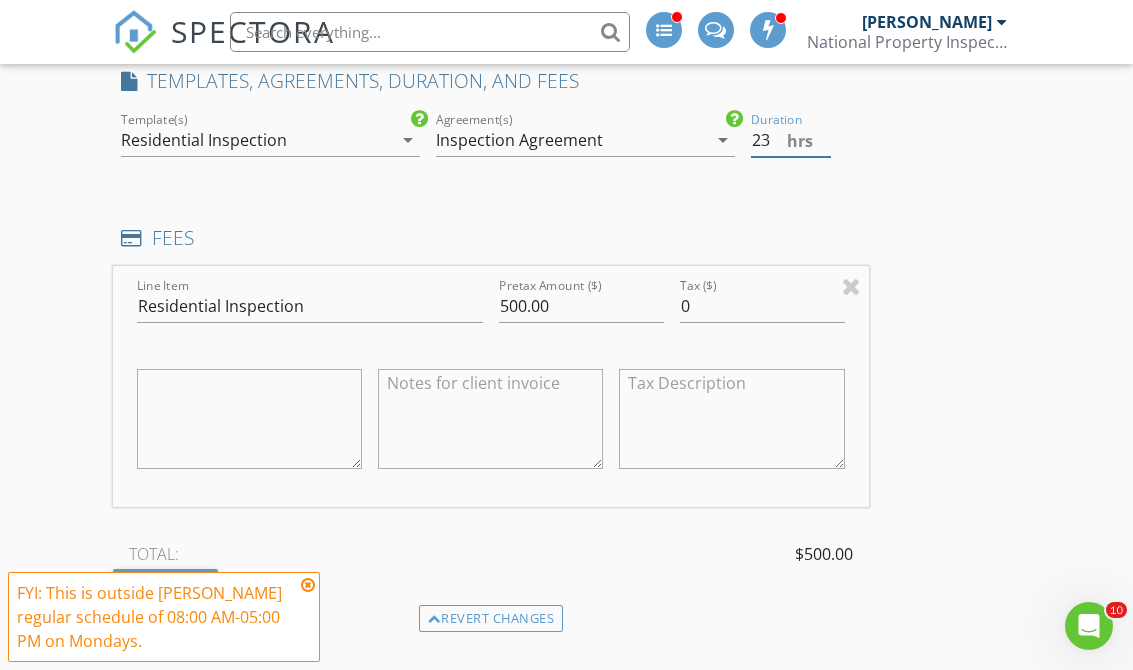 type on "2" 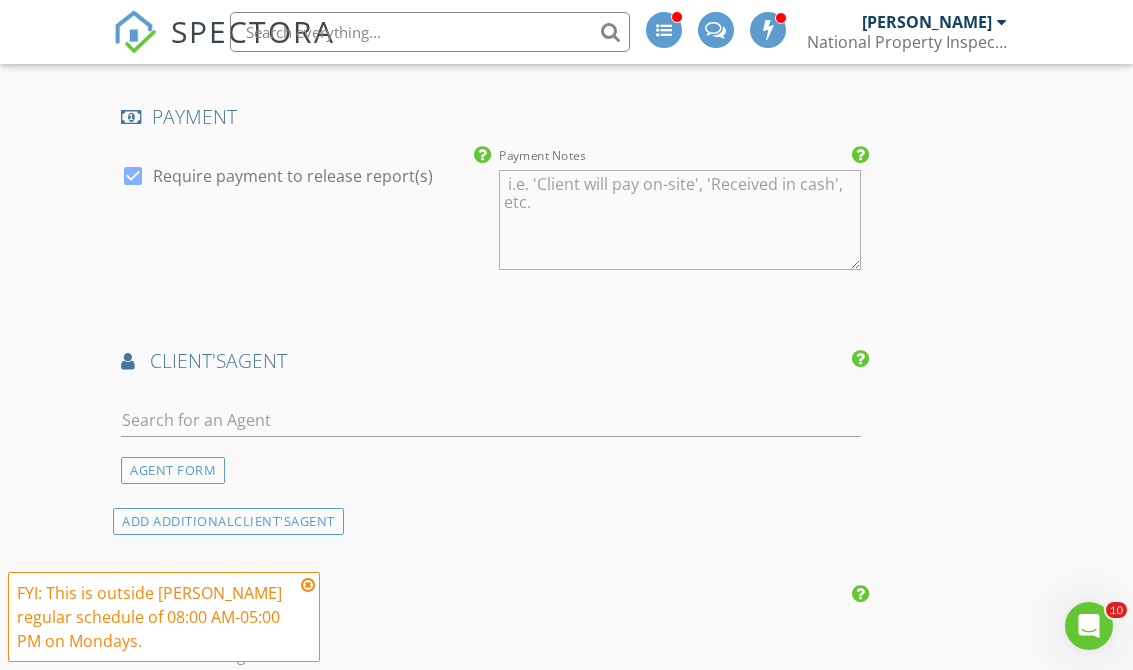 scroll, scrollTop: 2301, scrollLeft: 0, axis: vertical 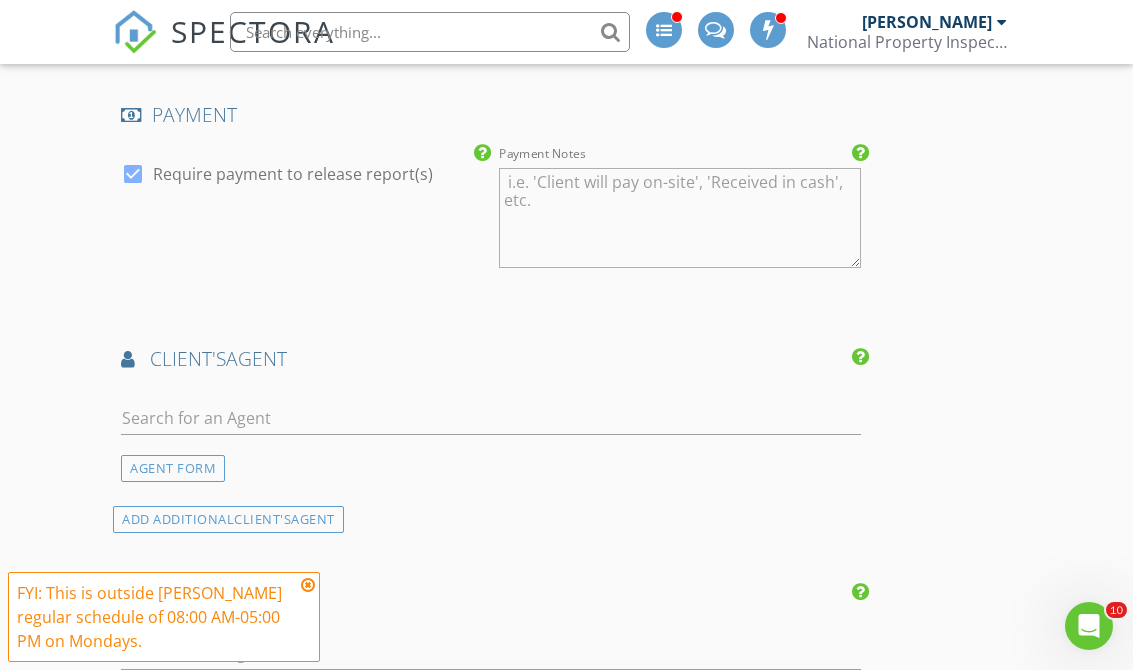 type on "3" 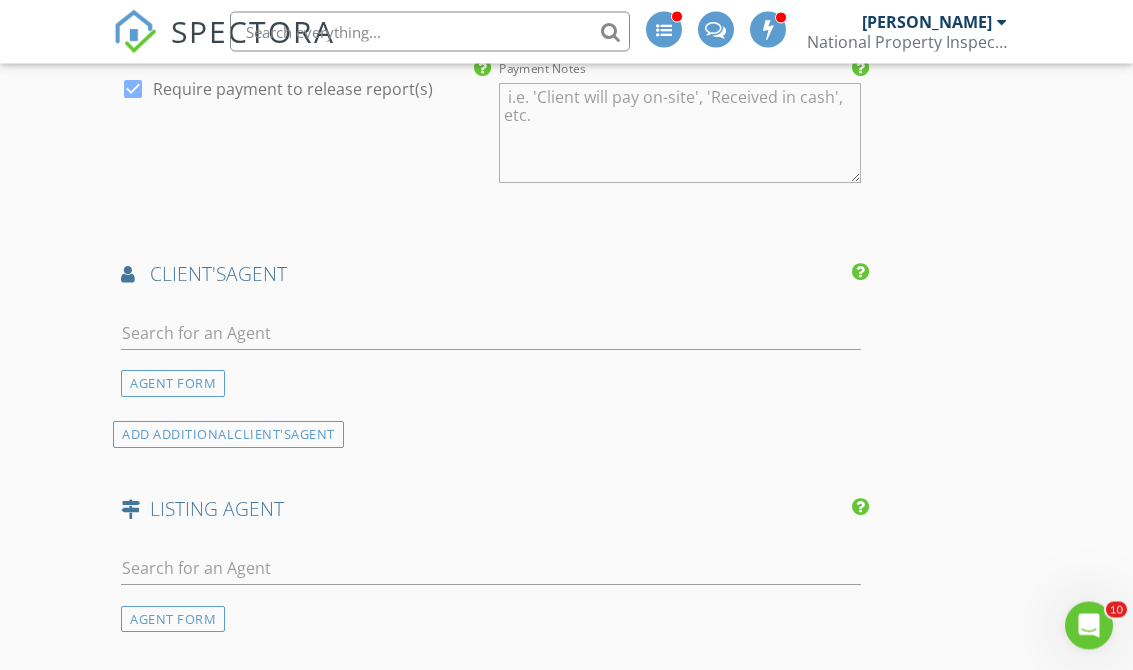 scroll, scrollTop: 2389, scrollLeft: 0, axis: vertical 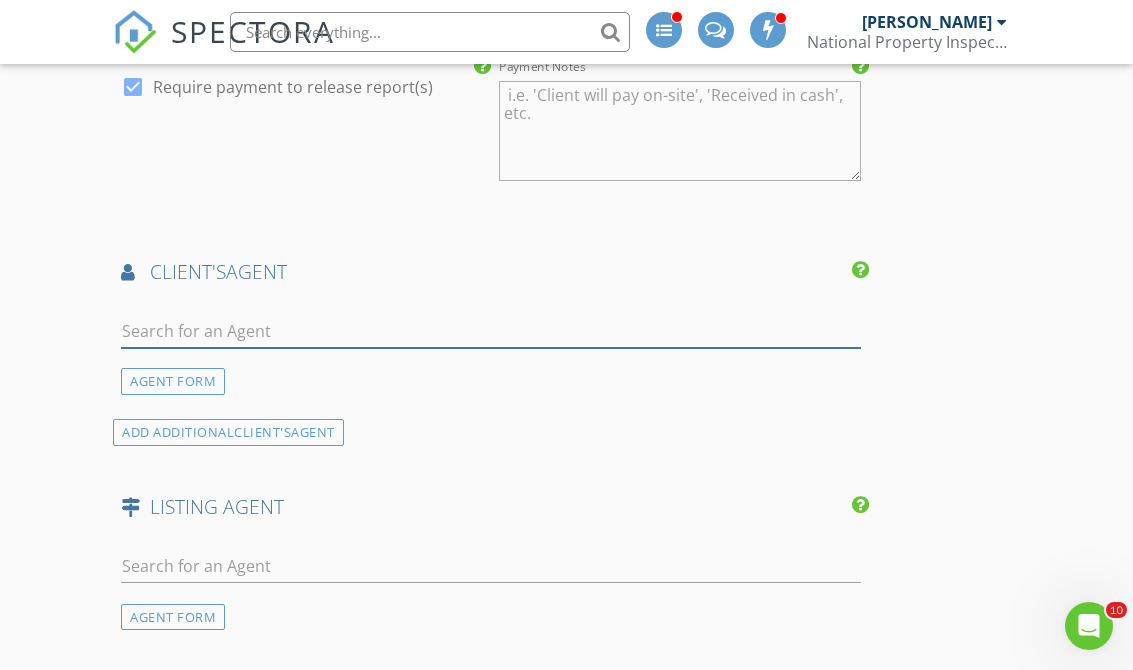 click at bounding box center (490, 331) 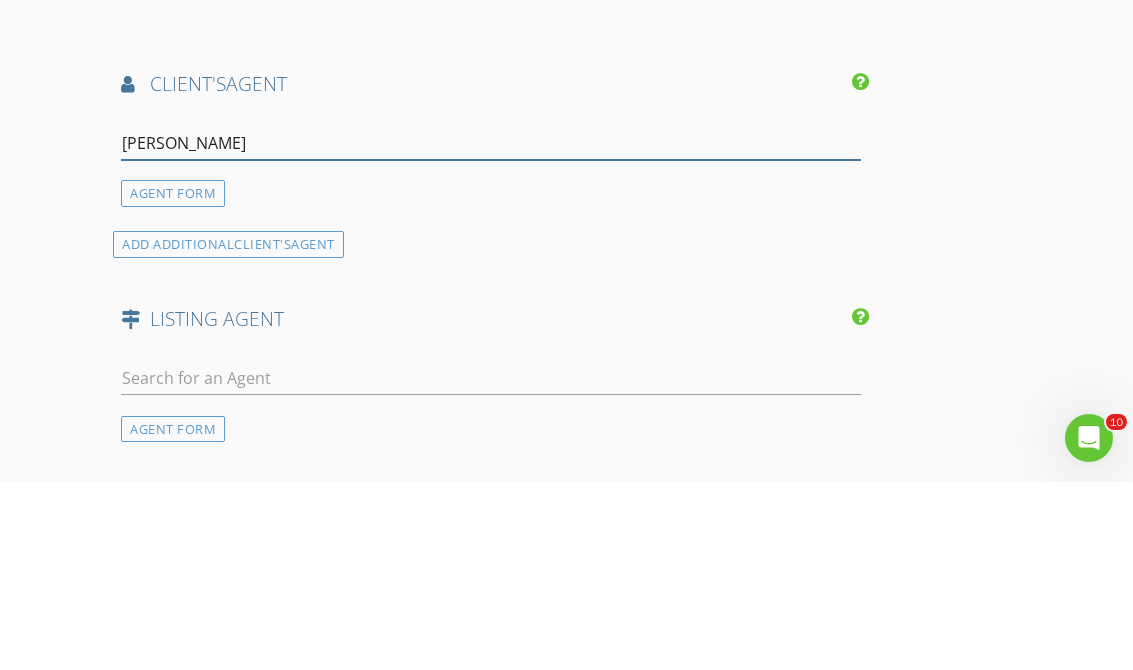 type on "Becky" 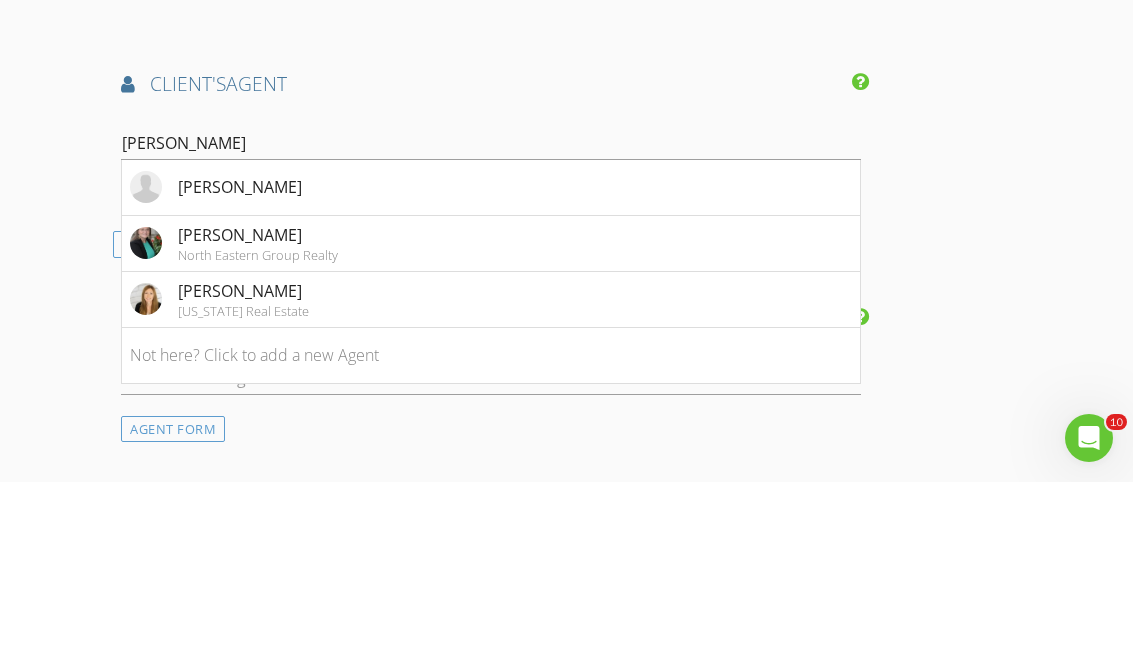 click on "Becky McArdle" at bounding box center [240, 375] 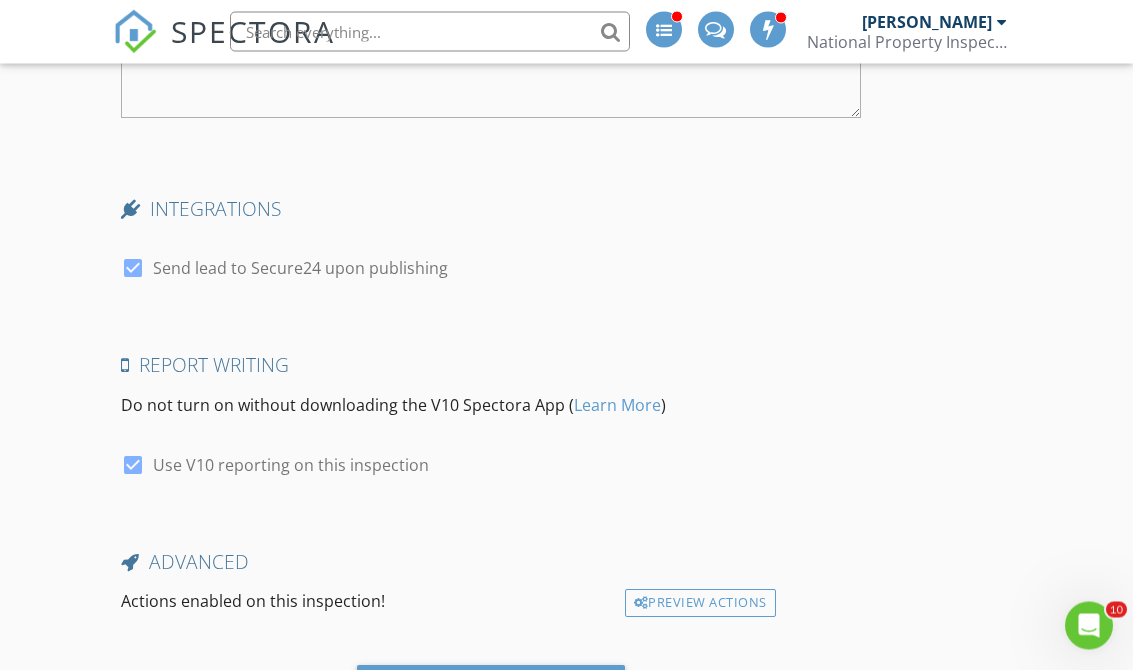 scroll, scrollTop: 3840, scrollLeft: 0, axis: vertical 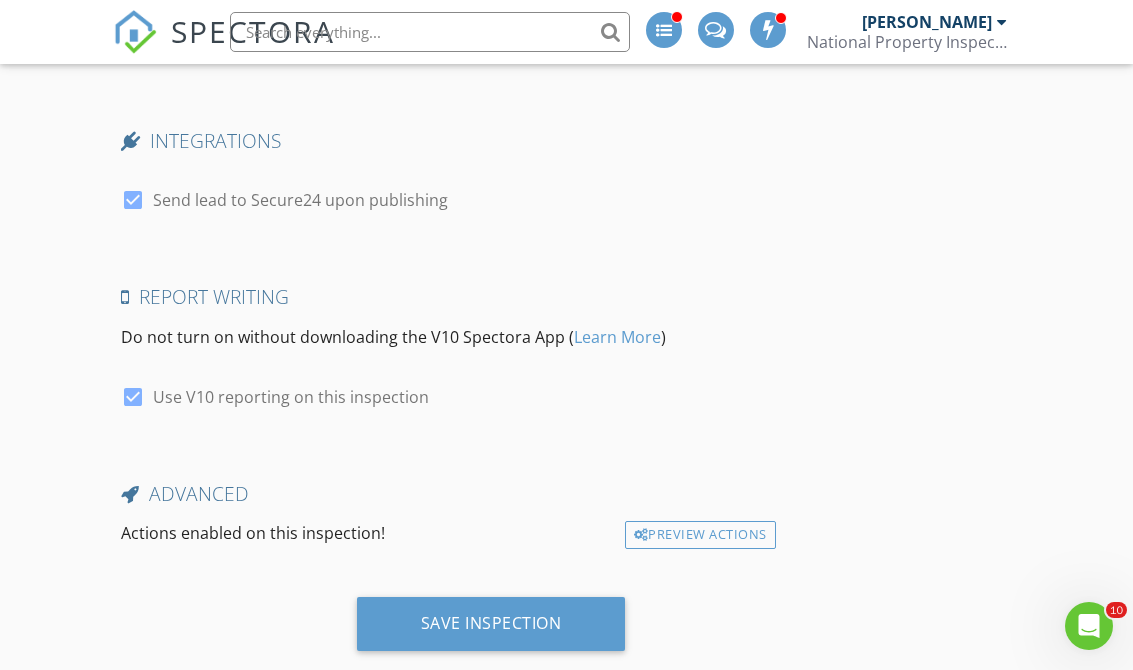 click on "Save Inspection" at bounding box center [491, 623] 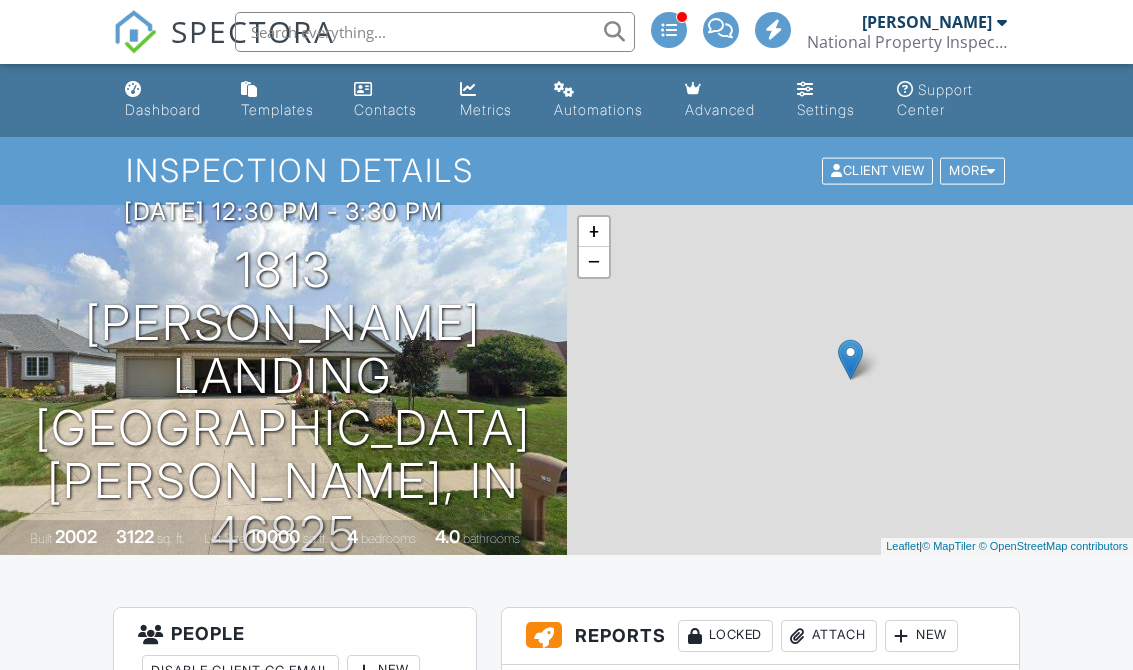 scroll, scrollTop: 0, scrollLeft: 0, axis: both 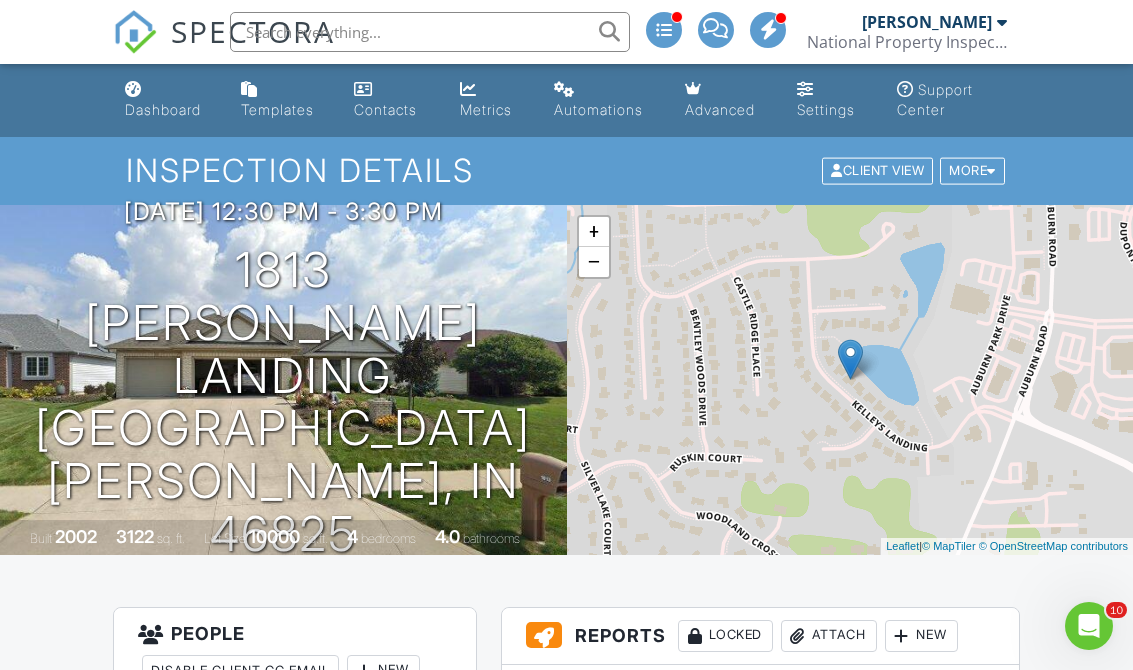 click at bounding box center [133, 89] 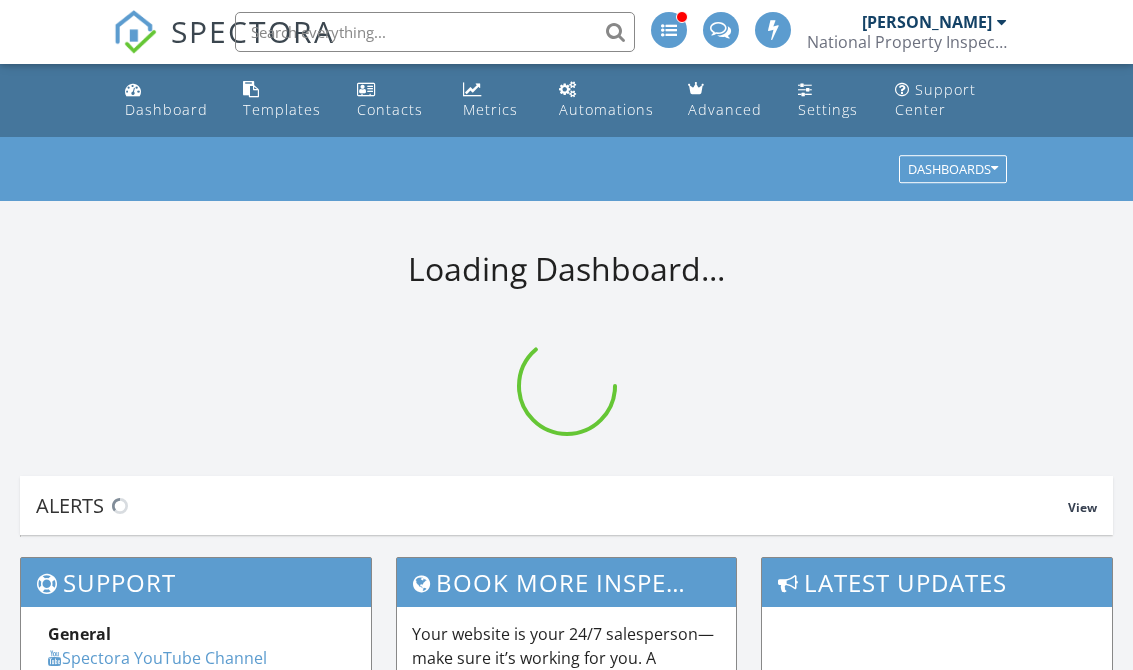 scroll, scrollTop: 0, scrollLeft: 0, axis: both 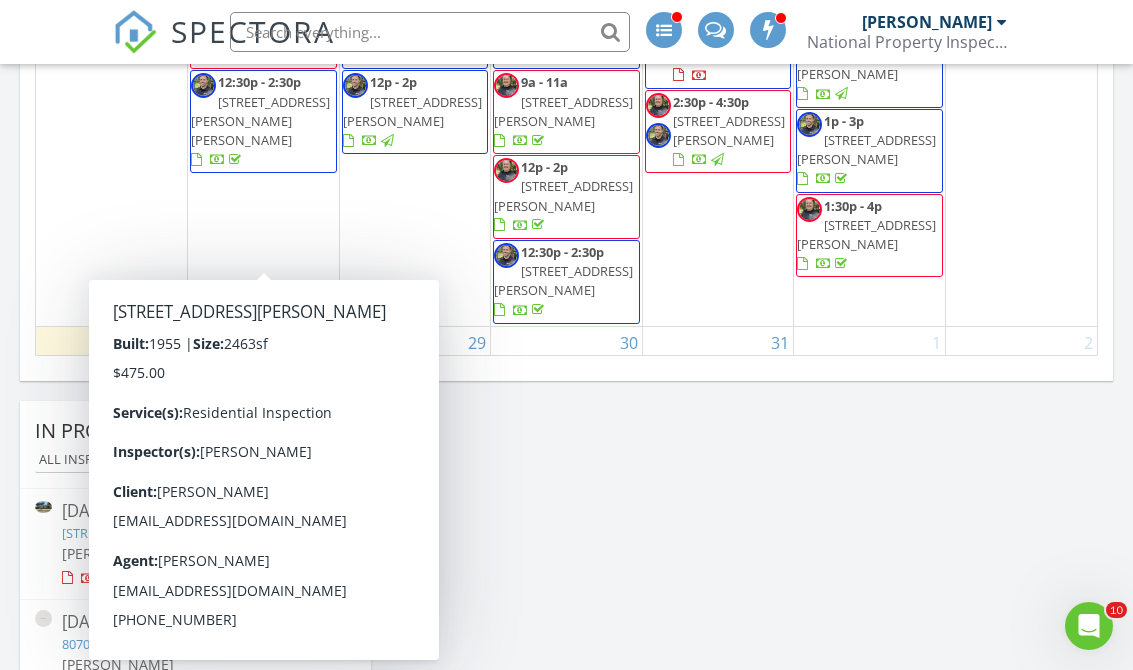 click on "9a - 11a" at bounding box center [241, 373] 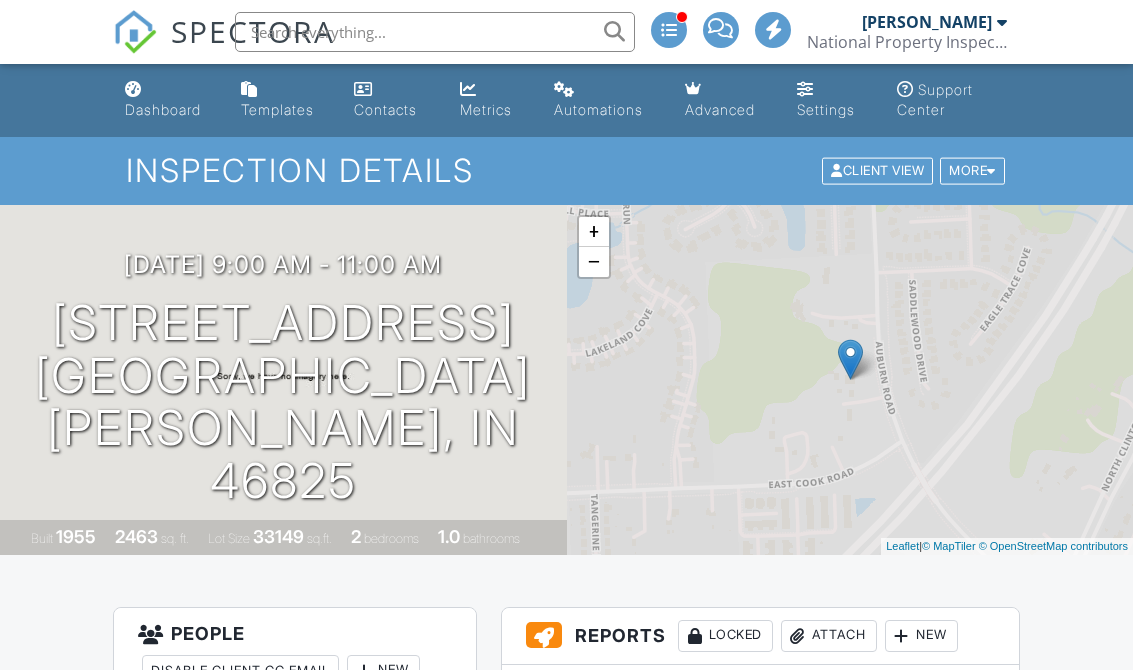 scroll, scrollTop: 0, scrollLeft: 0, axis: both 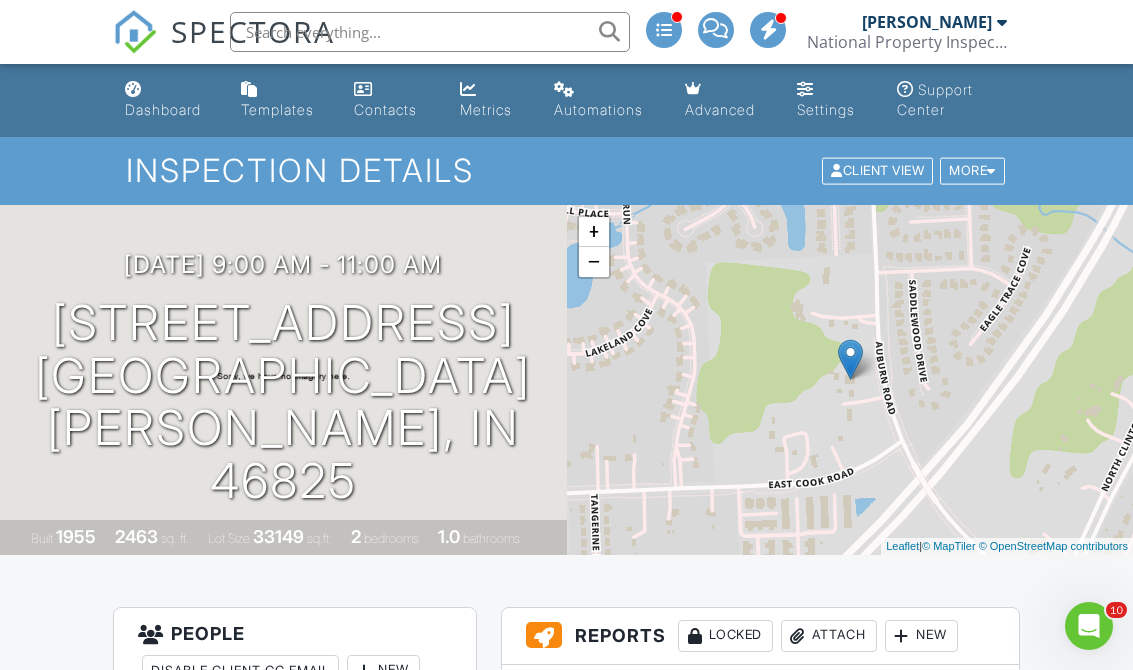 click on "07/28/2025  9:00 am
- 11:00 am" at bounding box center (283, 264) 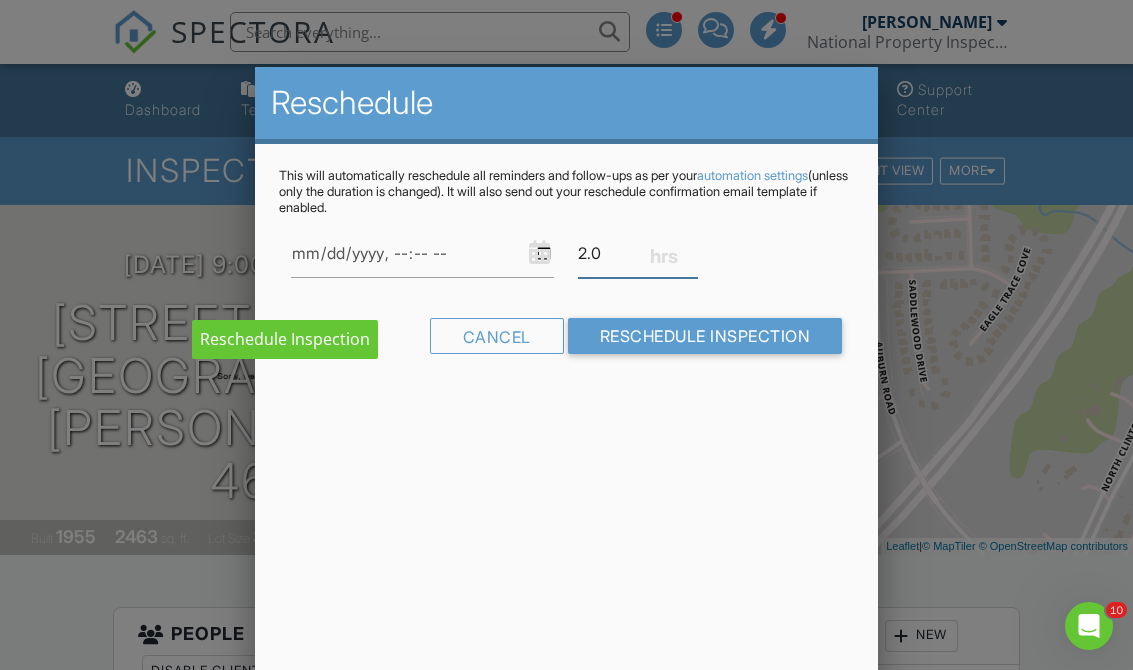 click on "2.0" at bounding box center (638, 253) 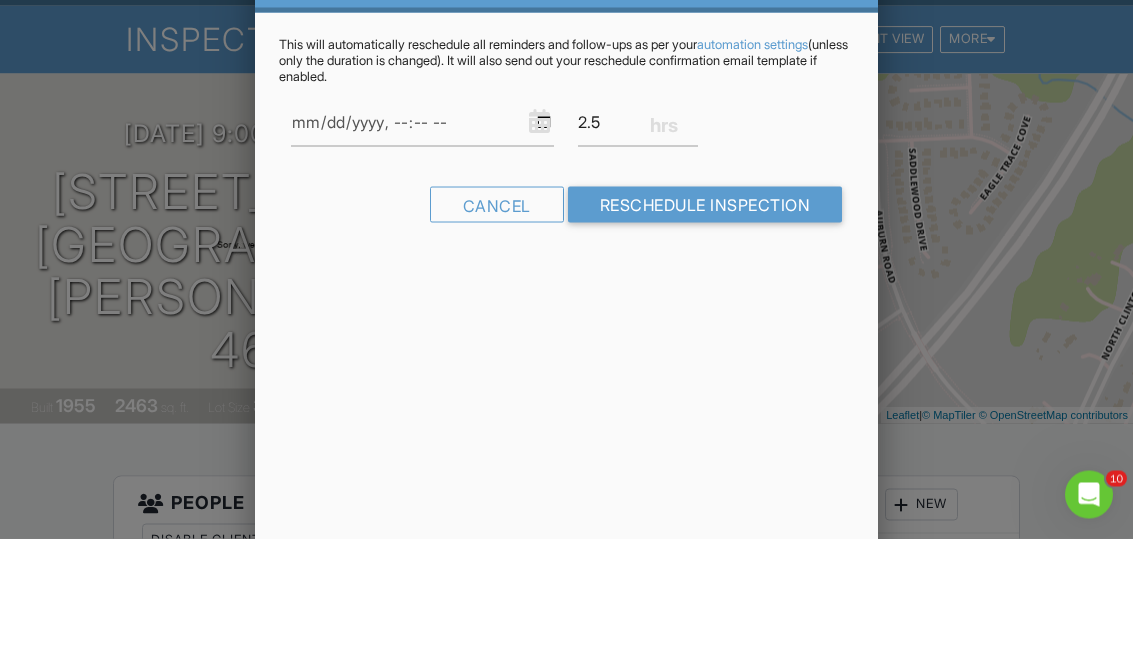 scroll, scrollTop: 132, scrollLeft: 0, axis: vertical 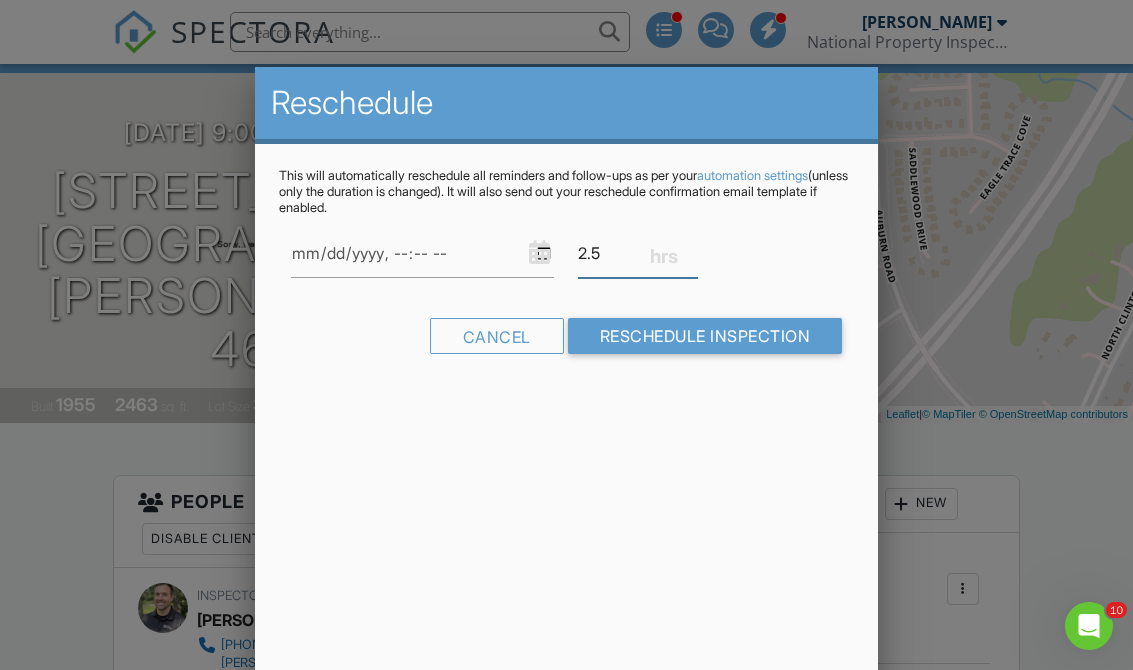 type on "2.5" 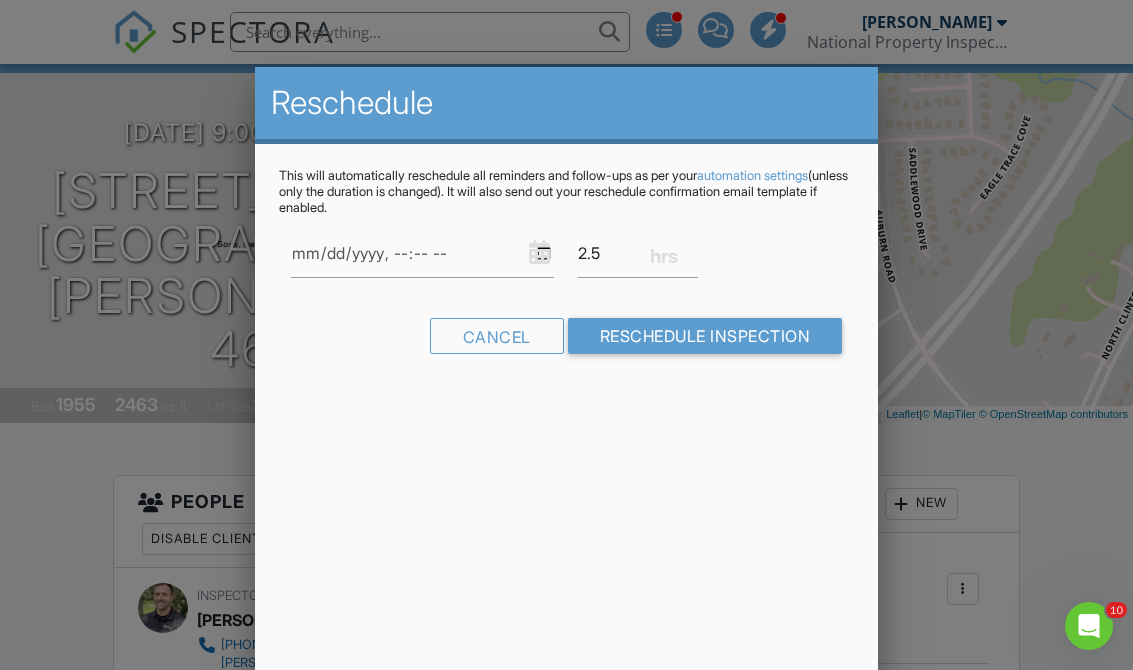 click on "Reschedule Inspection" at bounding box center [705, 336] 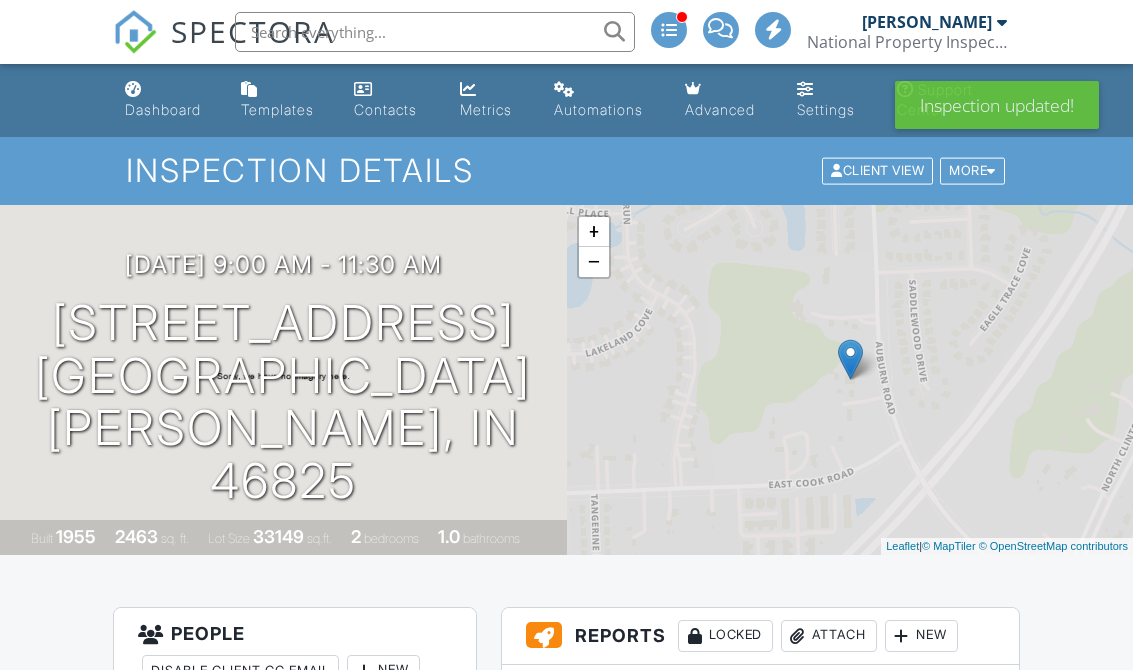 scroll, scrollTop: 0, scrollLeft: 0, axis: both 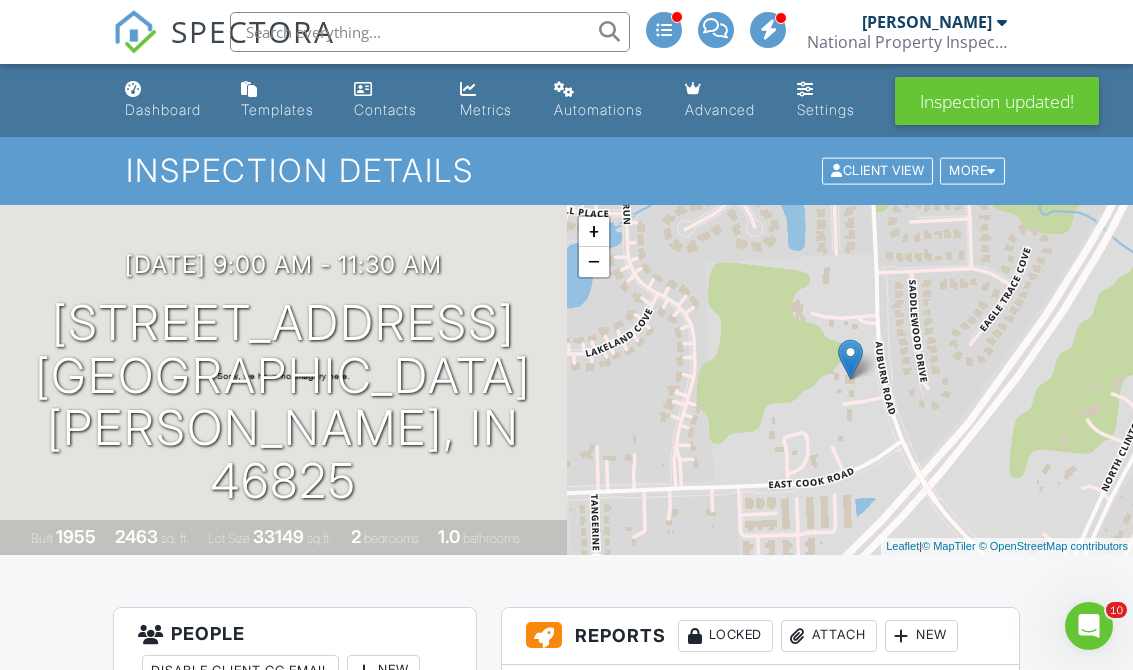 click at bounding box center [133, 89] 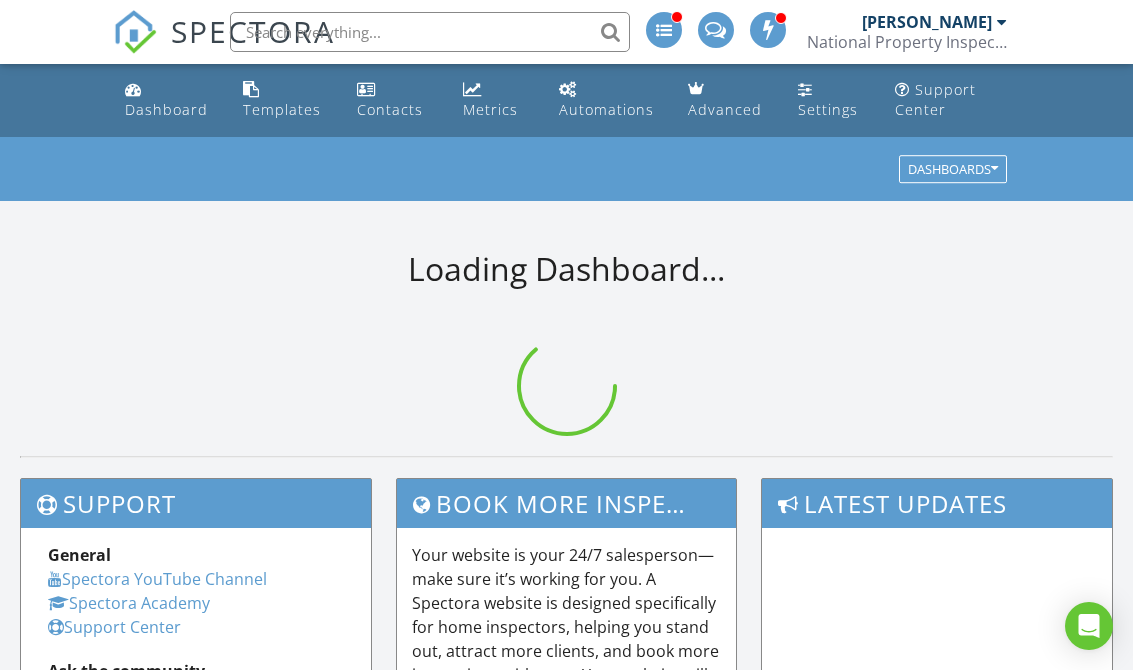 scroll, scrollTop: 0, scrollLeft: 0, axis: both 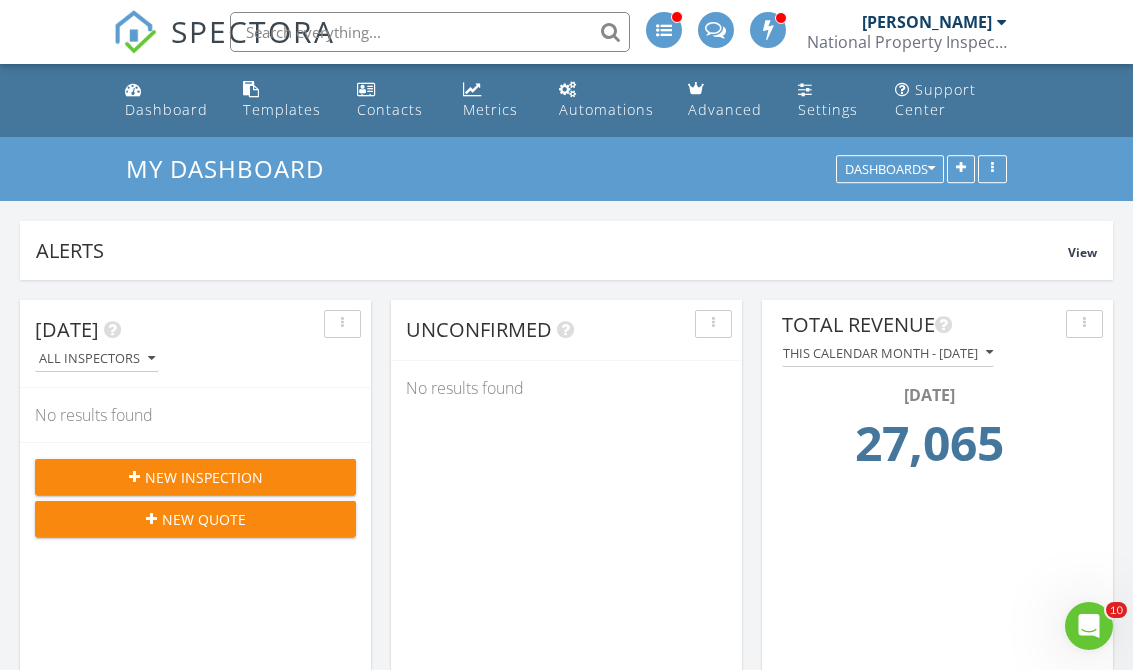 click on "New Inspection" at bounding box center (195, 477) 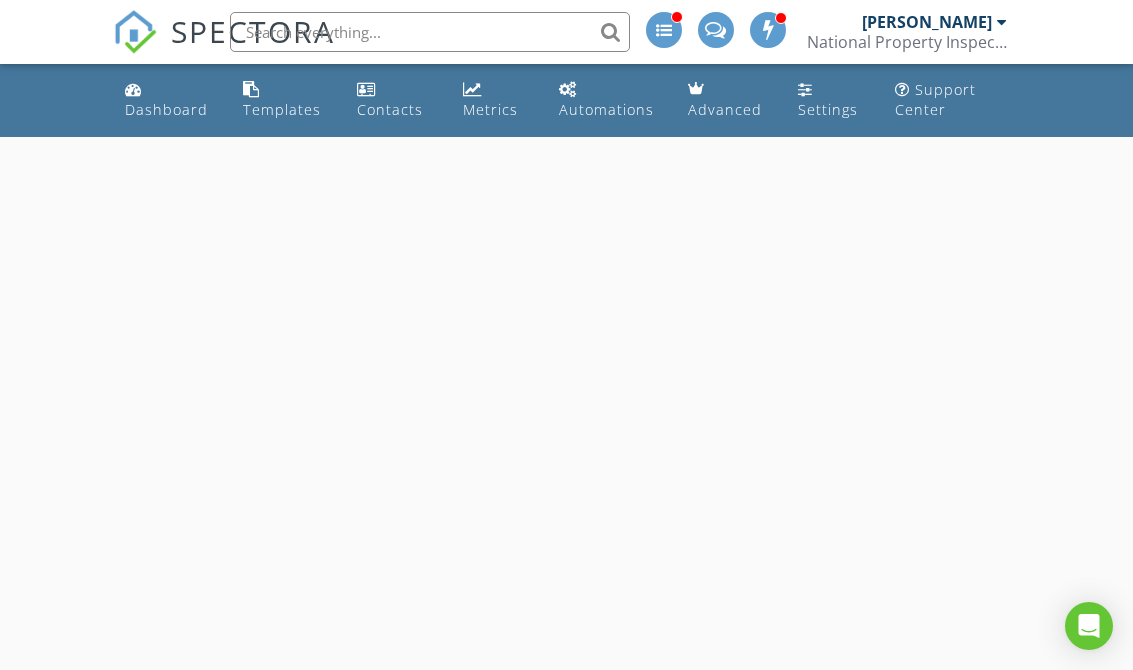 scroll, scrollTop: 0, scrollLeft: 0, axis: both 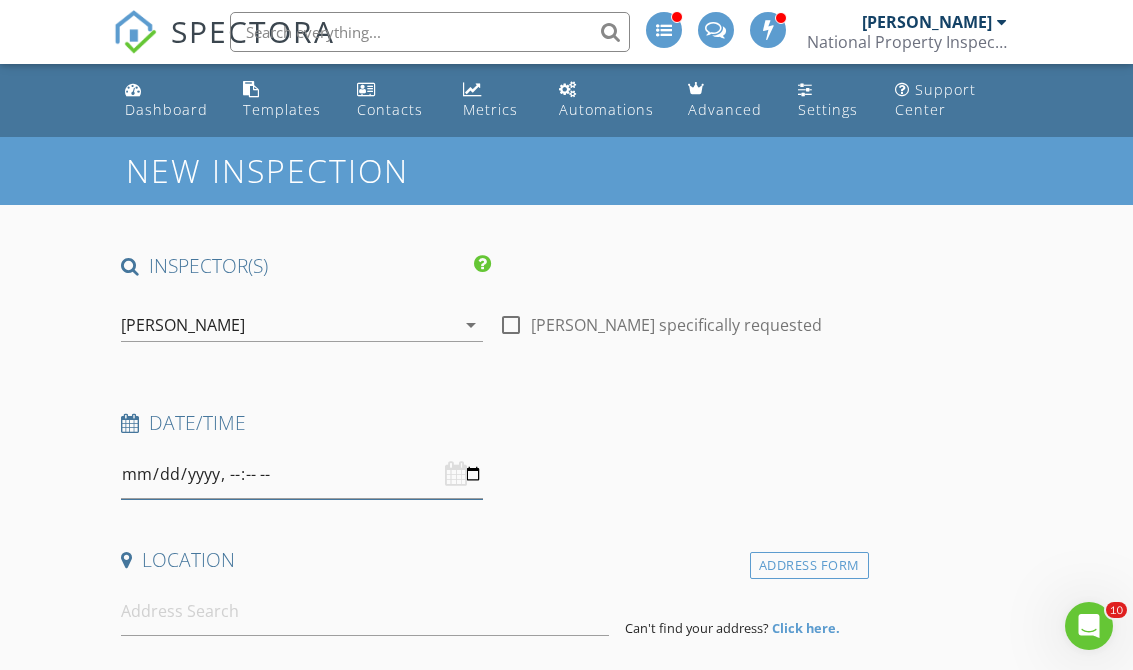 click at bounding box center [302, 474] 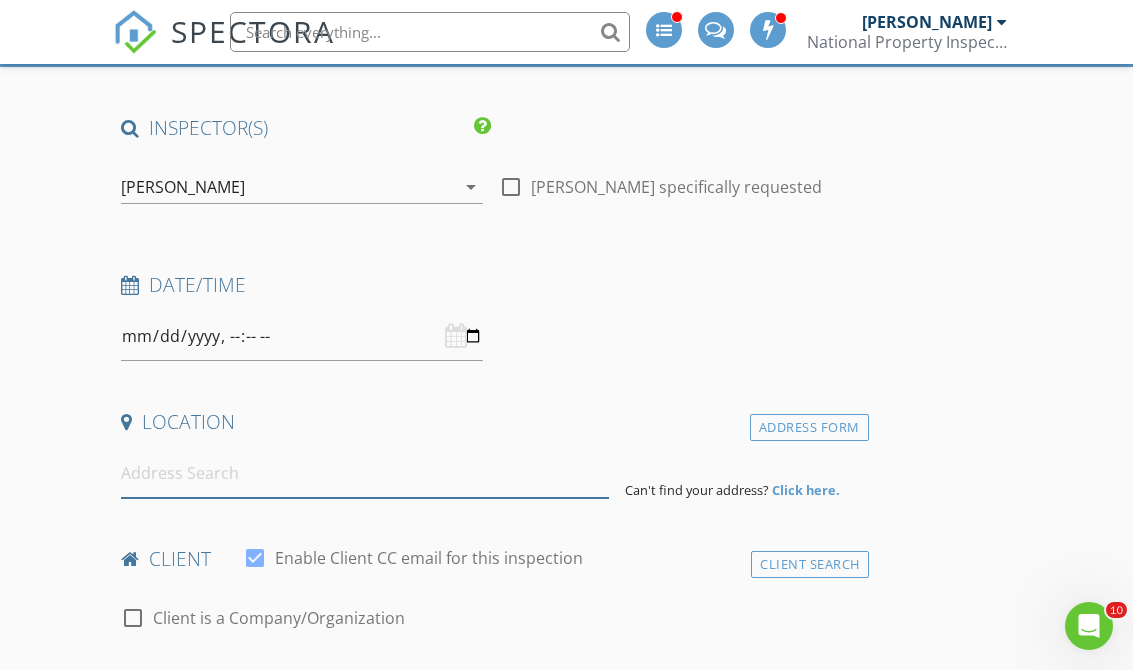 click at bounding box center (365, 473) 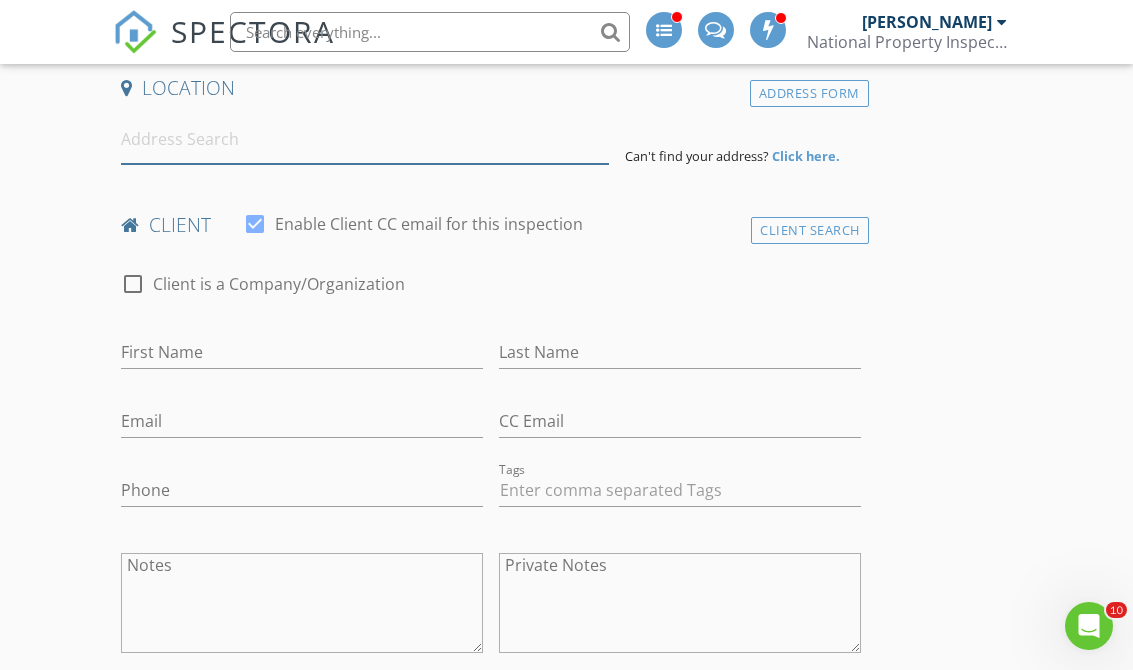 scroll, scrollTop: 568, scrollLeft: 0, axis: vertical 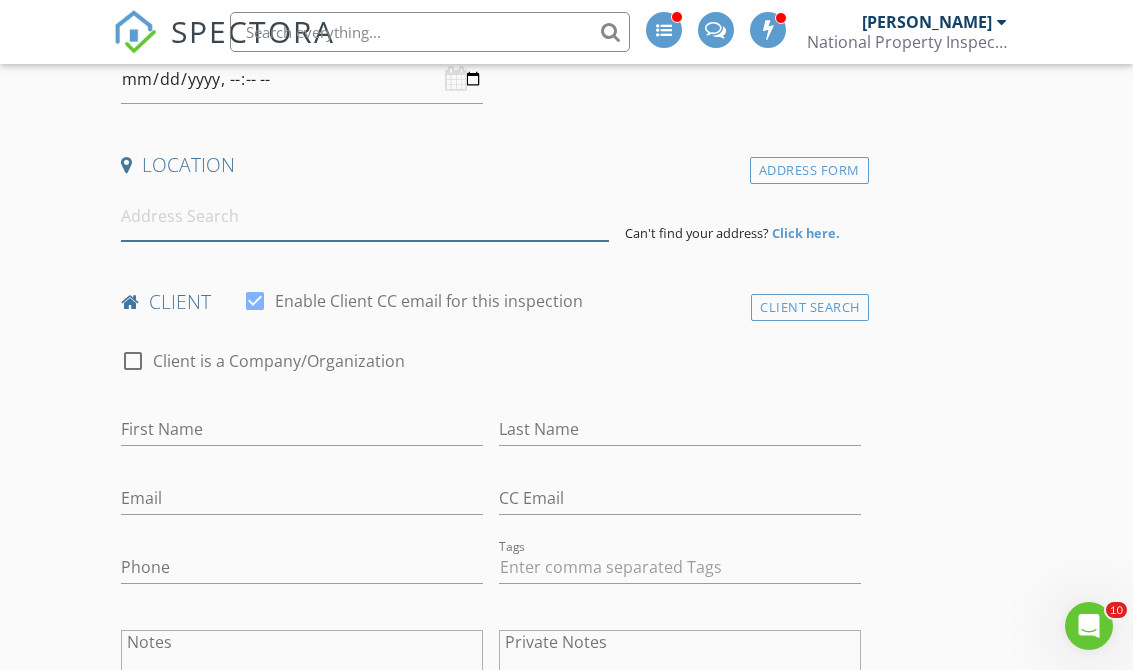 click at bounding box center (365, 216) 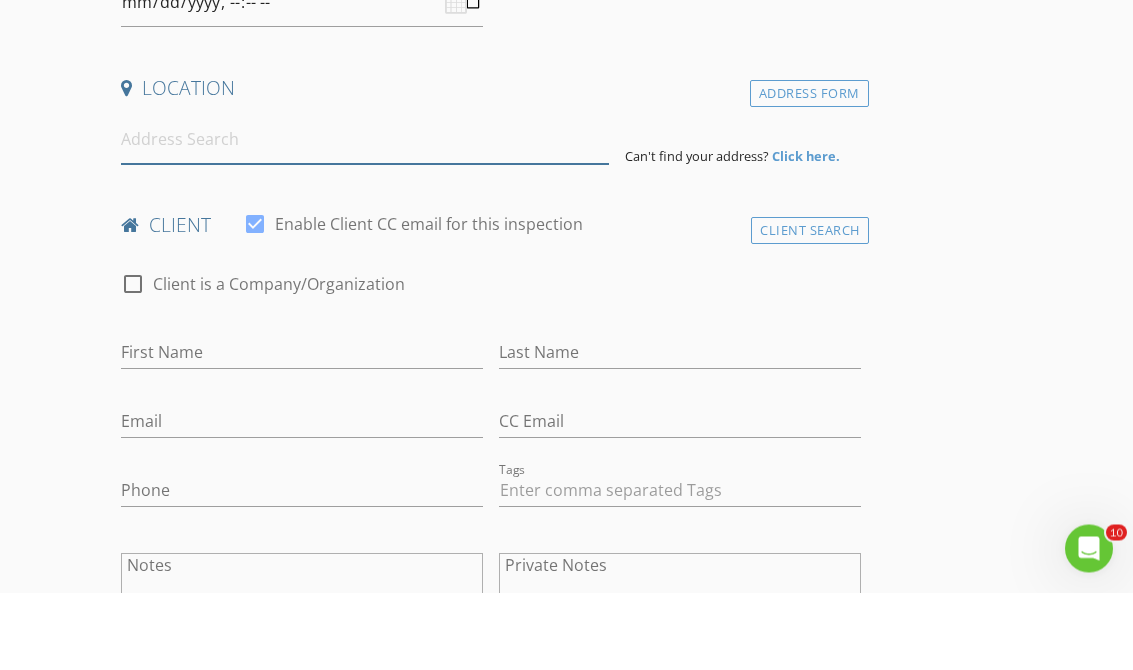 paste on "3592 W Smokey Row Rd Bargersville, IN" 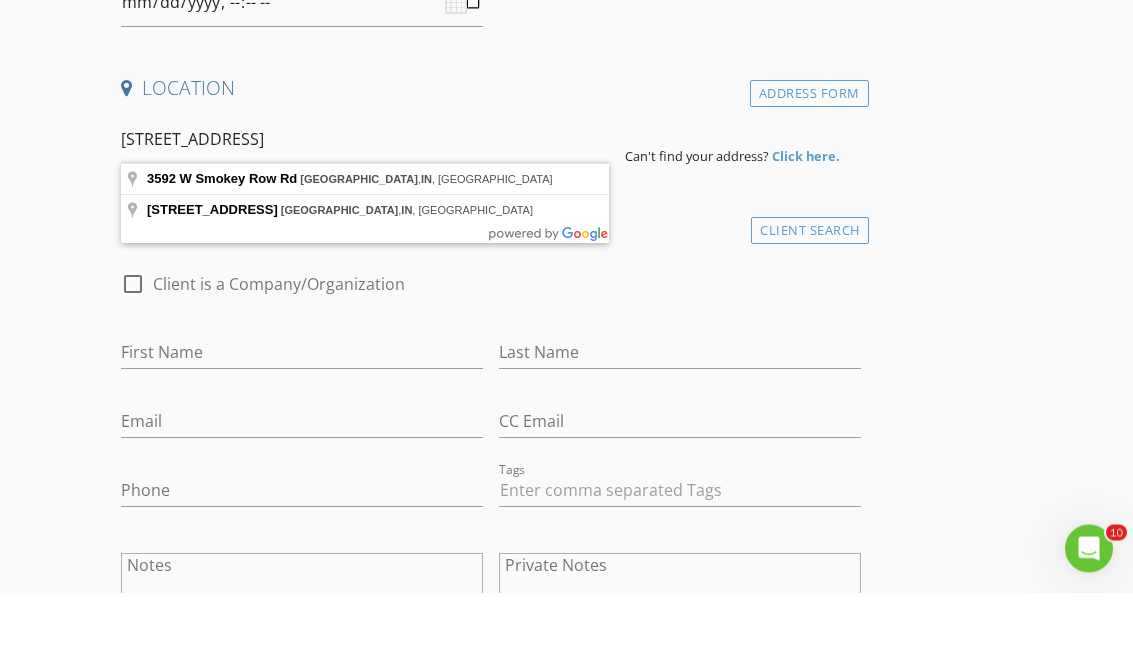type on "3592 W Smokey Row Rd, Bargersville, IN, USA" 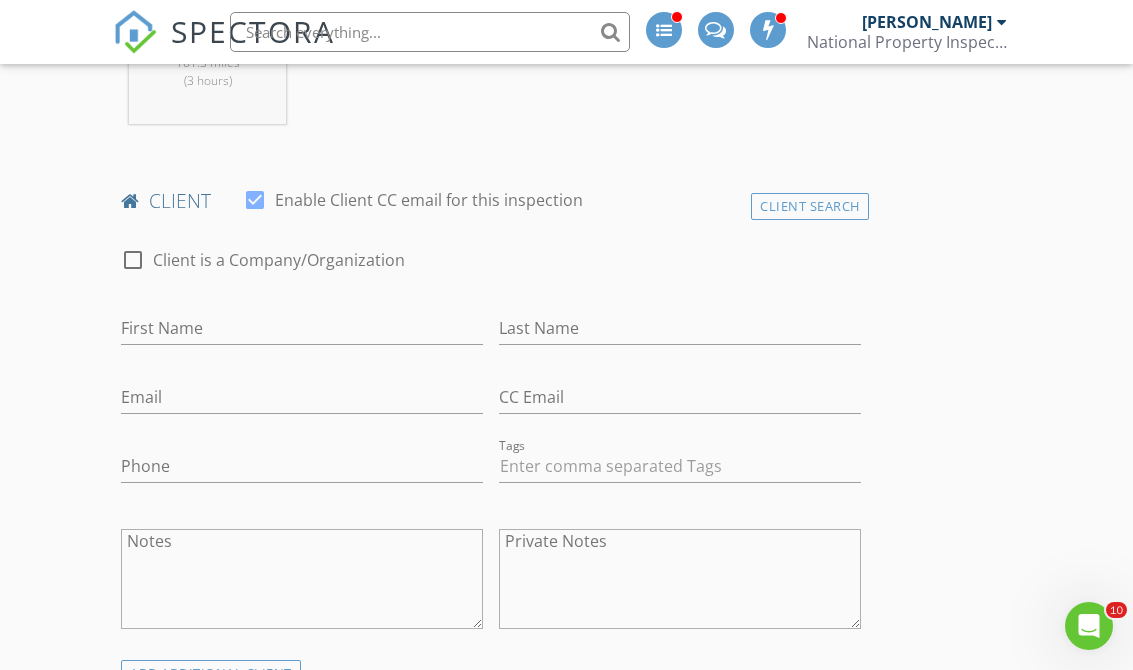 scroll, scrollTop: 912, scrollLeft: 0, axis: vertical 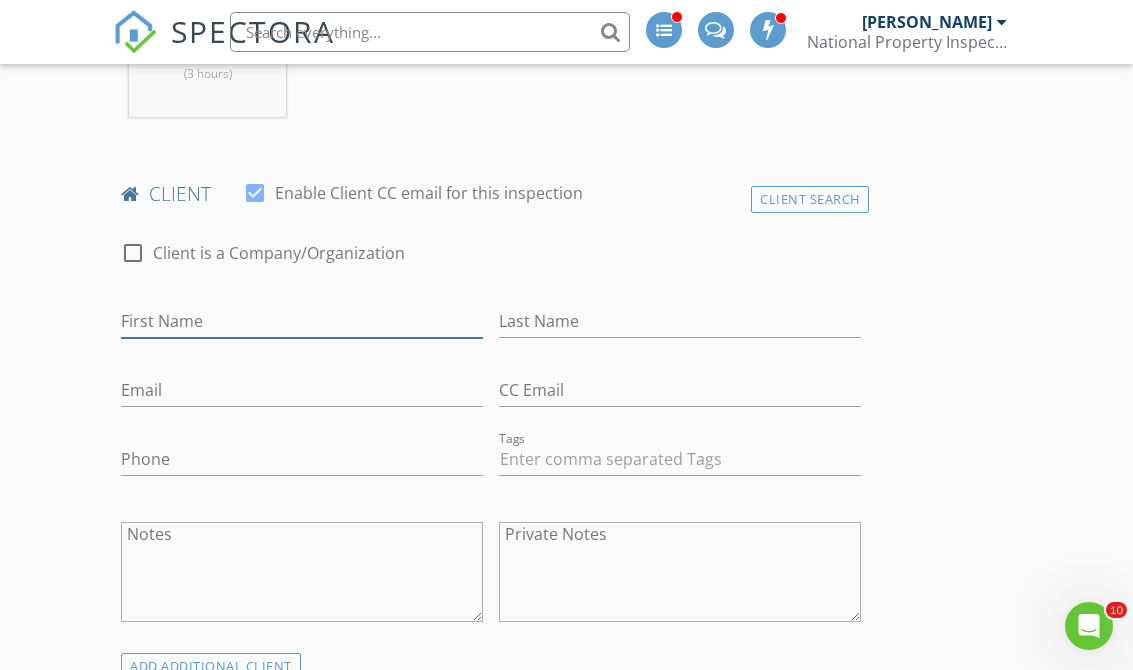 click on "First Name" at bounding box center [302, 321] 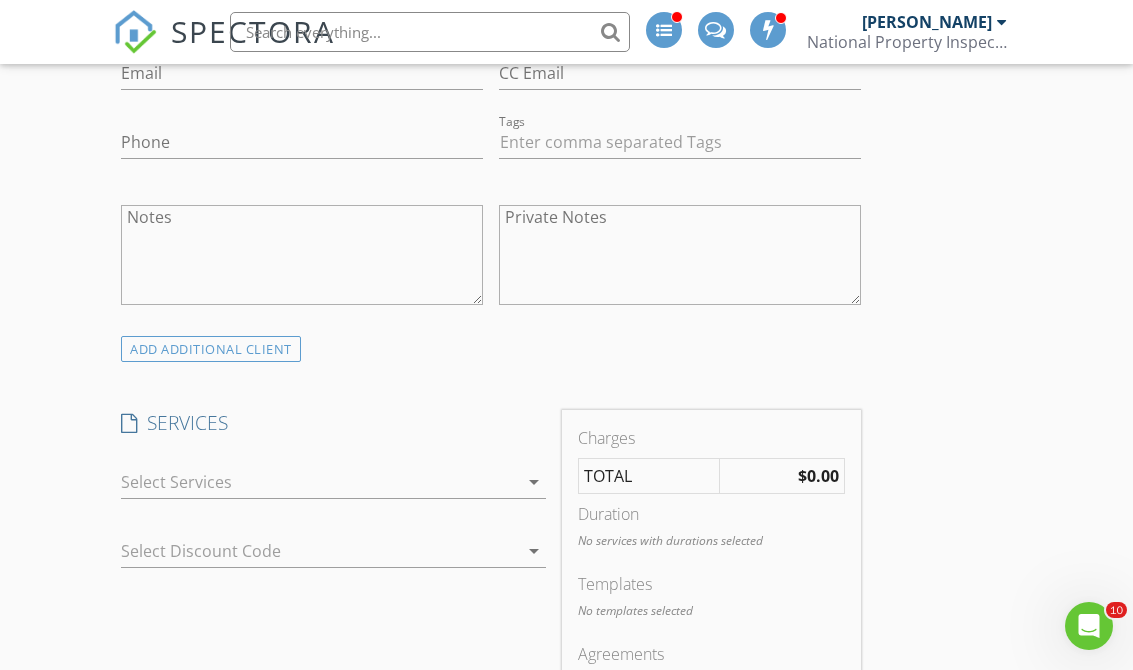 scroll, scrollTop: 1226, scrollLeft: 0, axis: vertical 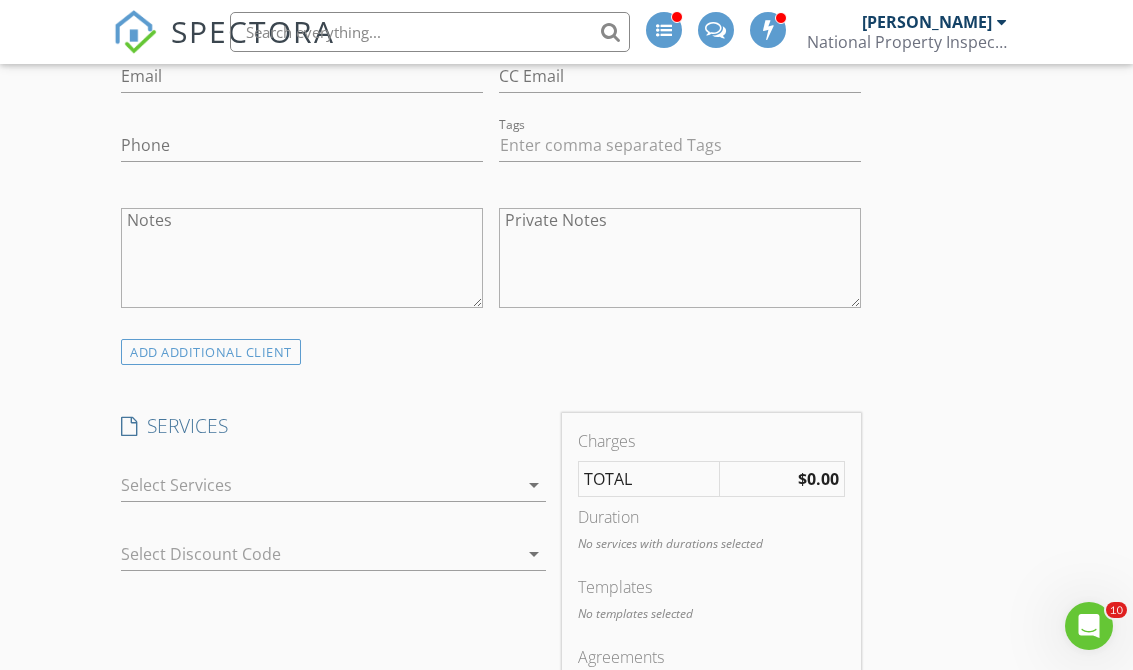 click at bounding box center [319, 485] 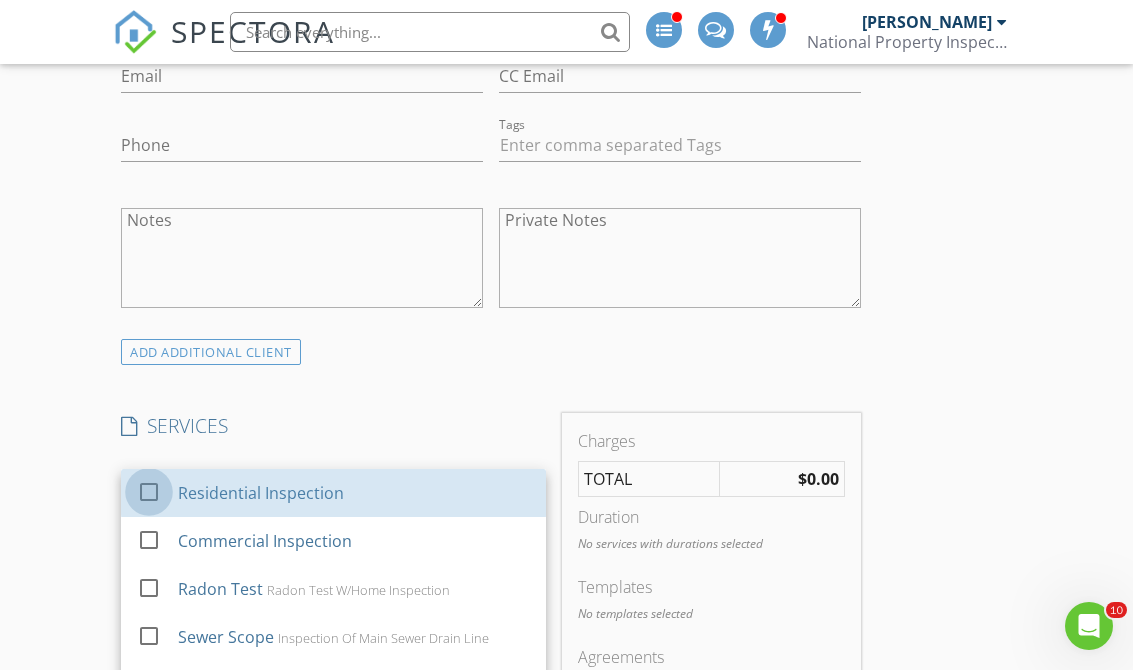 click at bounding box center [149, 492] 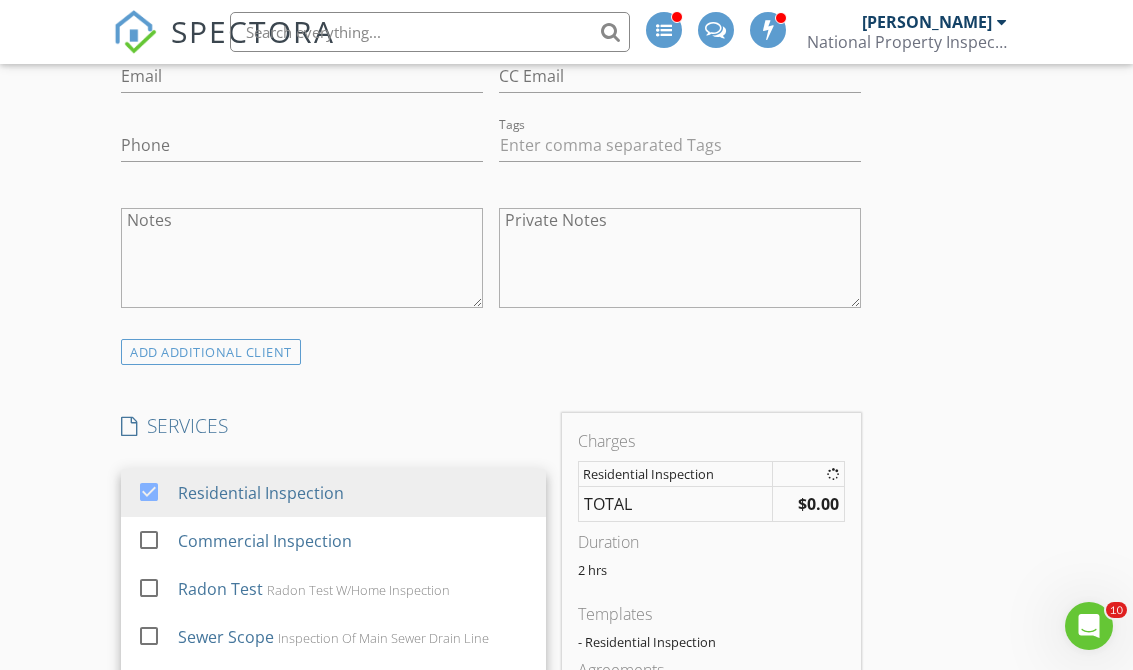 click on "INSPECTOR(S)
check_box   Blake Evans   PRIMARY   check_box_outline_blank   Josh Gorrell     check_box_outline_blank   Billy Evans     Blake Evans arrow_drop_down   check_box_outline_blank Blake Evans specifically requested
Date/Time
Location
Address Search       Address 3592 W Smokey Row Rd   Unit   City Bargersville   State IN   Zip 46106   County Johnson     Square Feet 8092   Year Built 1997   Foundation arrow_drop_down     Blake Evans     161.3 miles     (3 hours)
client
check_box Enable Client CC email for this inspection   Client Search     check_box_outline_blank Client is a Company/Organization     First Name   Last Name   Email   CC Email   Phone         Tags         Notes   Private Notes
ADD ADDITIONAL client
SERVICES
check_box   Residential Inspection" at bounding box center (566, 853) 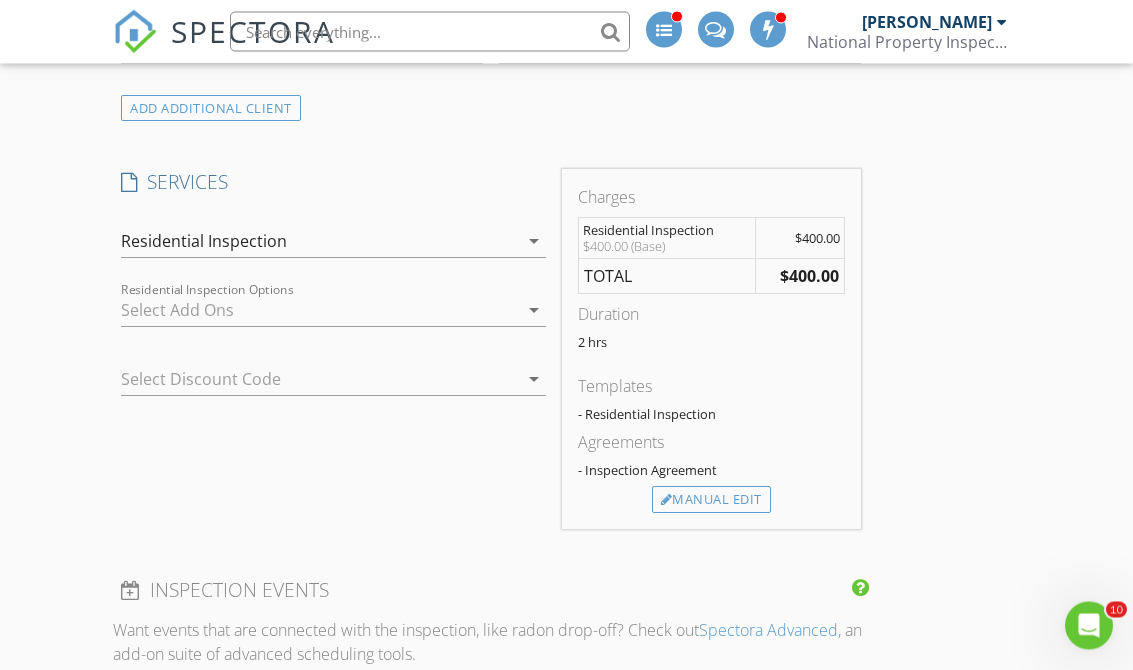 scroll, scrollTop: 1473, scrollLeft: 0, axis: vertical 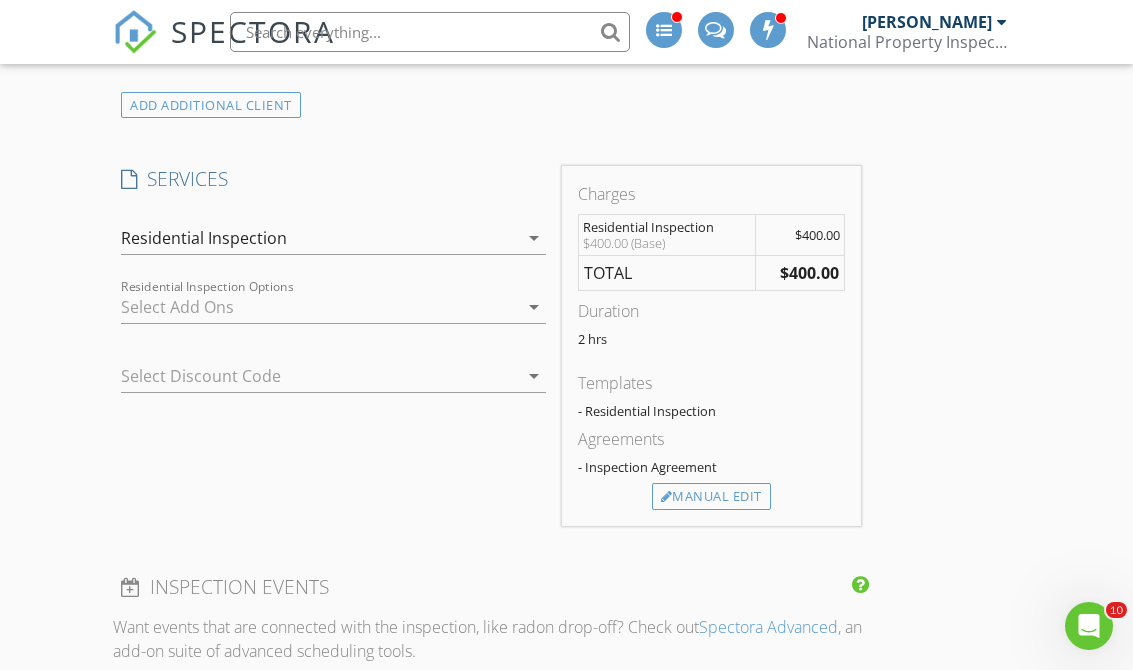 click on "Manual Edit" at bounding box center (711, 497) 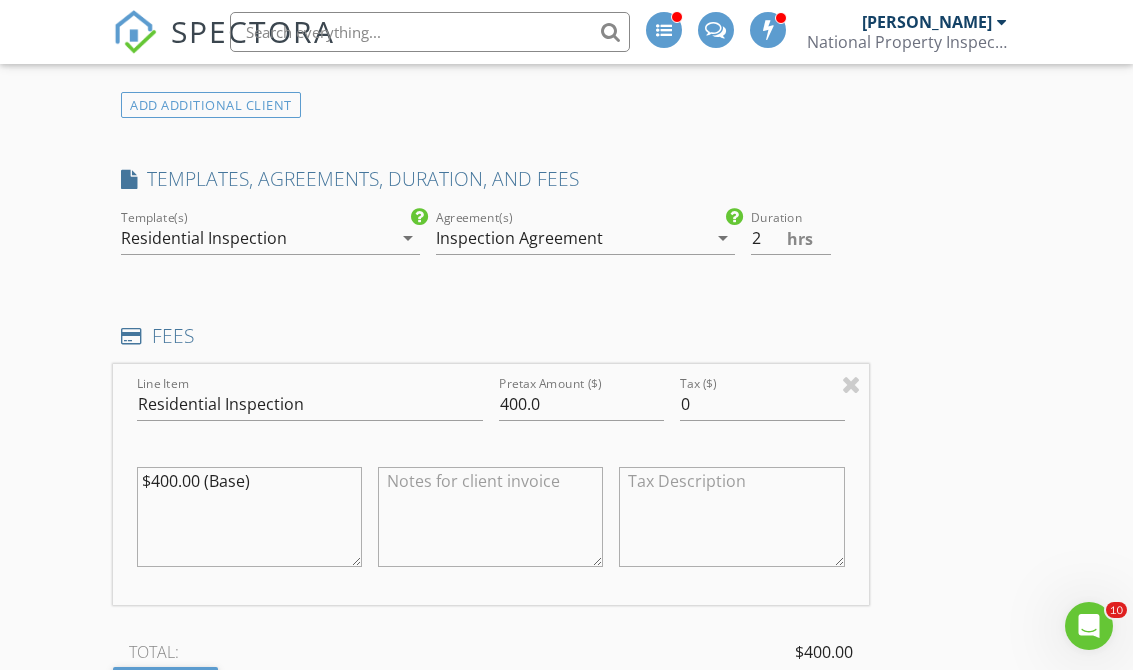 click on "$400.00 (Base)" at bounding box center (249, 517) 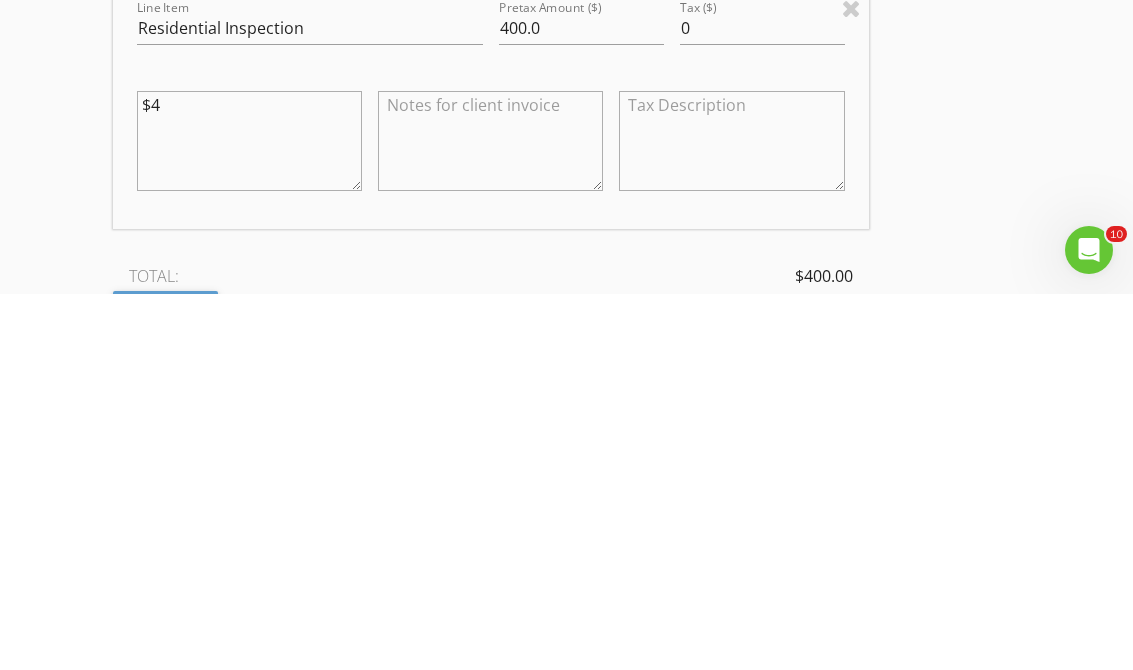 type on "$" 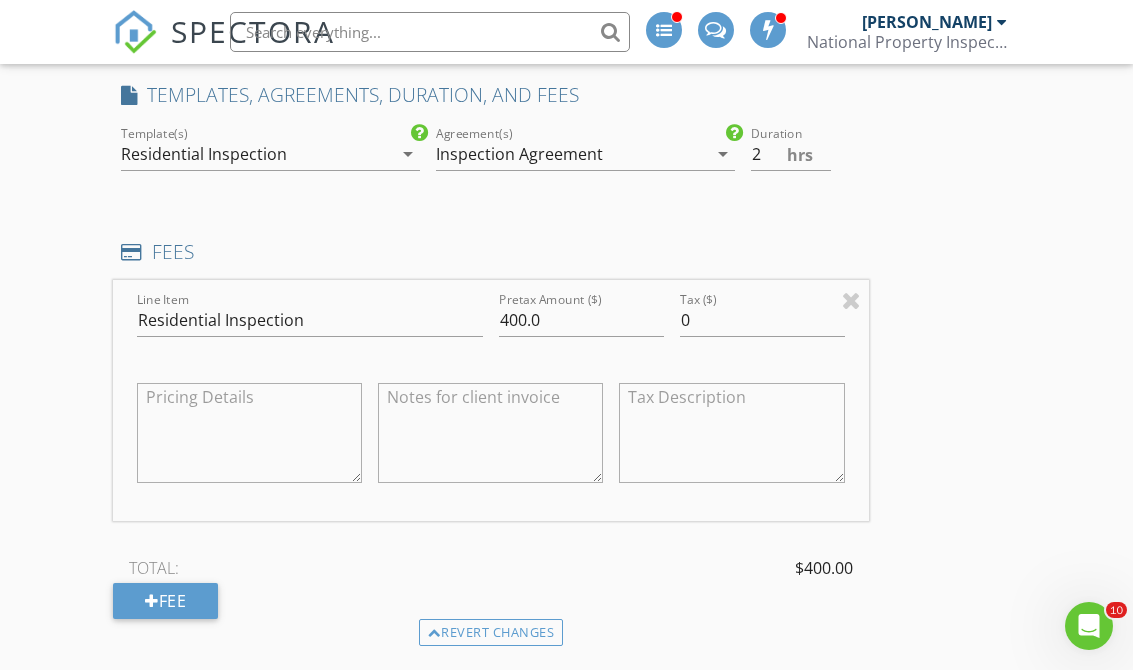 scroll, scrollTop: 1556, scrollLeft: 0, axis: vertical 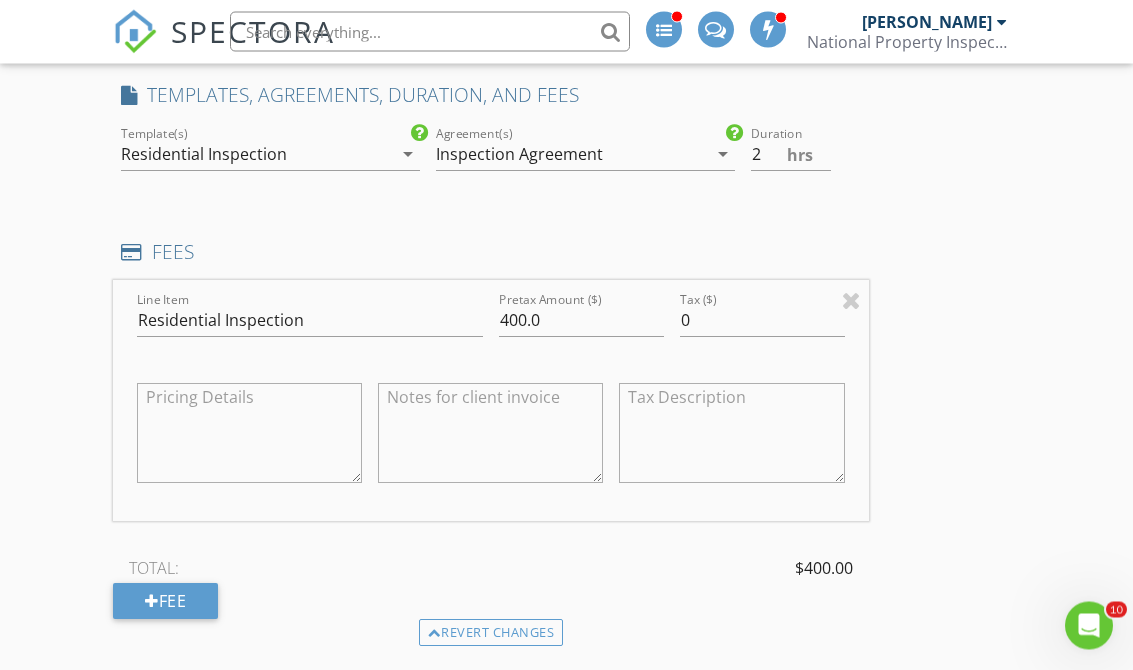 type 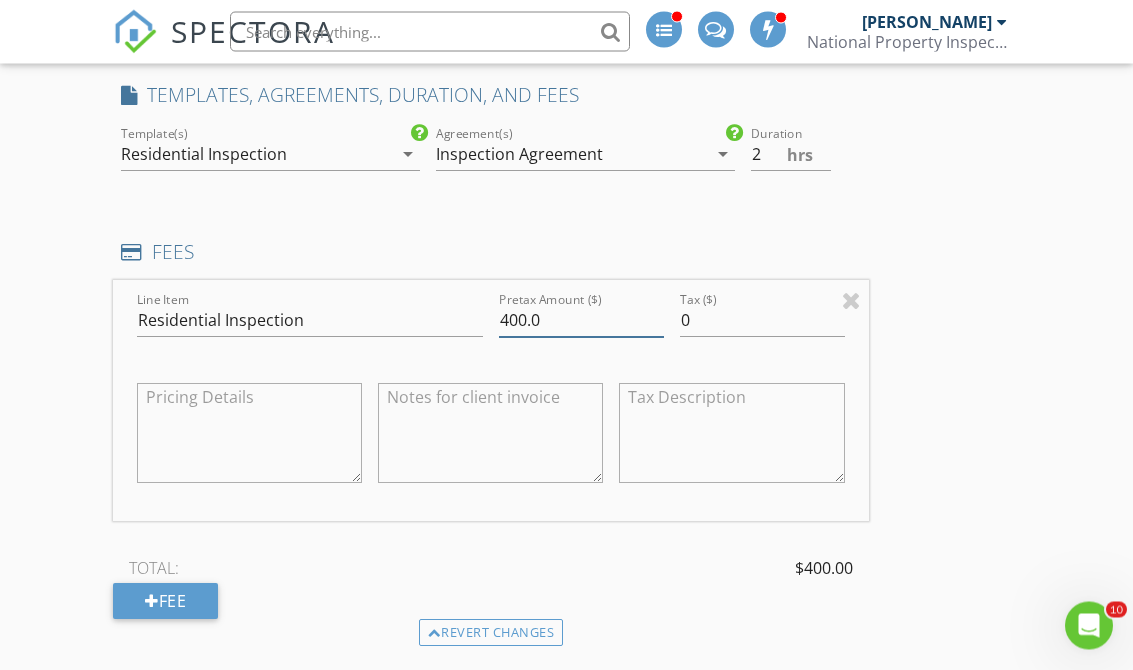 click on "400.0" at bounding box center (581, 321) 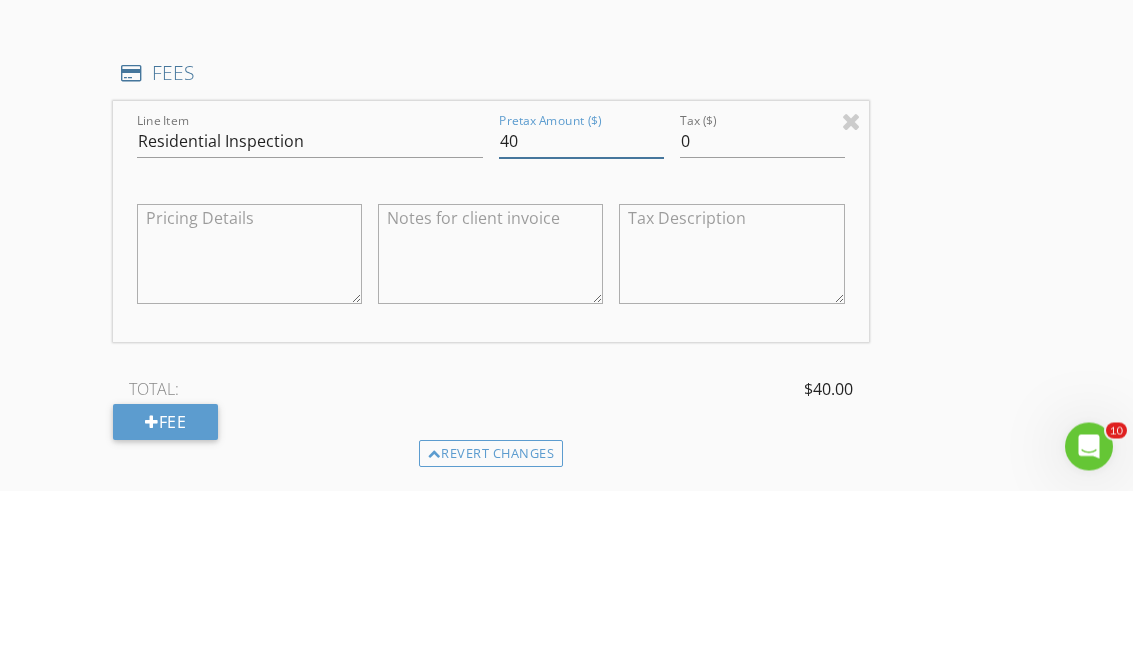 type on "4" 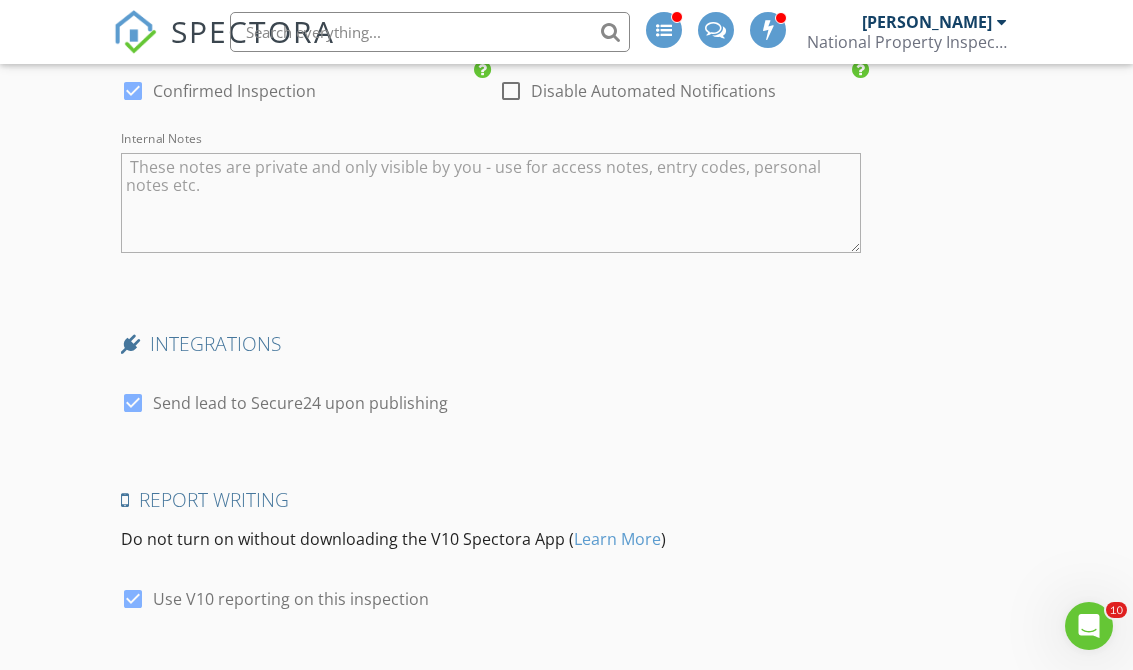 scroll, scrollTop: 3460, scrollLeft: 0, axis: vertical 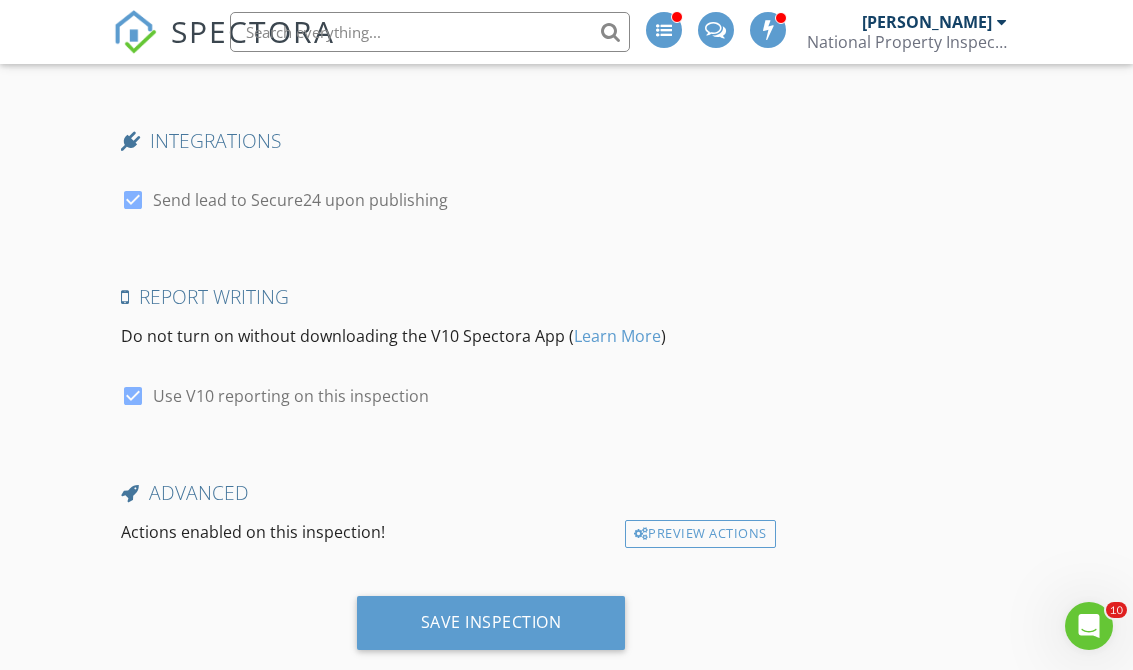 type on "1000.00" 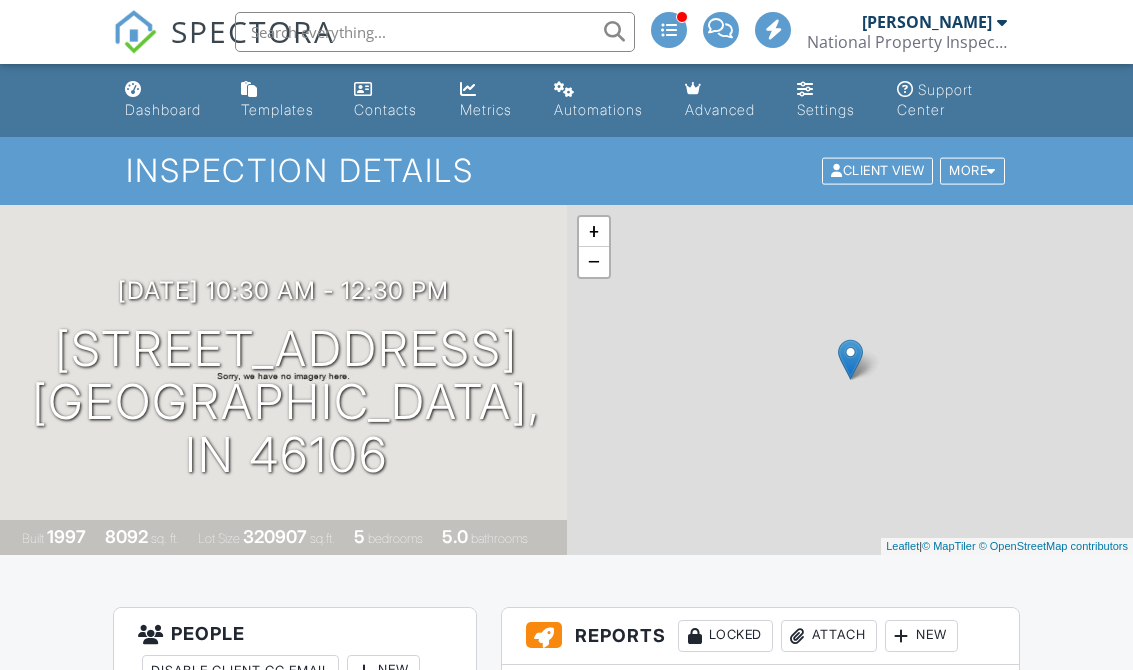 scroll, scrollTop: 0, scrollLeft: 0, axis: both 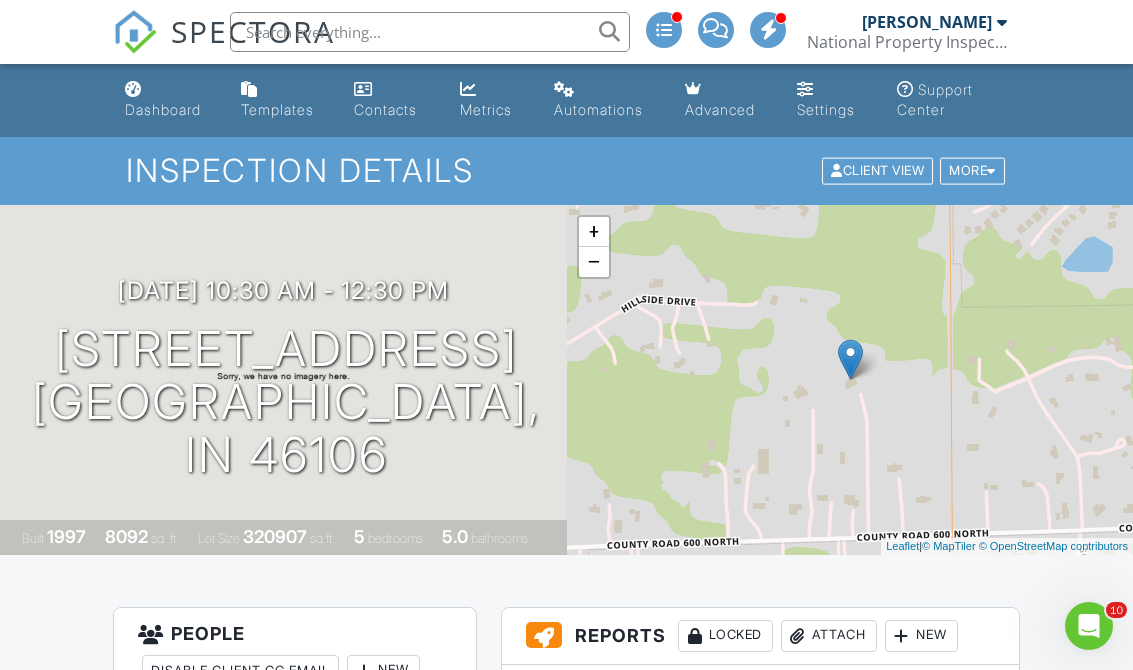 click on "[DATE] 10:30 am
- 12:30 pm" at bounding box center [283, 290] 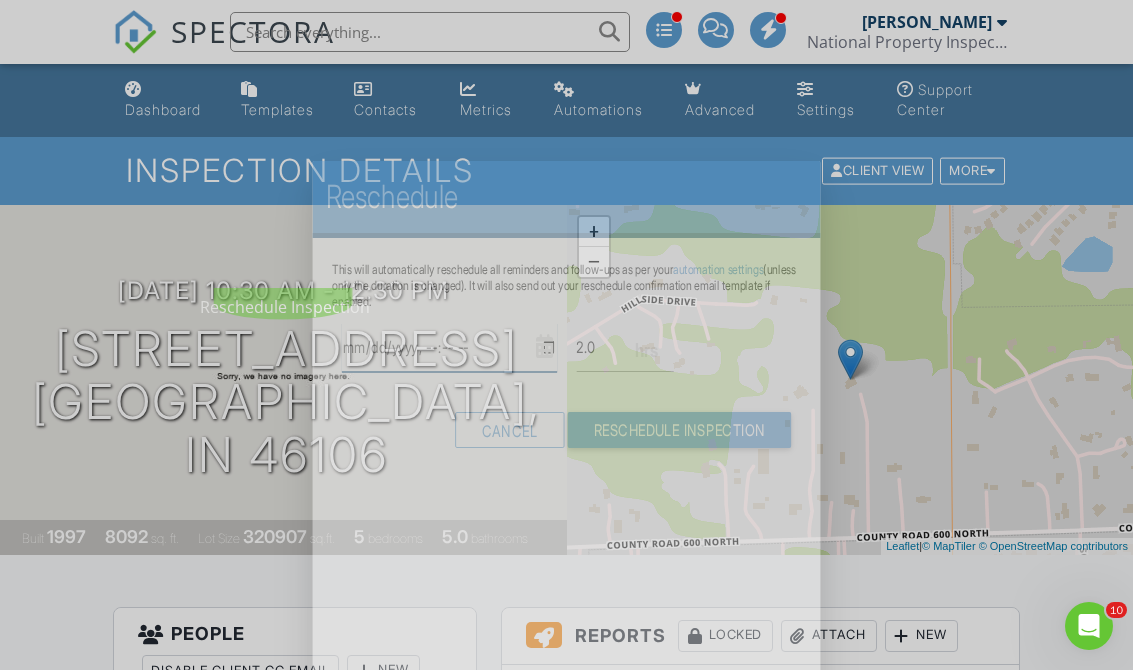 click at bounding box center (449, 347) 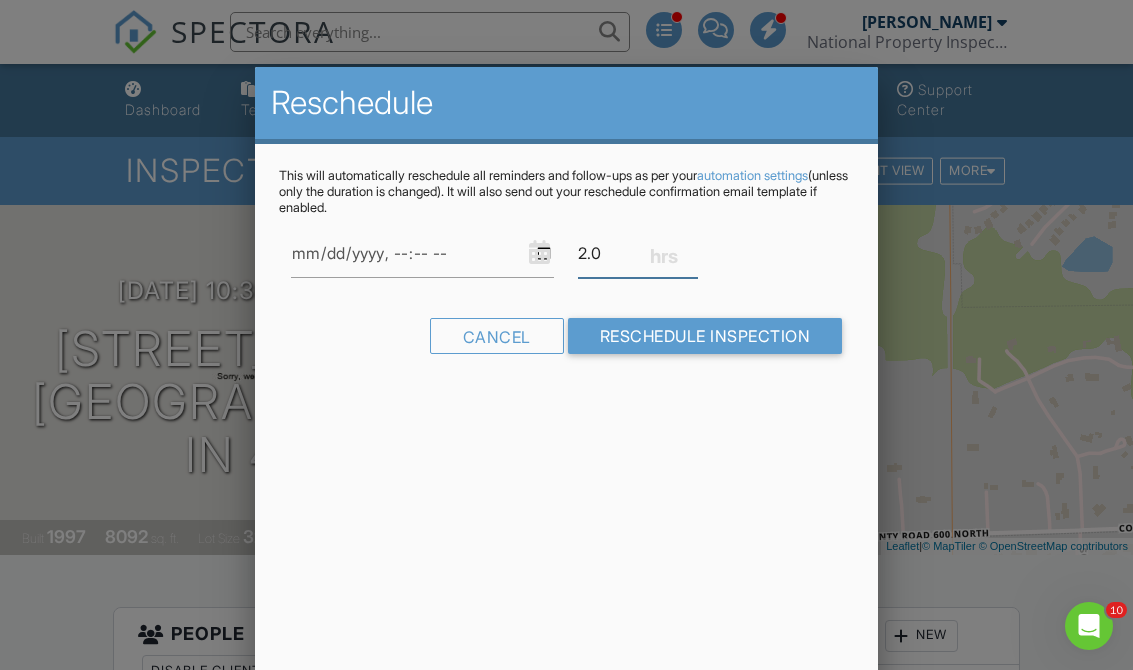 click on "2.0" at bounding box center [638, 253] 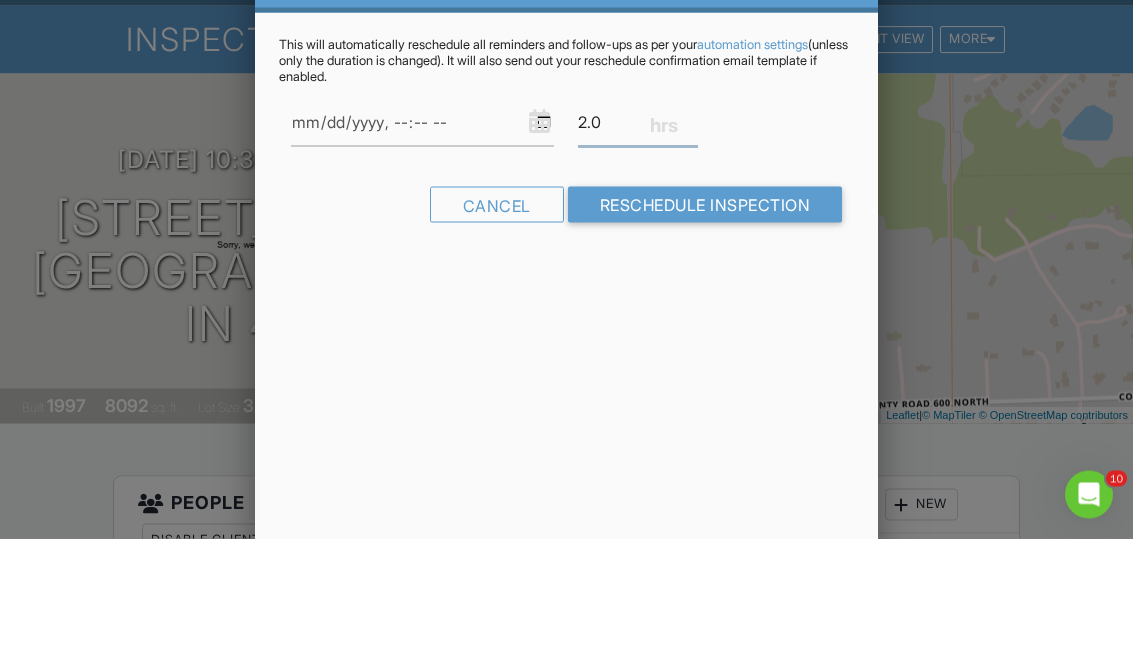 type on "2" 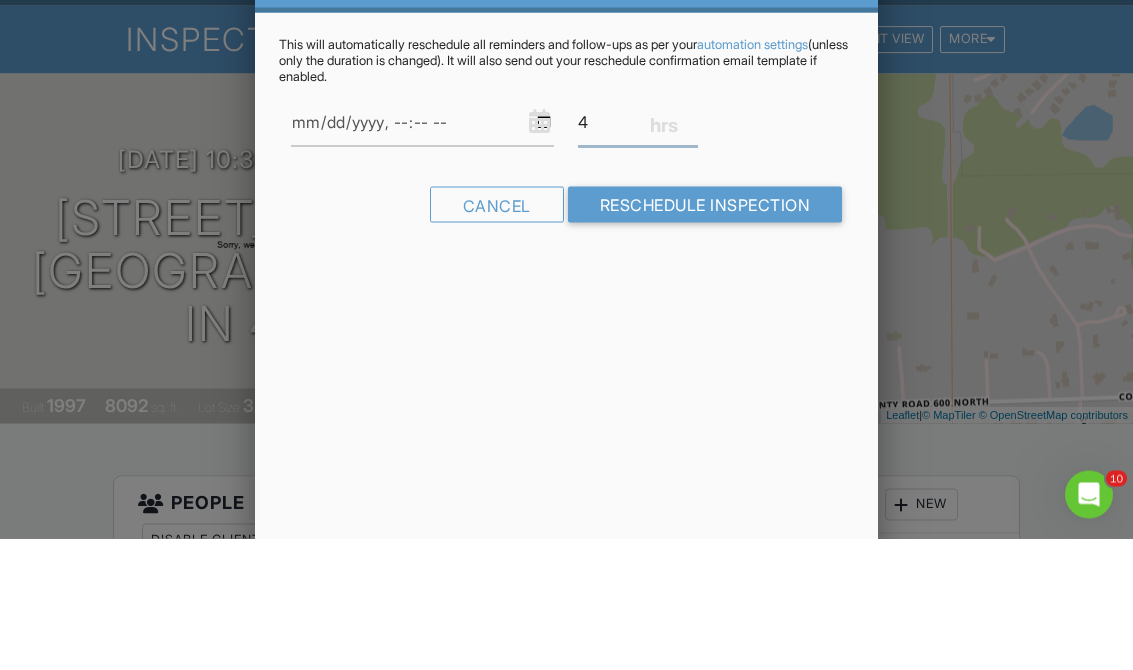 type on "4" 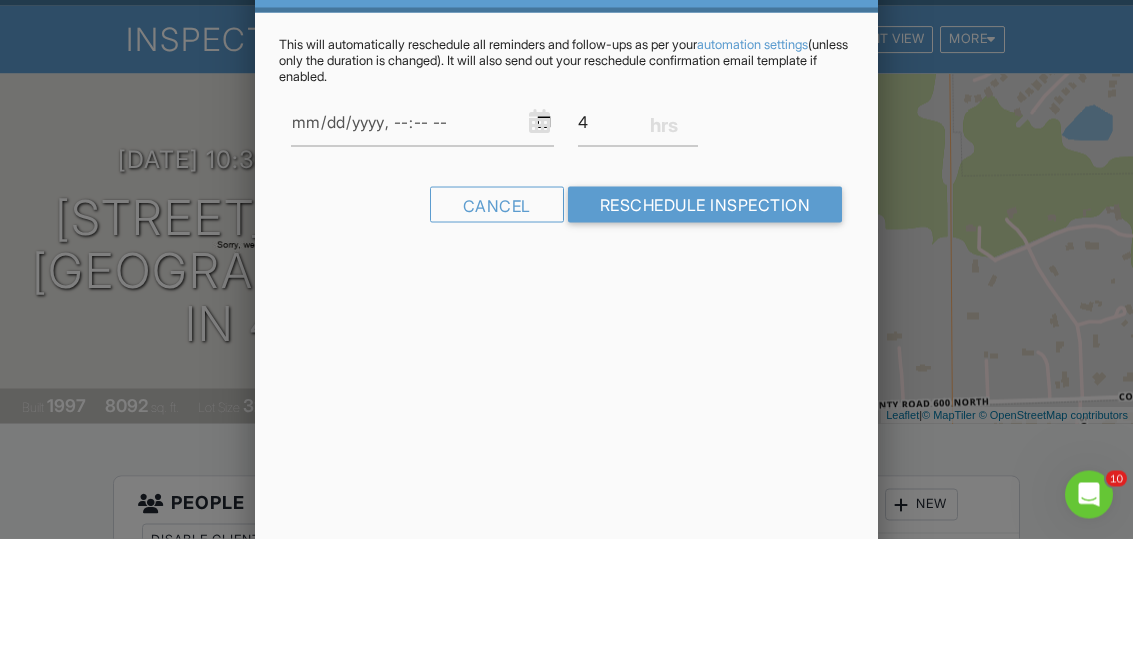click on "Reschedule Inspection" at bounding box center (705, 336) 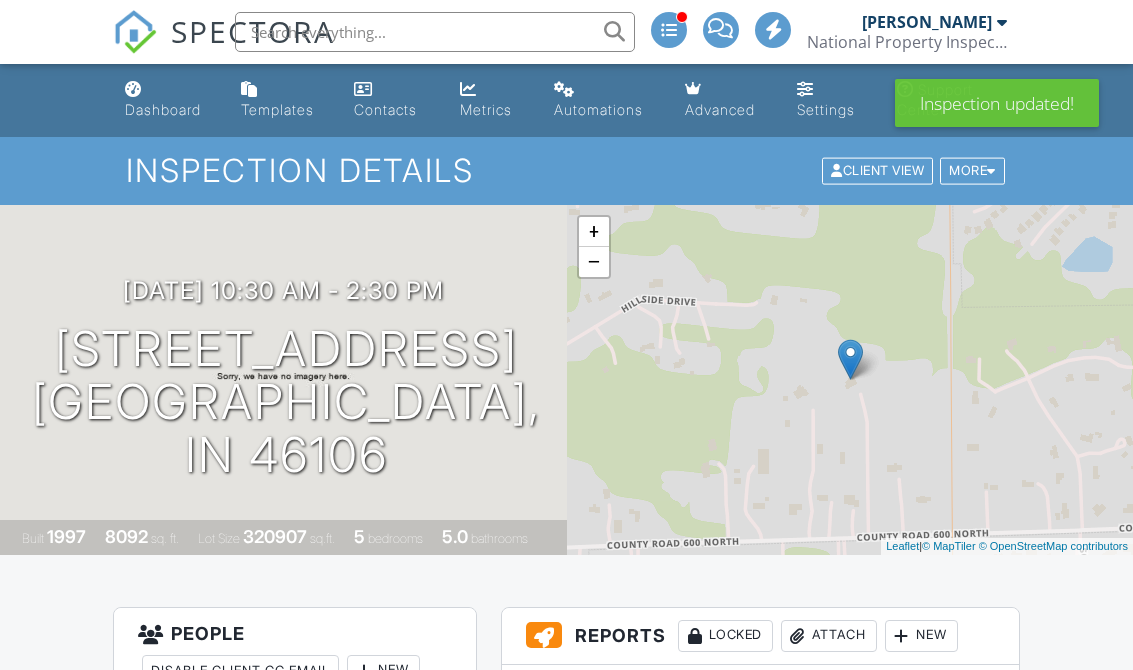 scroll, scrollTop: 0, scrollLeft: 0, axis: both 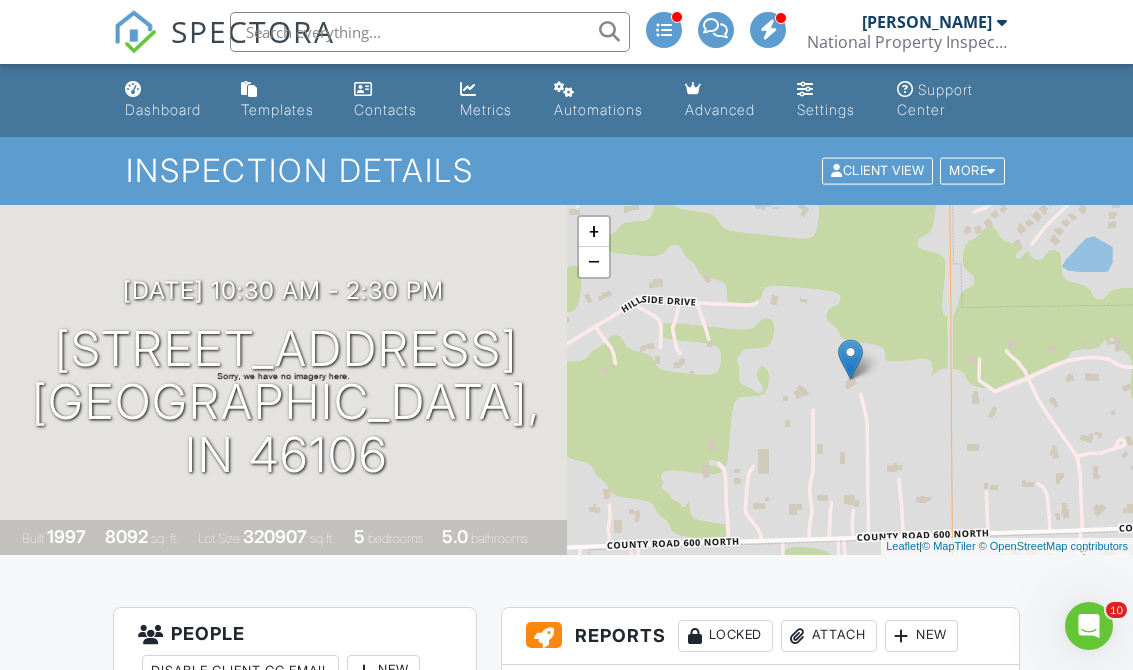 click on "Dashboard" at bounding box center (163, 109) 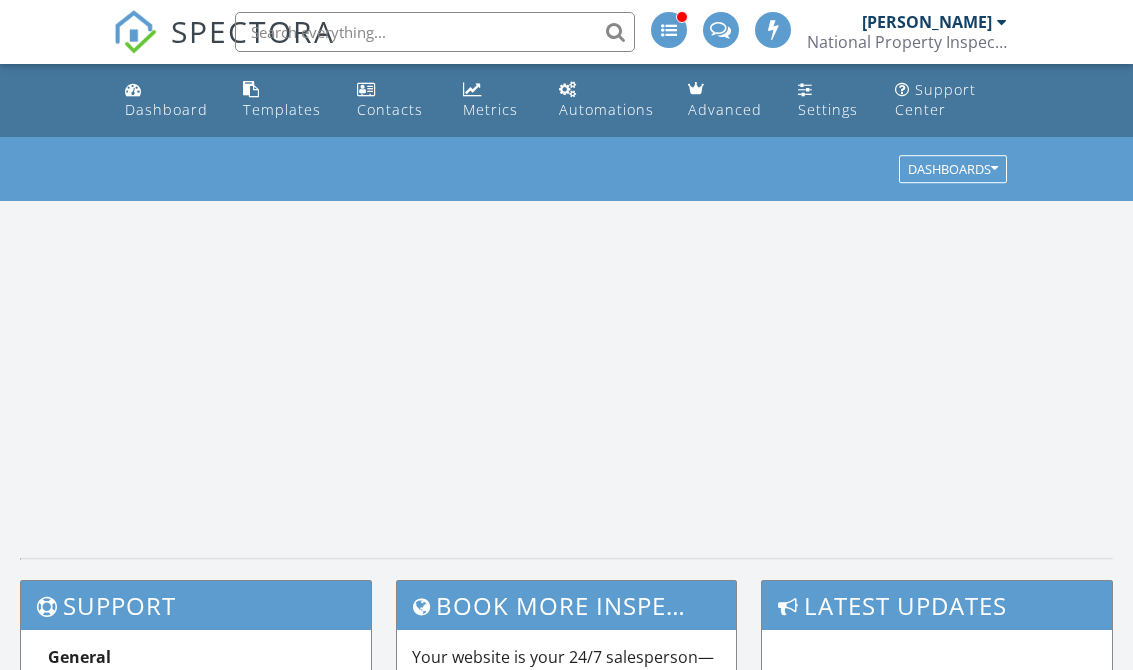 scroll, scrollTop: 0, scrollLeft: 0, axis: both 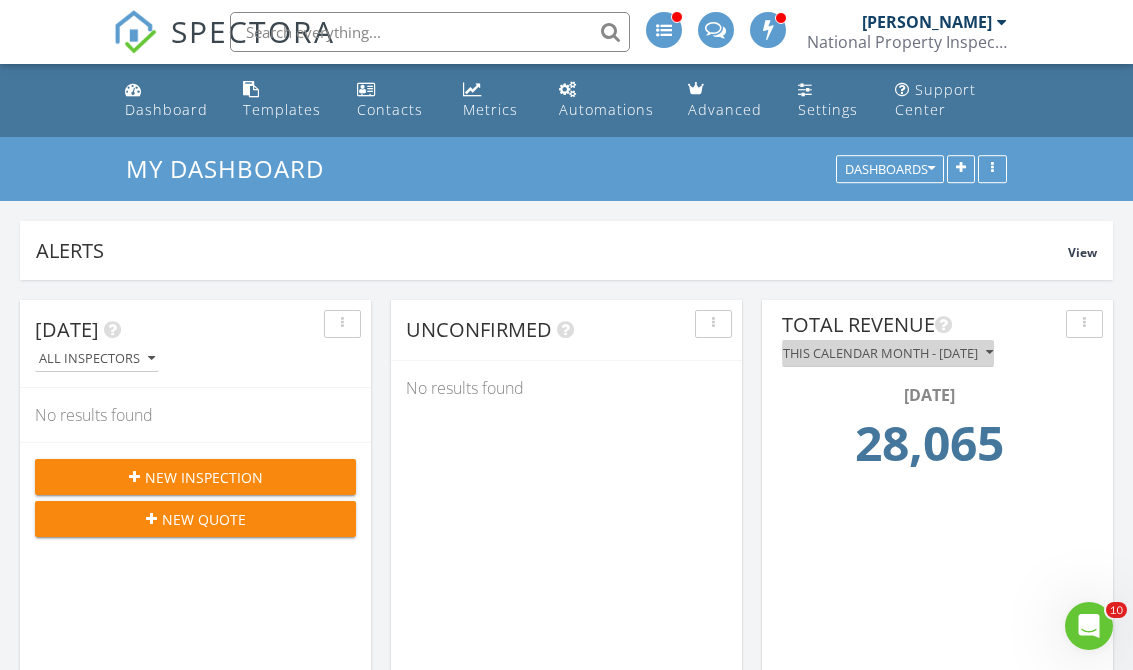 click on "This calendar month - [DATE]" at bounding box center [888, 353] 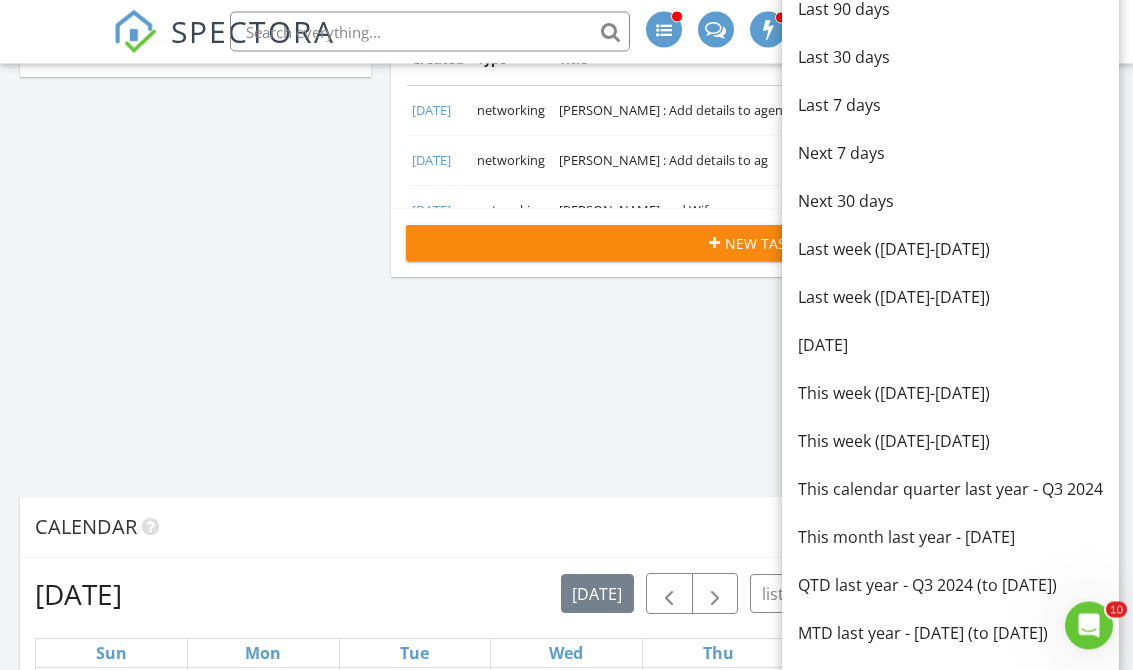 scroll, scrollTop: 814, scrollLeft: 0, axis: vertical 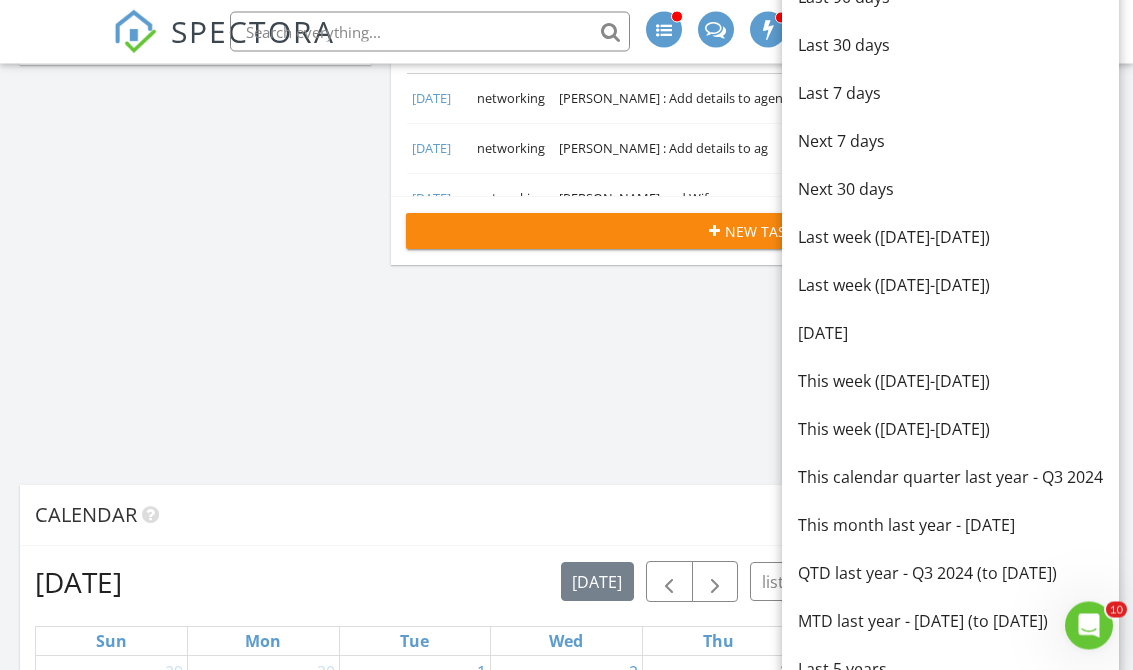 click on "This month last year - [DATE]" at bounding box center (950, 526) 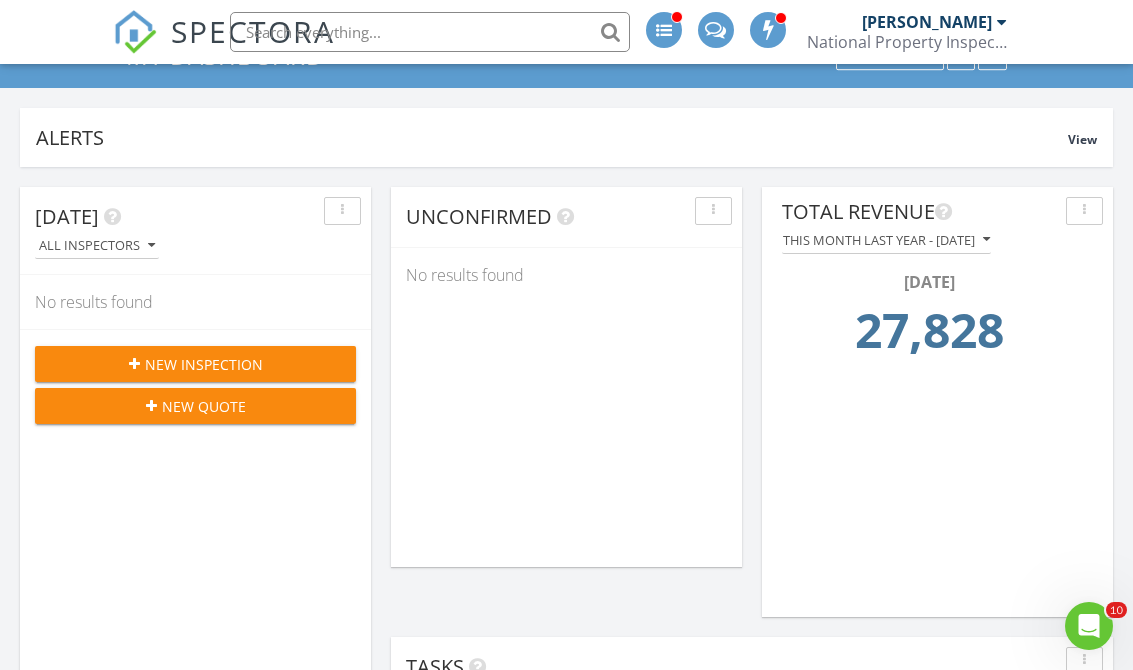 scroll, scrollTop: 107, scrollLeft: 0, axis: vertical 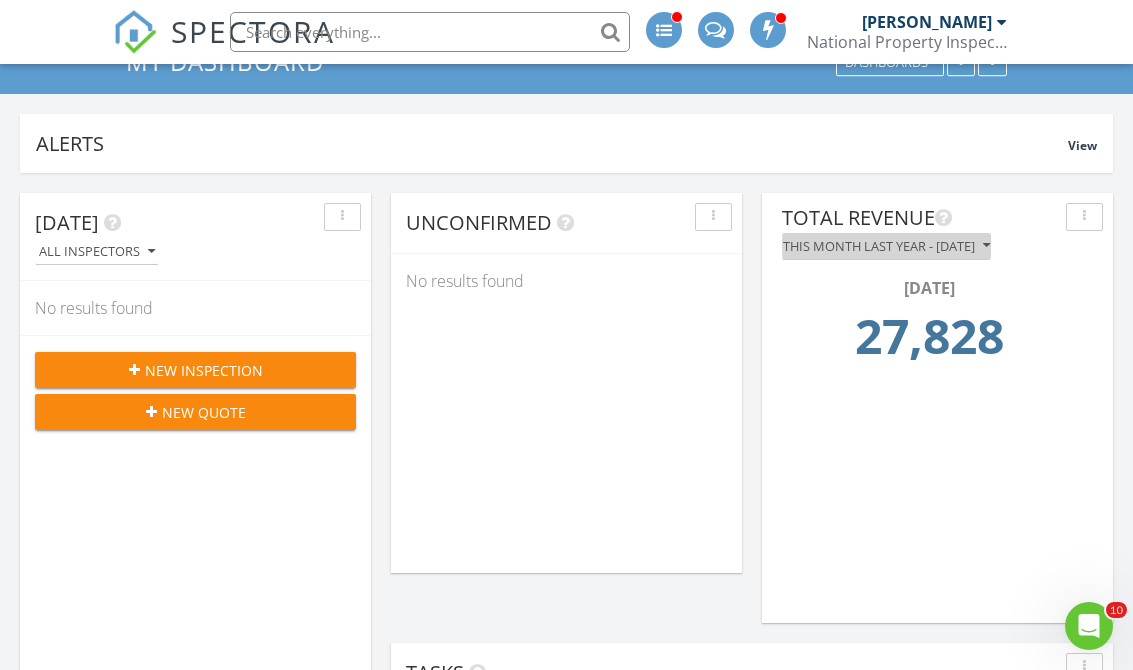 click on "This month last year - [DATE]" at bounding box center (886, 246) 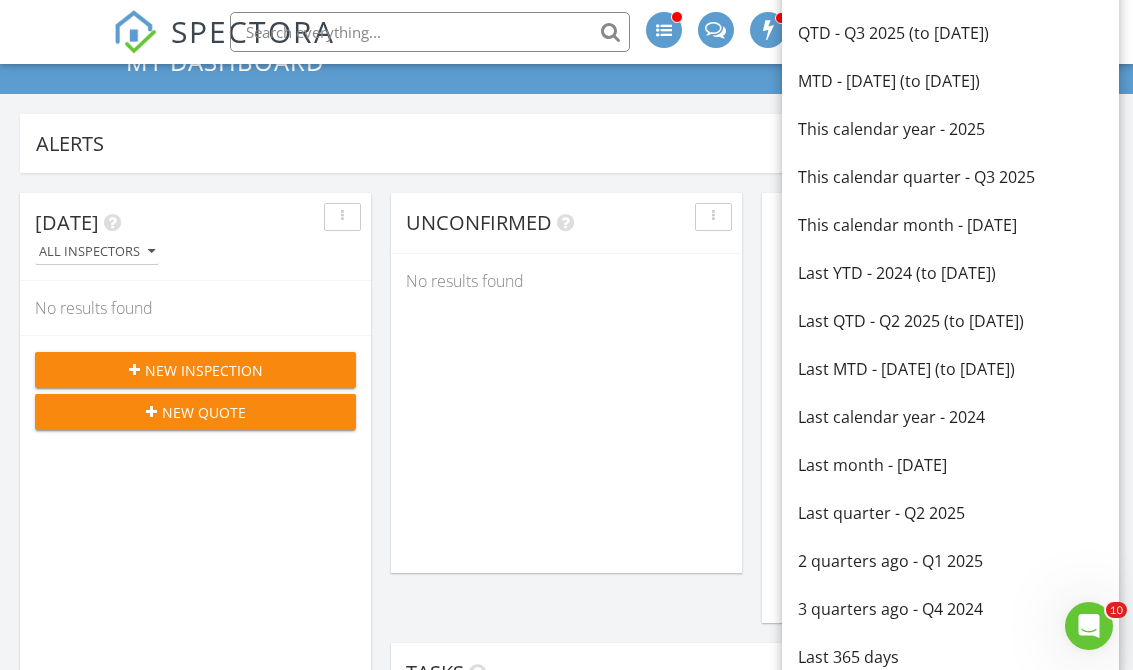 click on "Alerts
View" at bounding box center (566, 143) 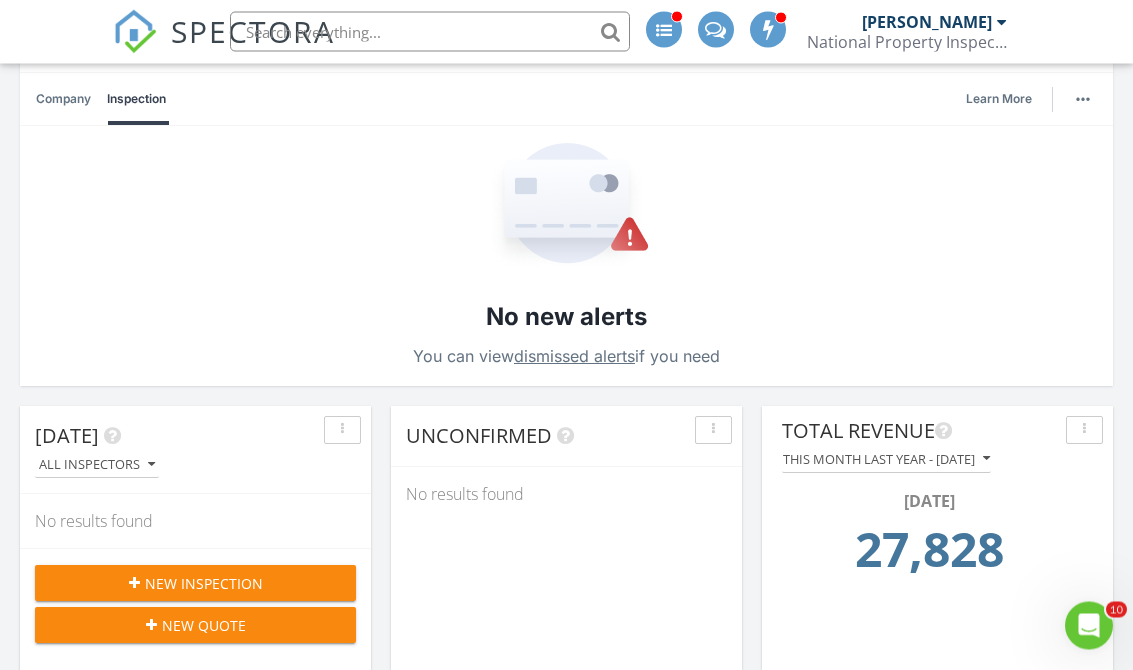 scroll, scrollTop: 219, scrollLeft: 0, axis: vertical 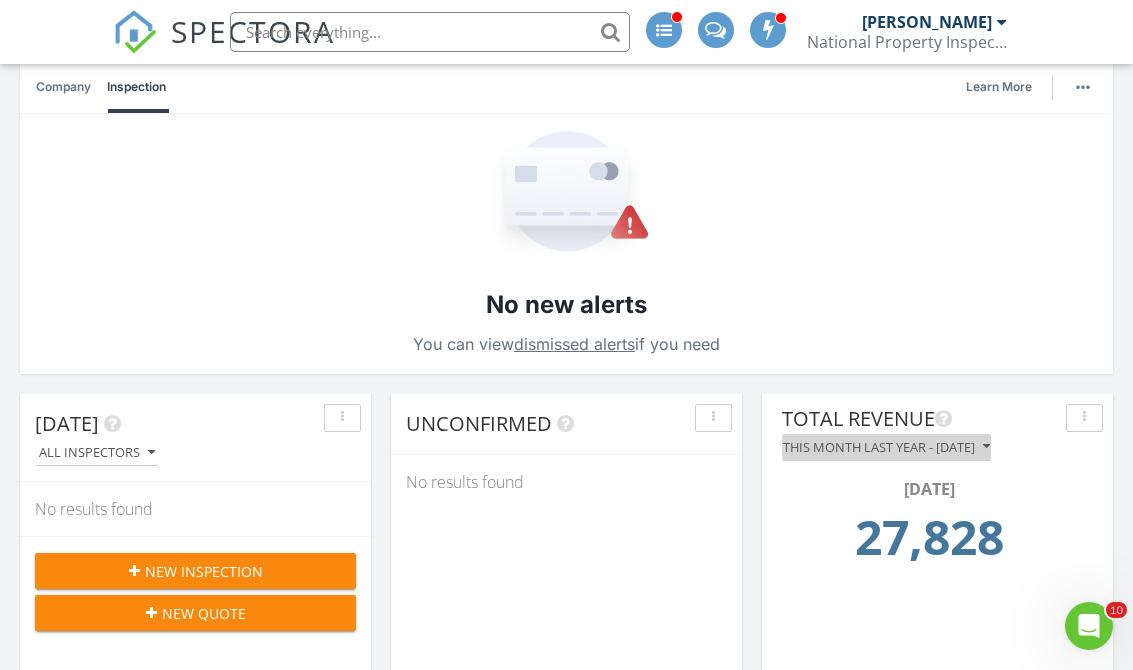 click on "This month last year - July 2024" at bounding box center [886, 447] 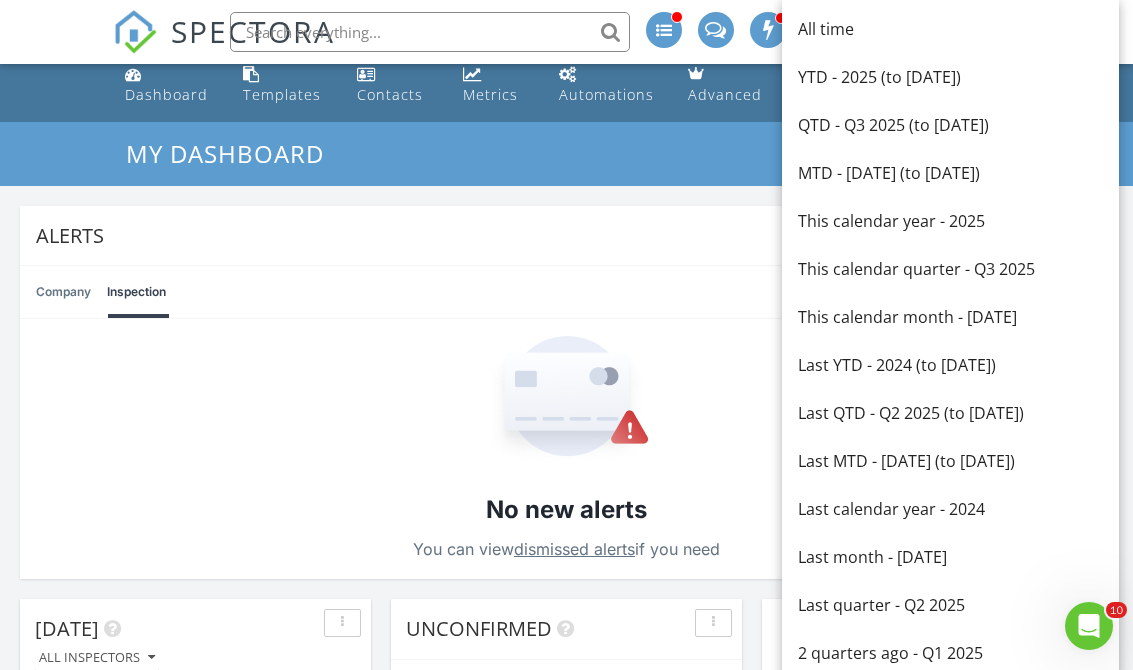 scroll, scrollTop: 0, scrollLeft: 0, axis: both 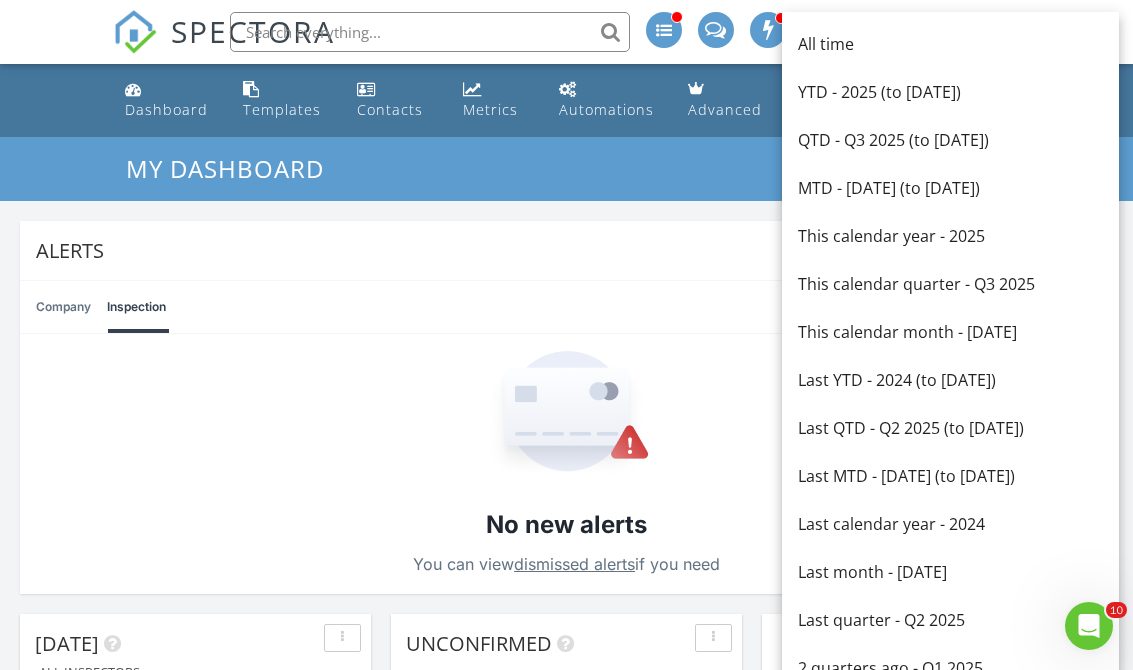 click on "This calendar month - July 2025" at bounding box center (950, 332) 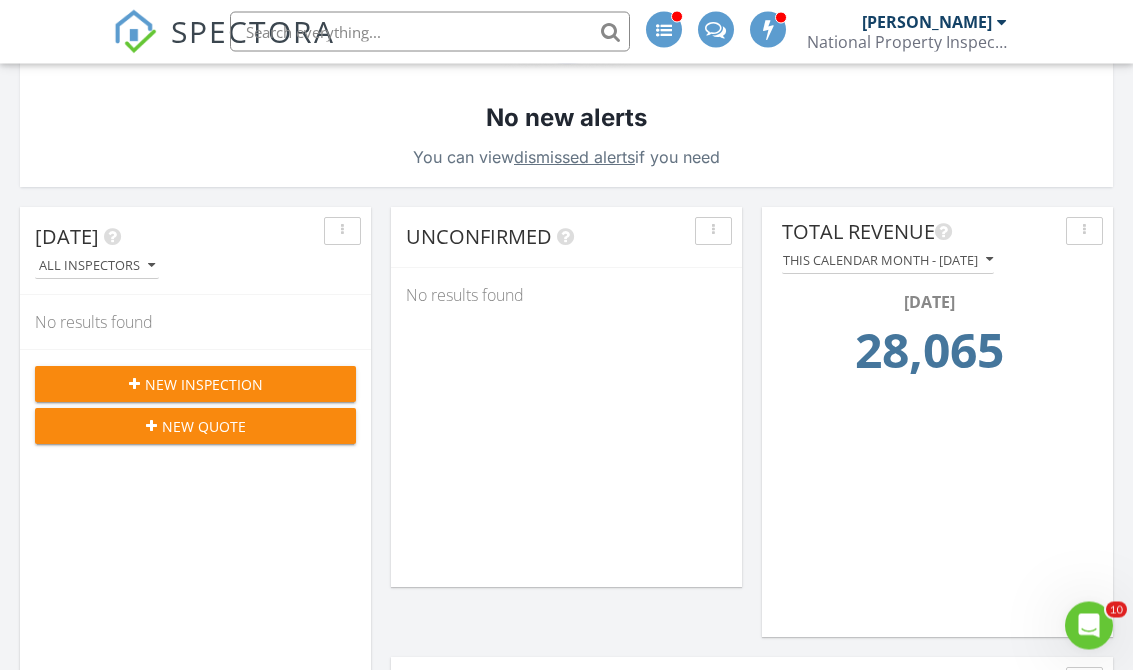 scroll, scrollTop: 261, scrollLeft: 0, axis: vertical 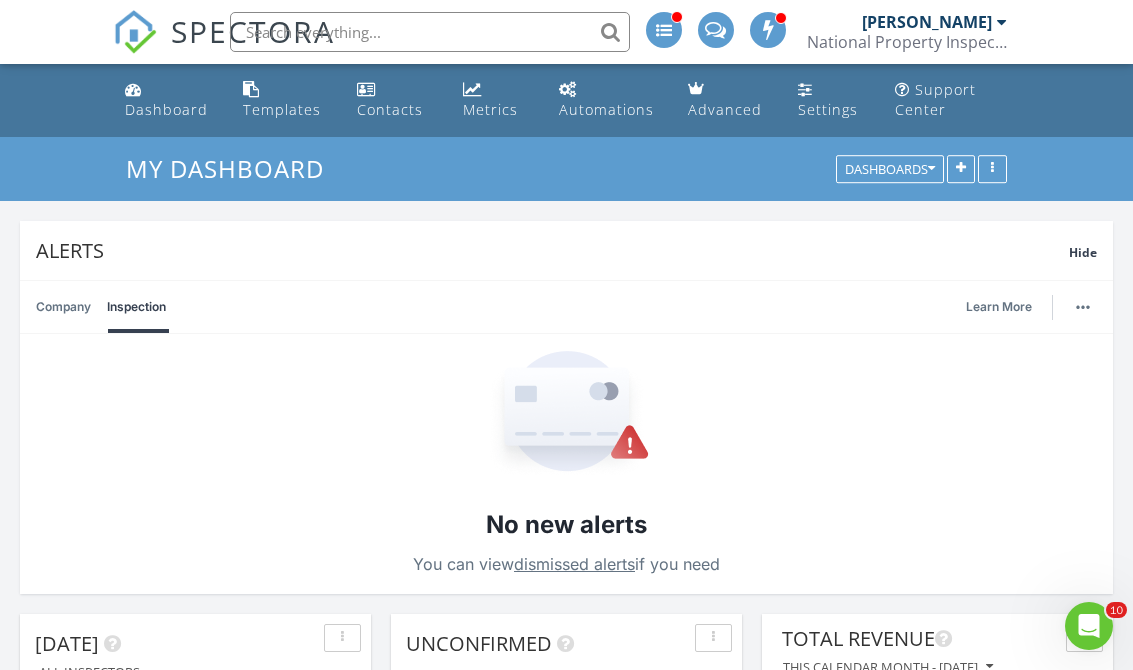 click on "Dashboard" at bounding box center (168, 100) 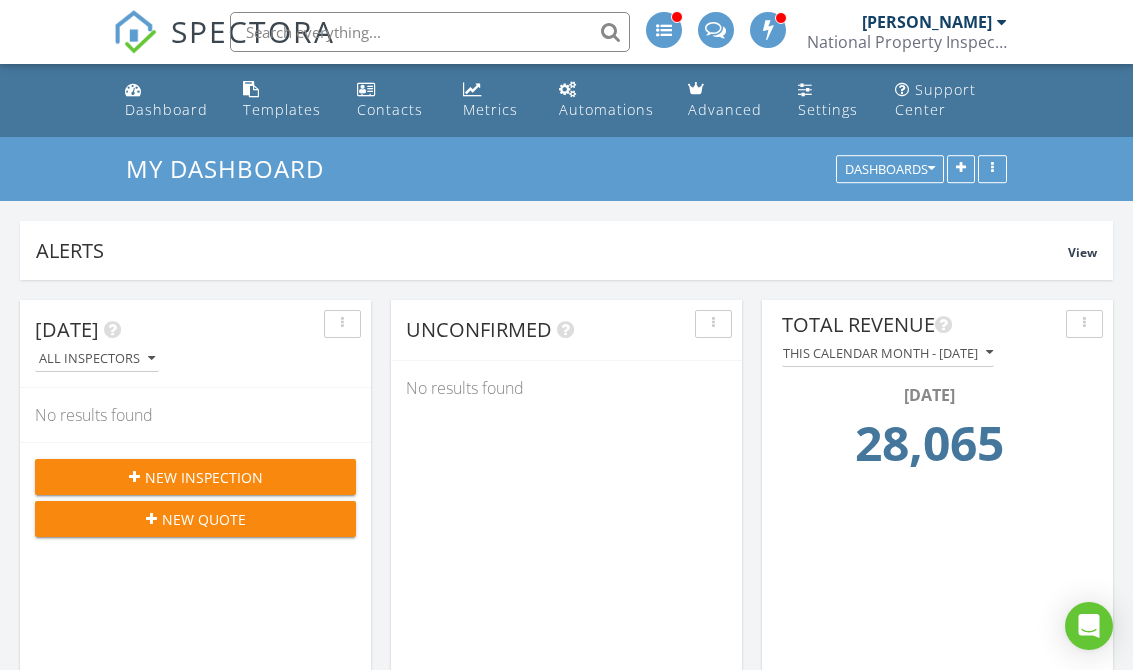 scroll, scrollTop: 381, scrollLeft: 0, axis: vertical 